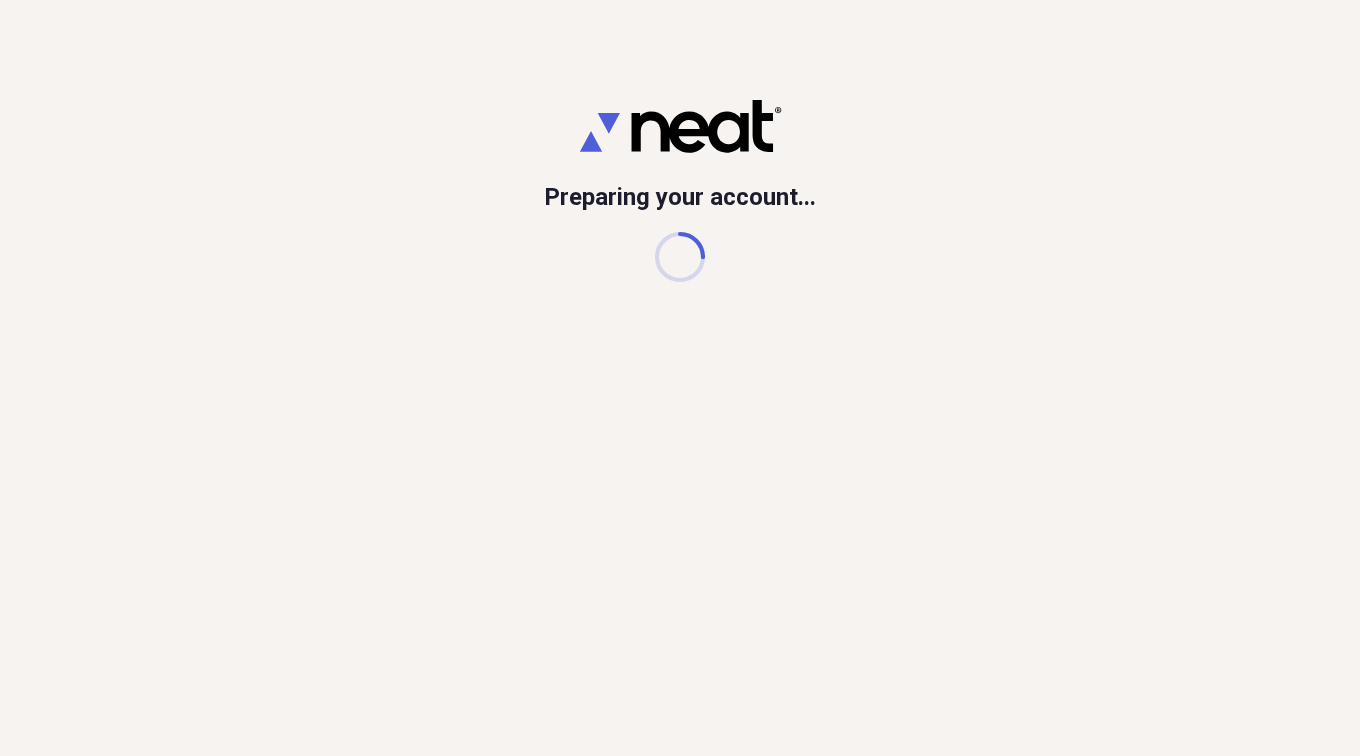 scroll, scrollTop: 0, scrollLeft: 0, axis: both 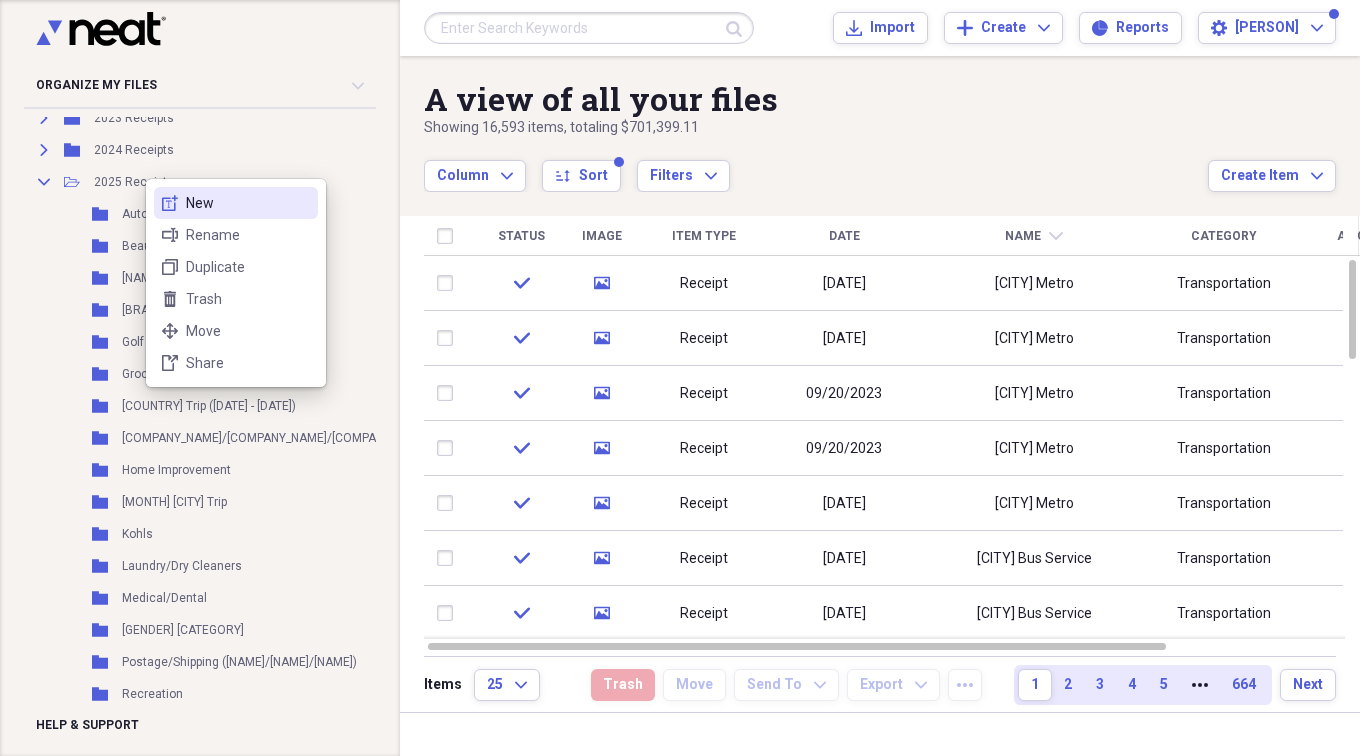 click on "new-textbox New" at bounding box center [236, 203] 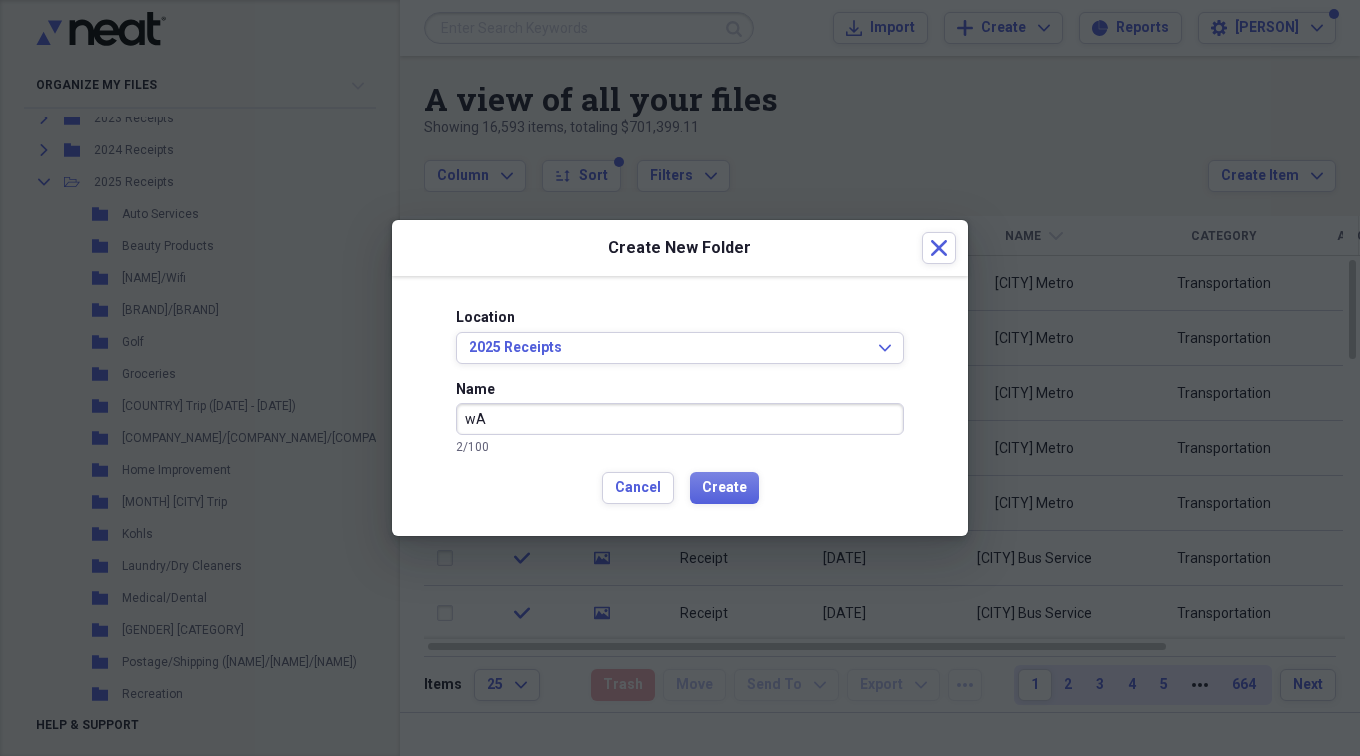 type on "w" 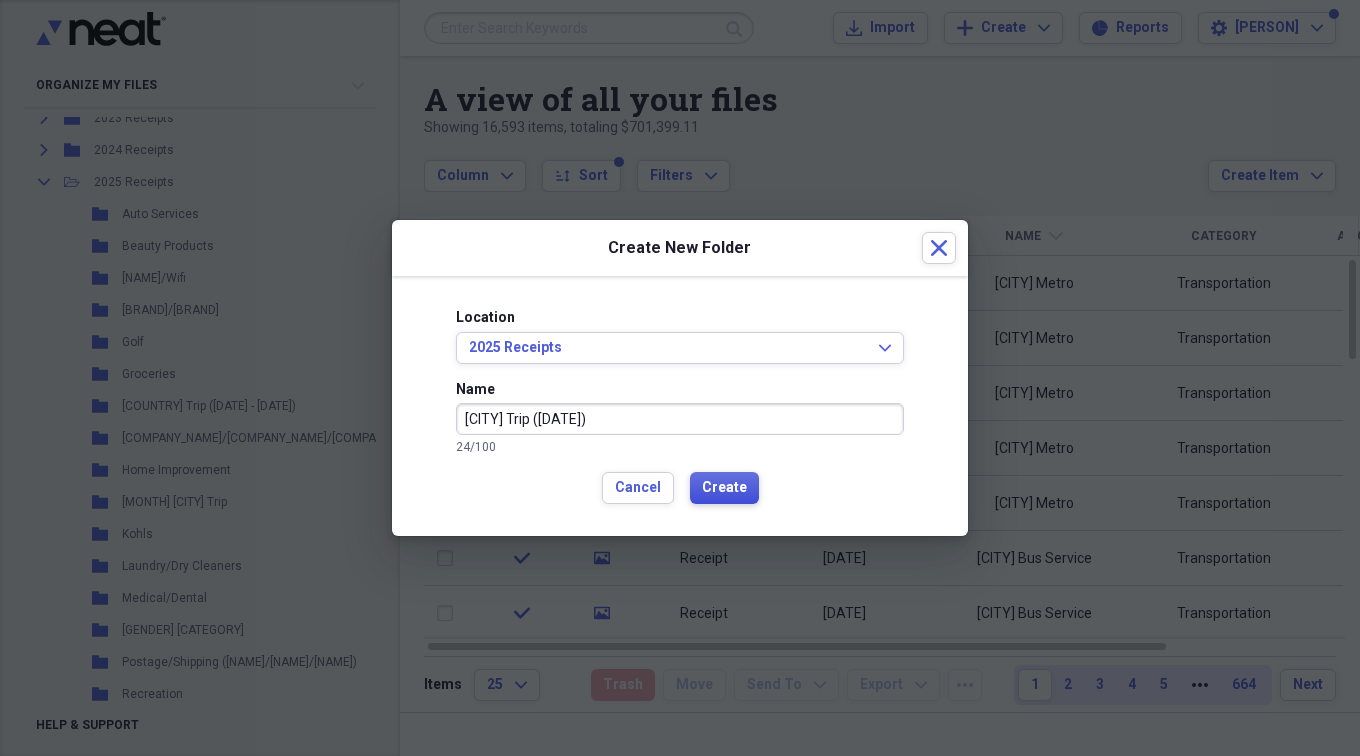type on "[CITY] Trip ([DATE])" 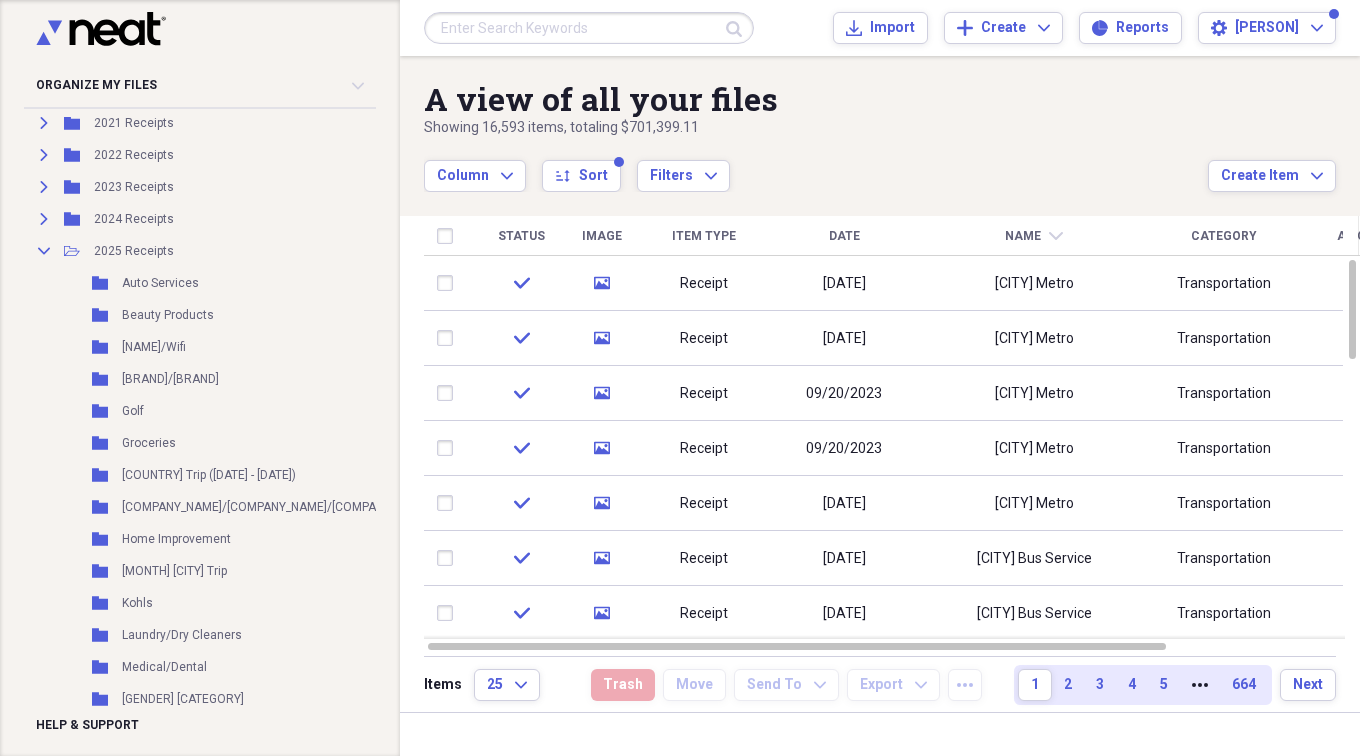 scroll, scrollTop: 528, scrollLeft: 0, axis: vertical 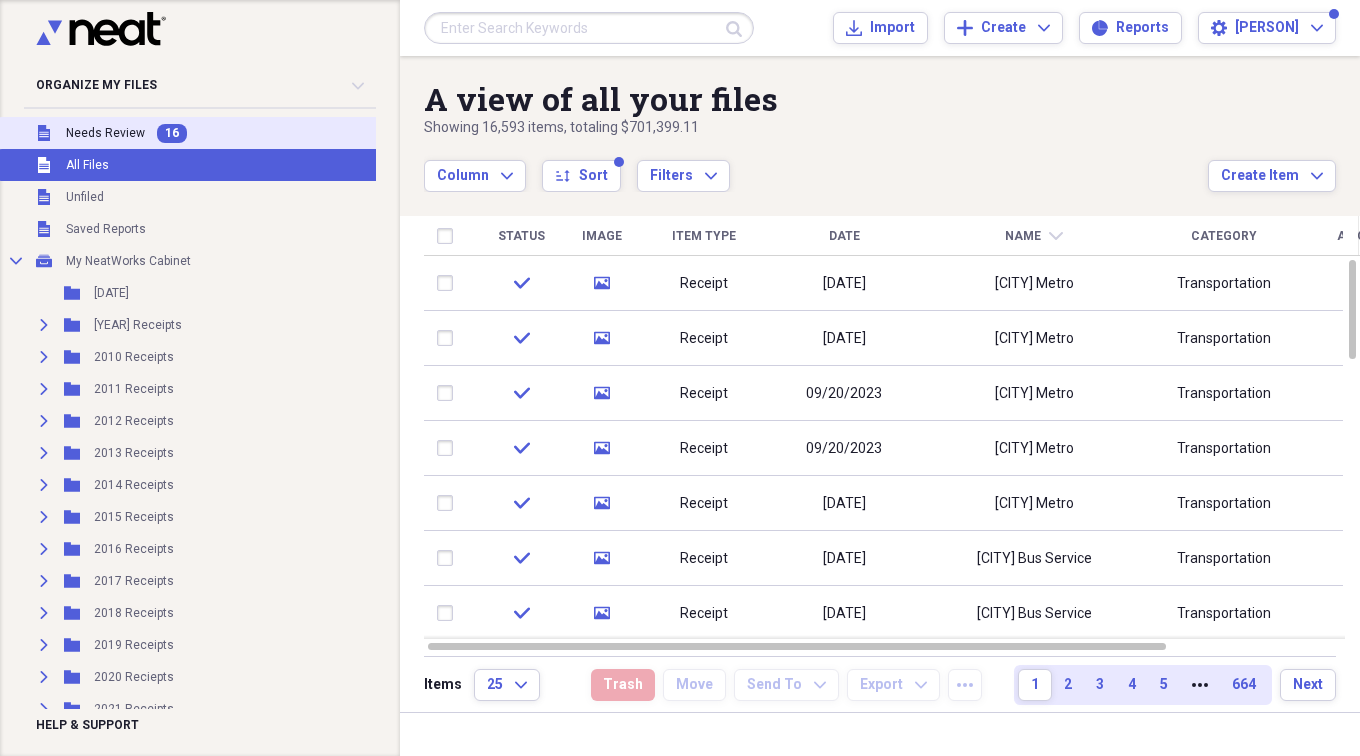 click on "Needs Review" at bounding box center (105, 133) 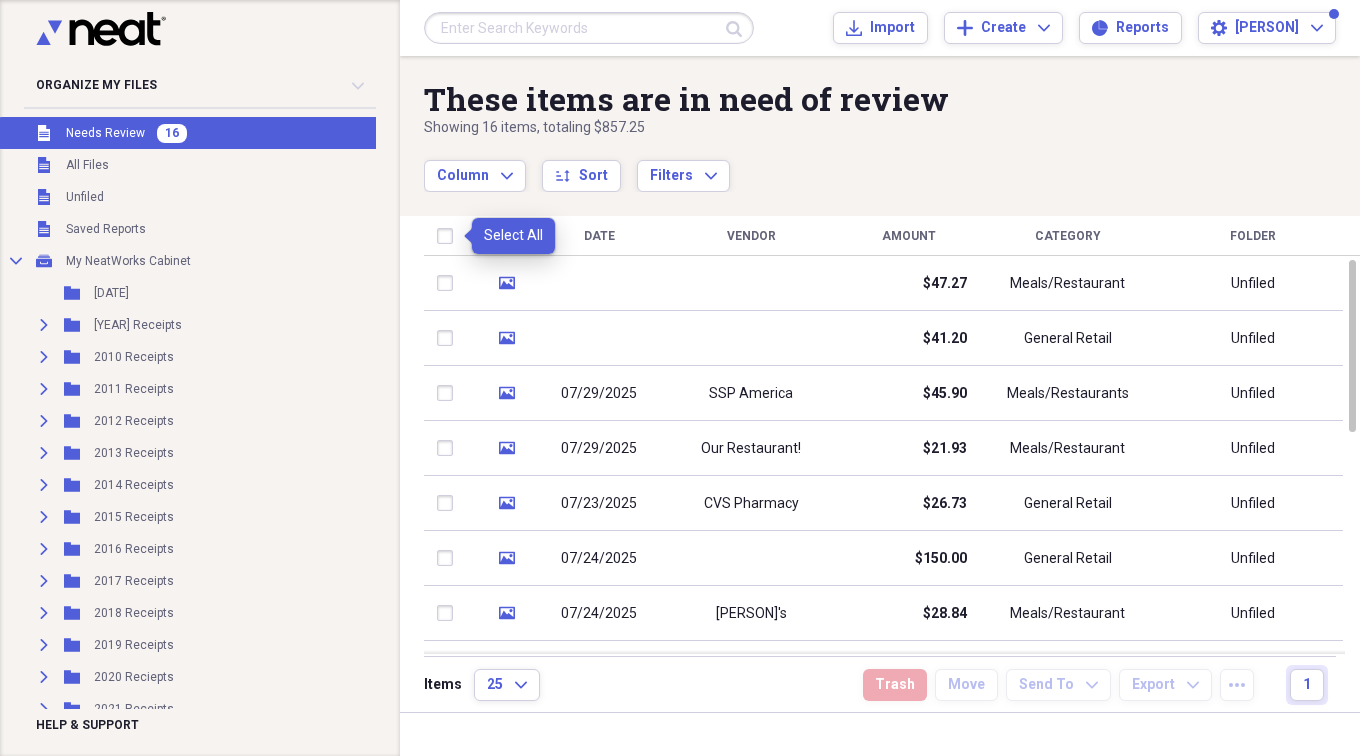 click at bounding box center [449, 236] 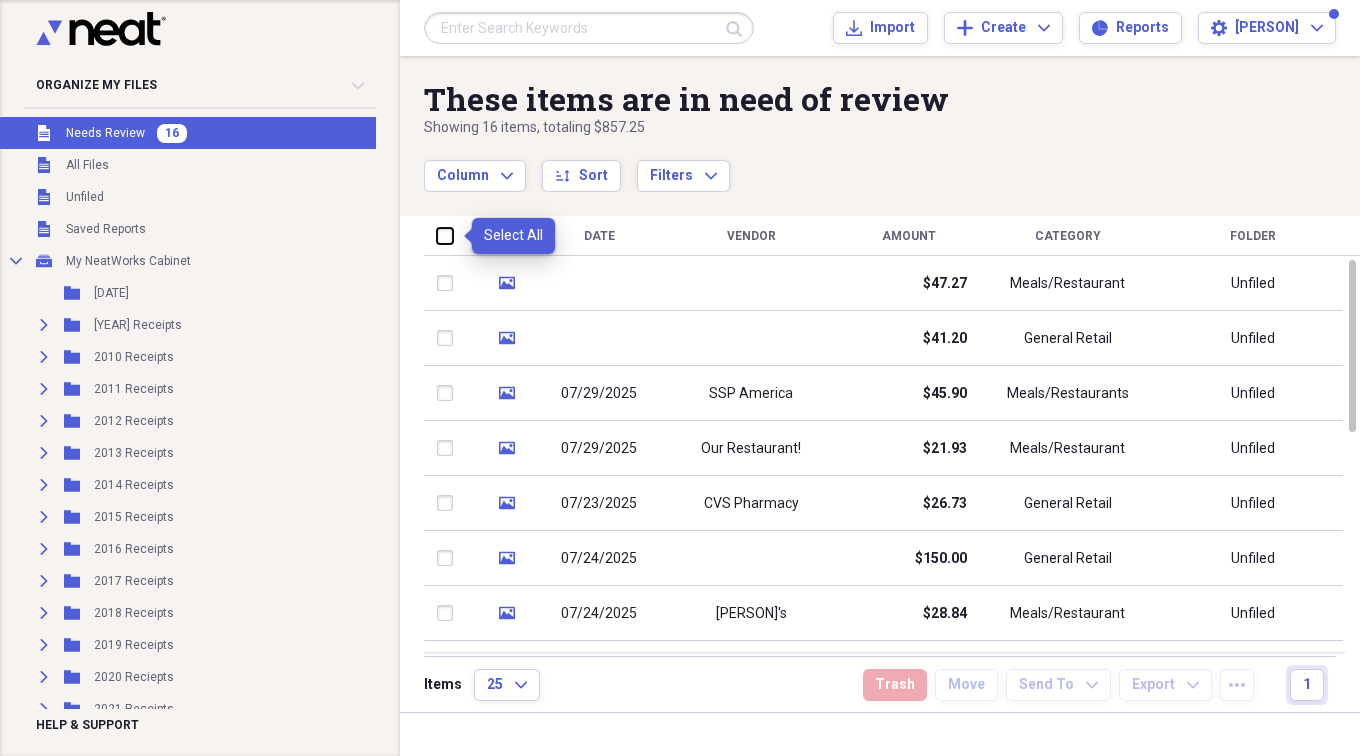 click at bounding box center [437, 235] 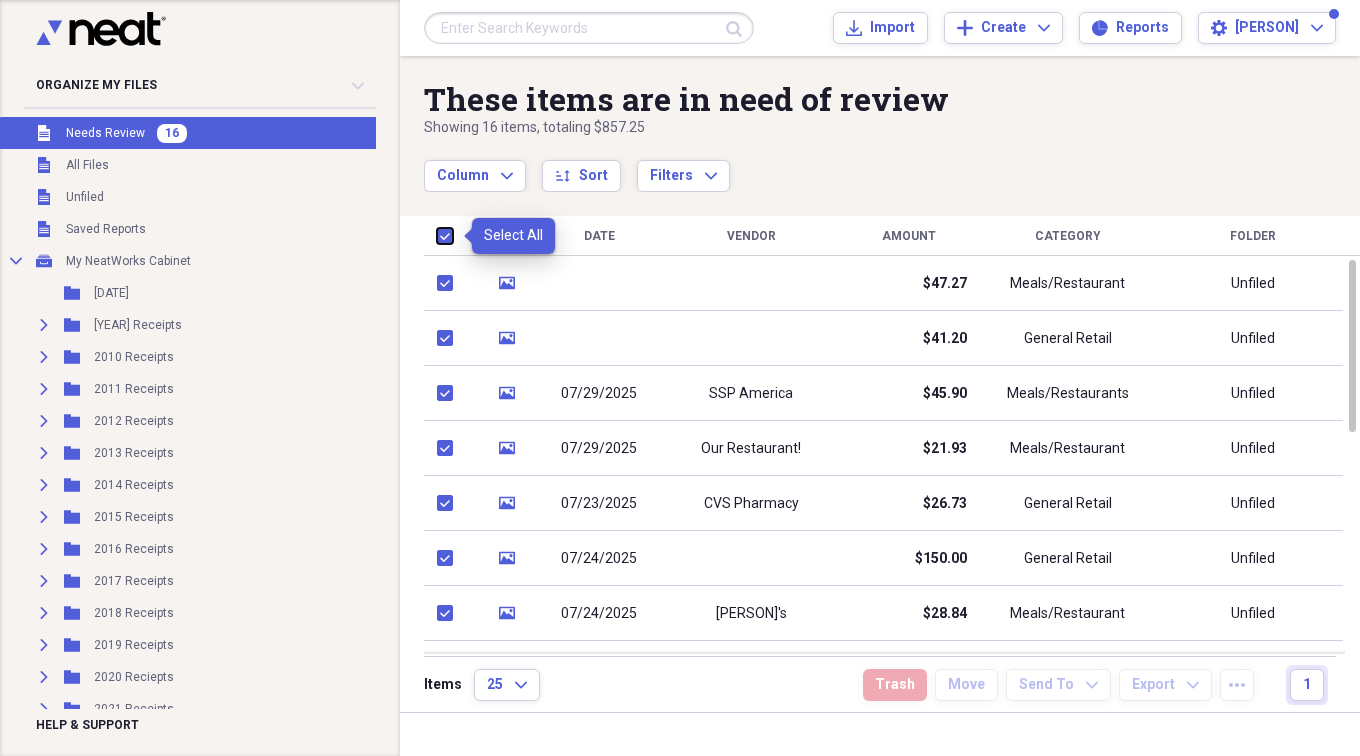 checkbox on "true" 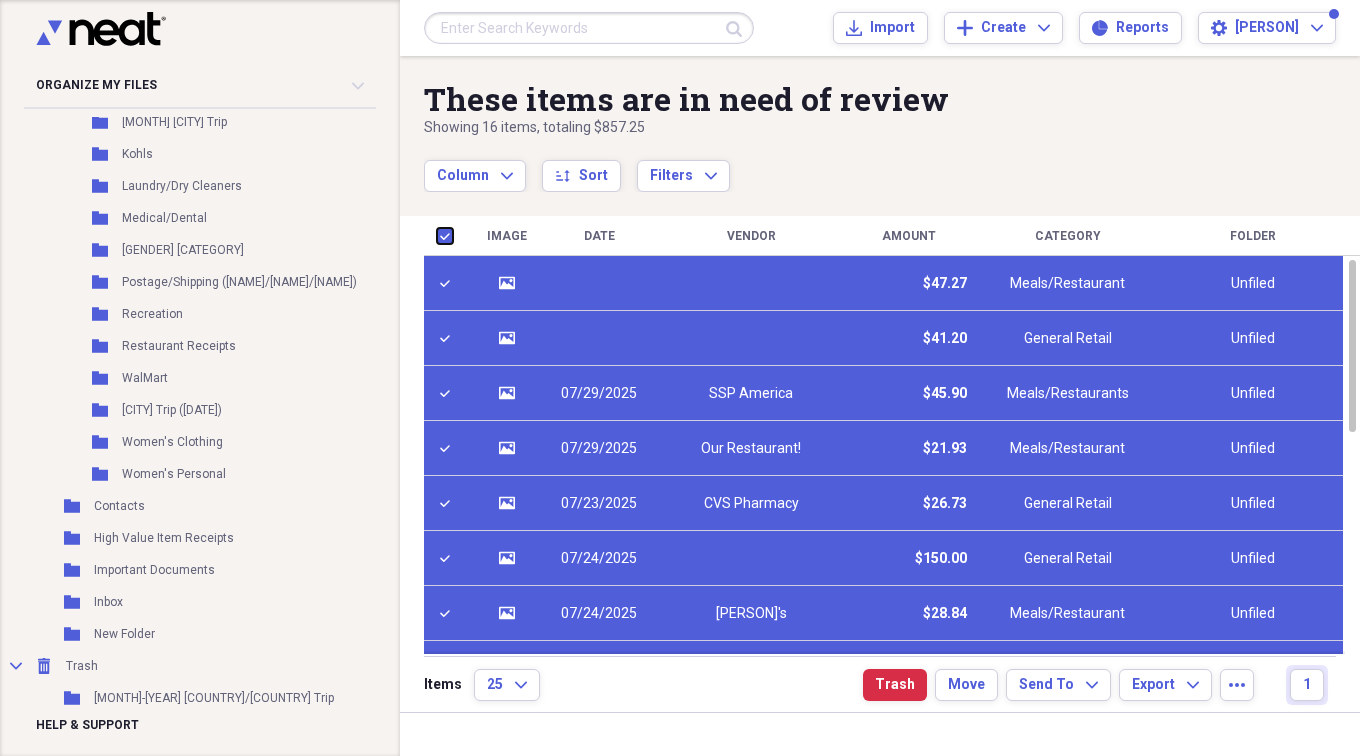 scroll, scrollTop: 1100, scrollLeft: 0, axis: vertical 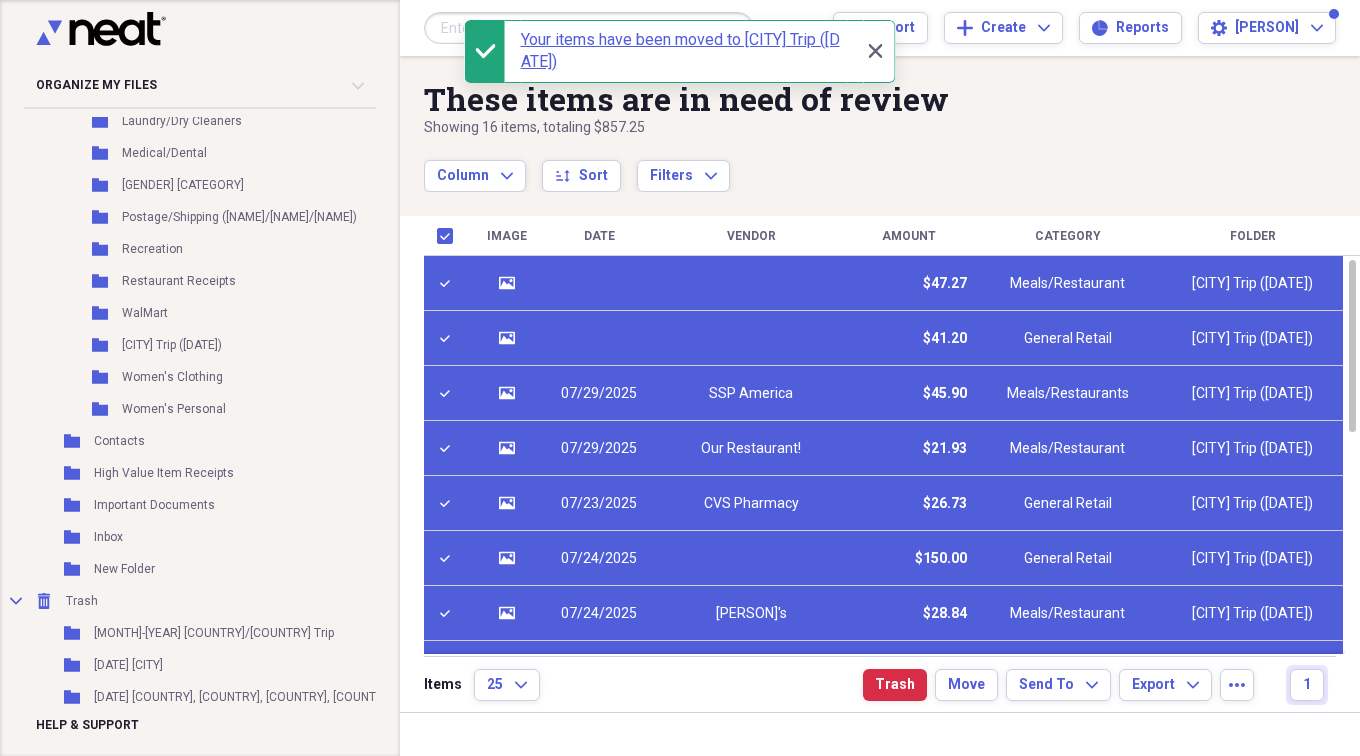 click at bounding box center [751, 283] 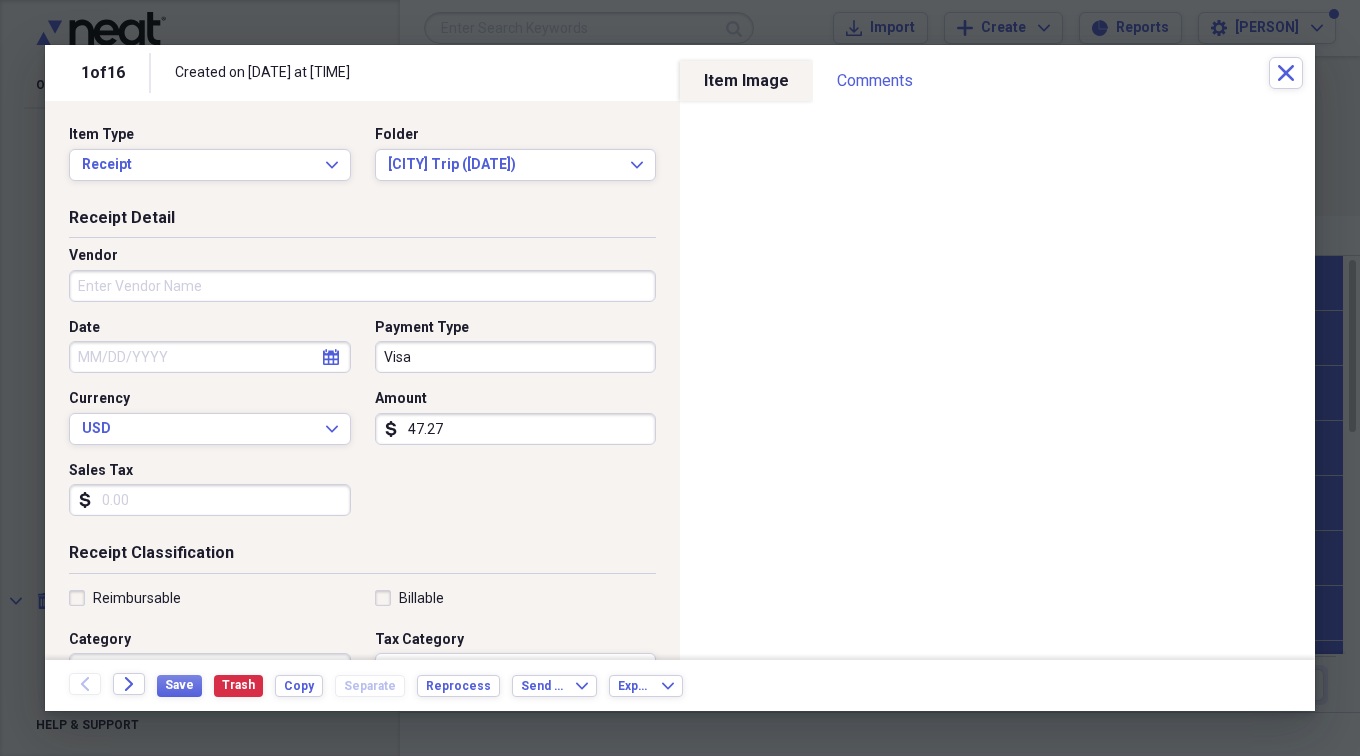 click on "Vendor" at bounding box center [362, 286] 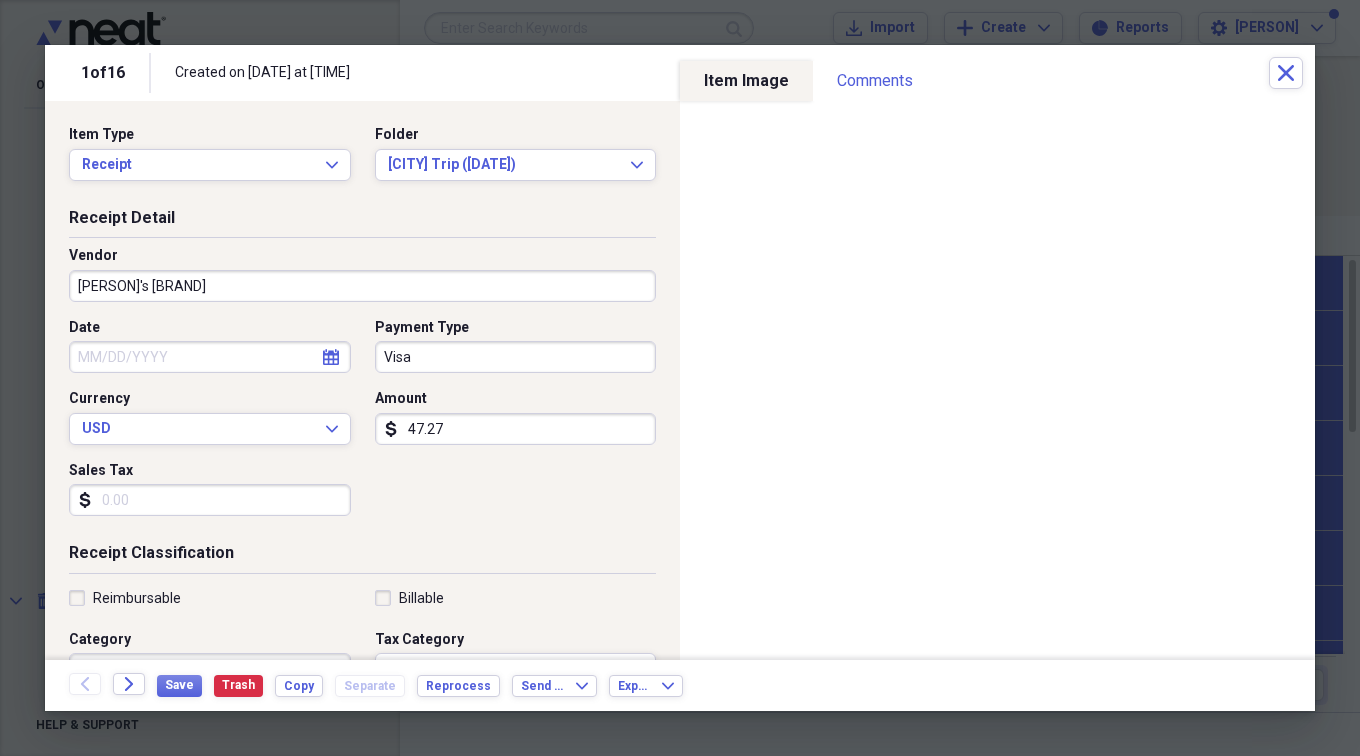scroll, scrollTop: 200, scrollLeft: 0, axis: vertical 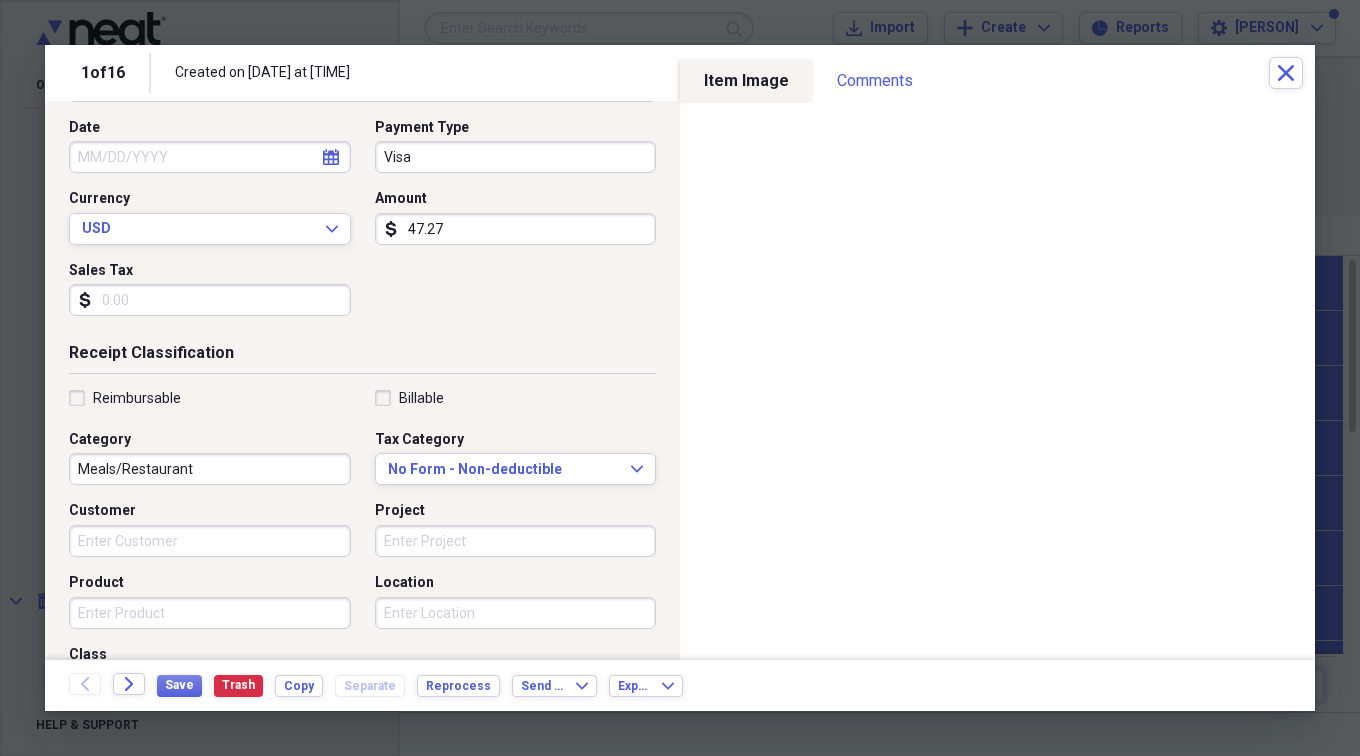 type on "[PERSON]'s [BRAND]" 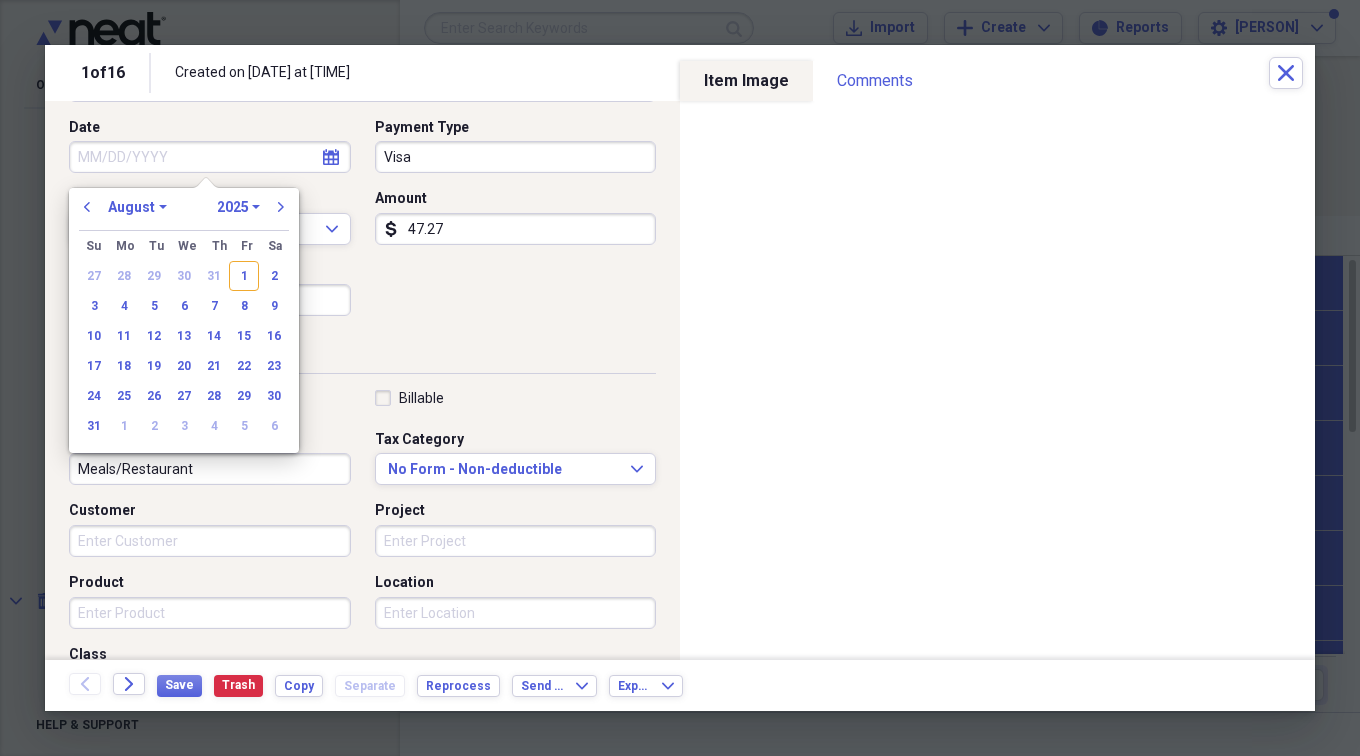 click on "previous January February March April May June July August September October November December 1970 1971 1972 1973 1974 1975 1976 1977 1978 1979 1980 1981 1982 1983 1984 1985 1986 1987 1988 1989 1990 1991 1992 1993 1994 1995 1996 1997 1998 1999 2000 2001 2002 2003 2004 2005 2006 2007 2008 2009 2010 2011 2012 2013 2014 2015 2016 2017 2018 2019 2020 2021 2022 2023 2024 2025 2026 2027 2028 2029 2030 2031 2032 2033 2034 2035 next Su Sunday Mo Monday Tu Tuesday We Wednesday Th Thursday Fr Friday Sa Saturday 27 28 29 30 31 1 2 3 4 5 6 7 8 9 10 11 12 13 14 15 16 17 18 19 20 21 22 23 24 25 26 27 28 29 30 31 1 2 3 4 5 6" at bounding box center (184, 320) 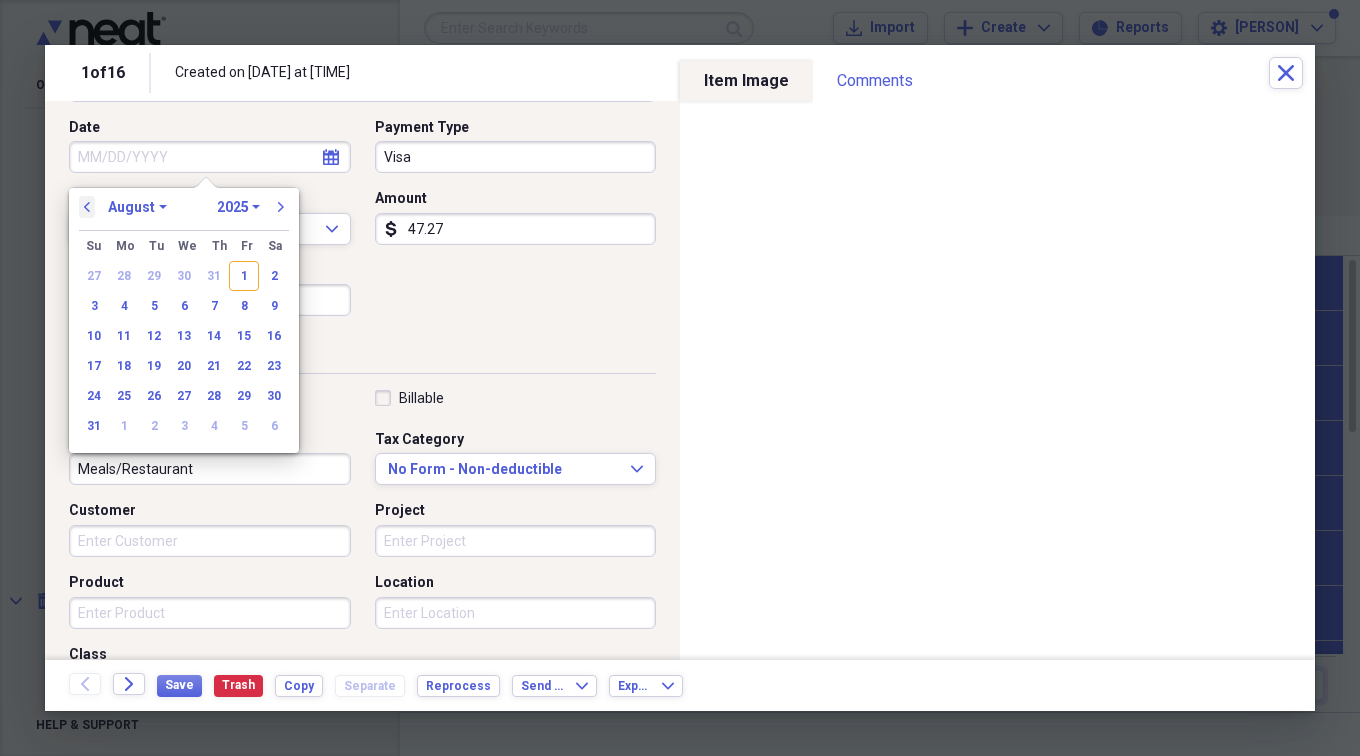 click on "previous" at bounding box center (87, 207) 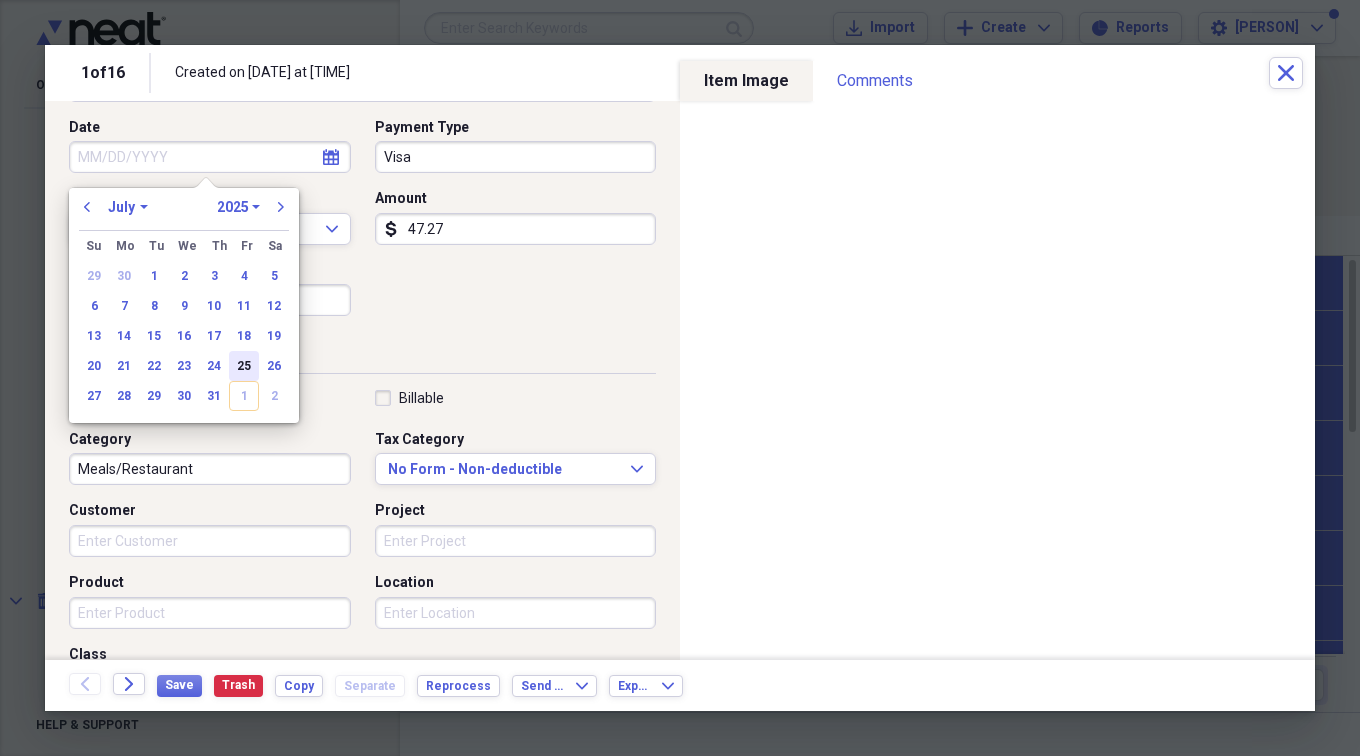 click on "25" at bounding box center (244, 366) 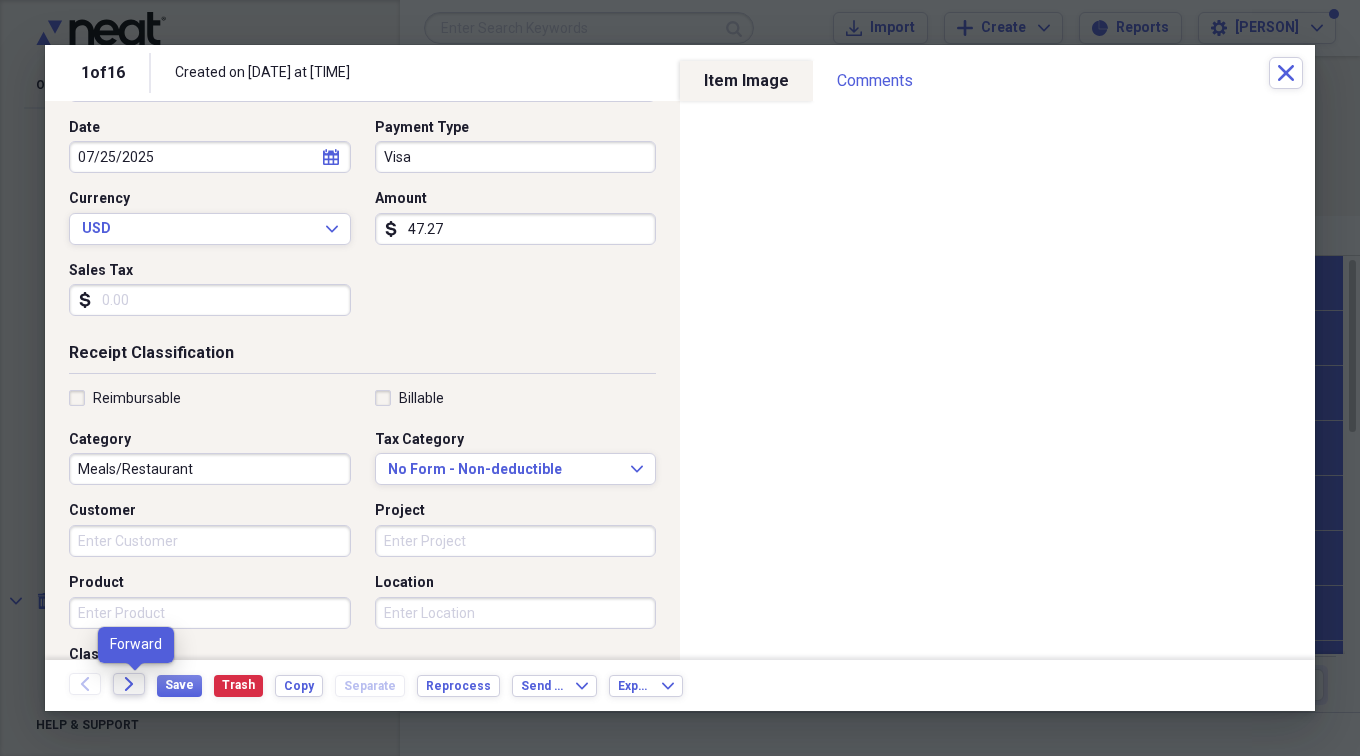 click on "Forward" 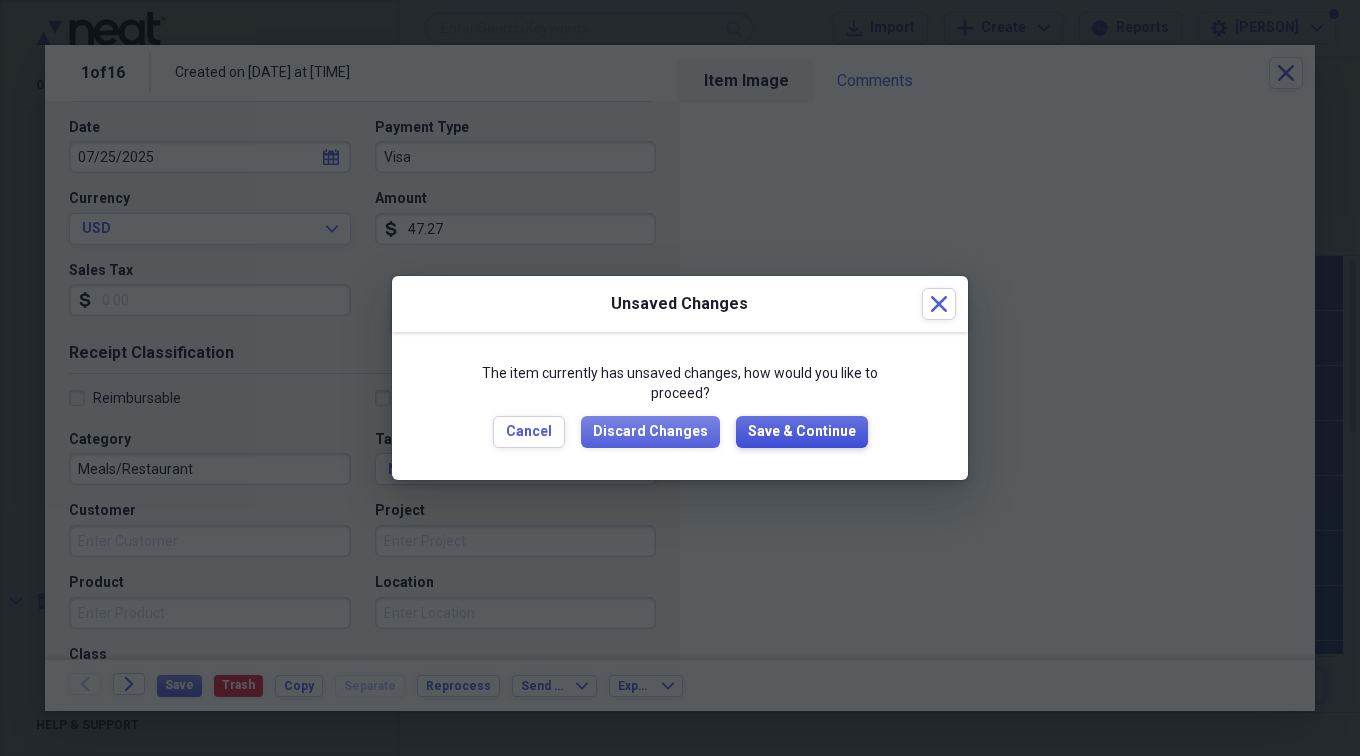 click on "Save & Continue" at bounding box center [802, 432] 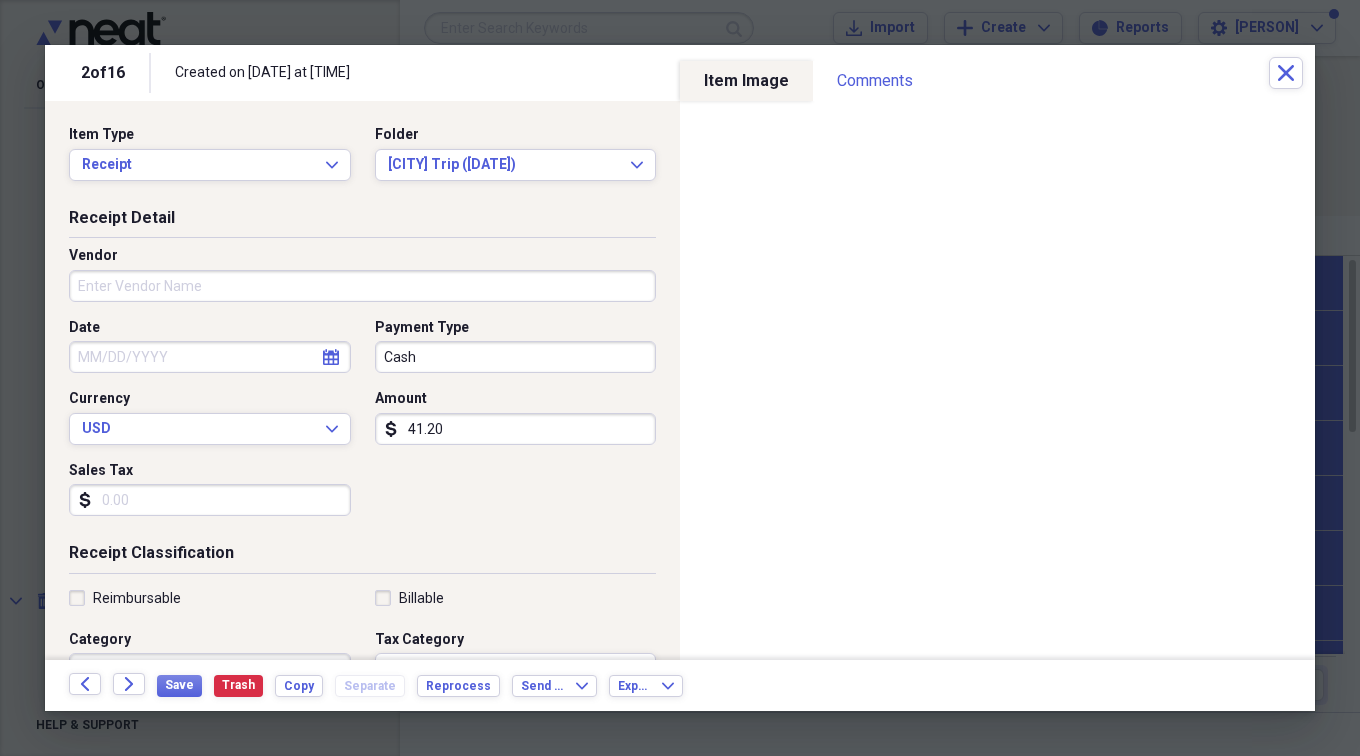 click on "Vendor" at bounding box center (362, 286) 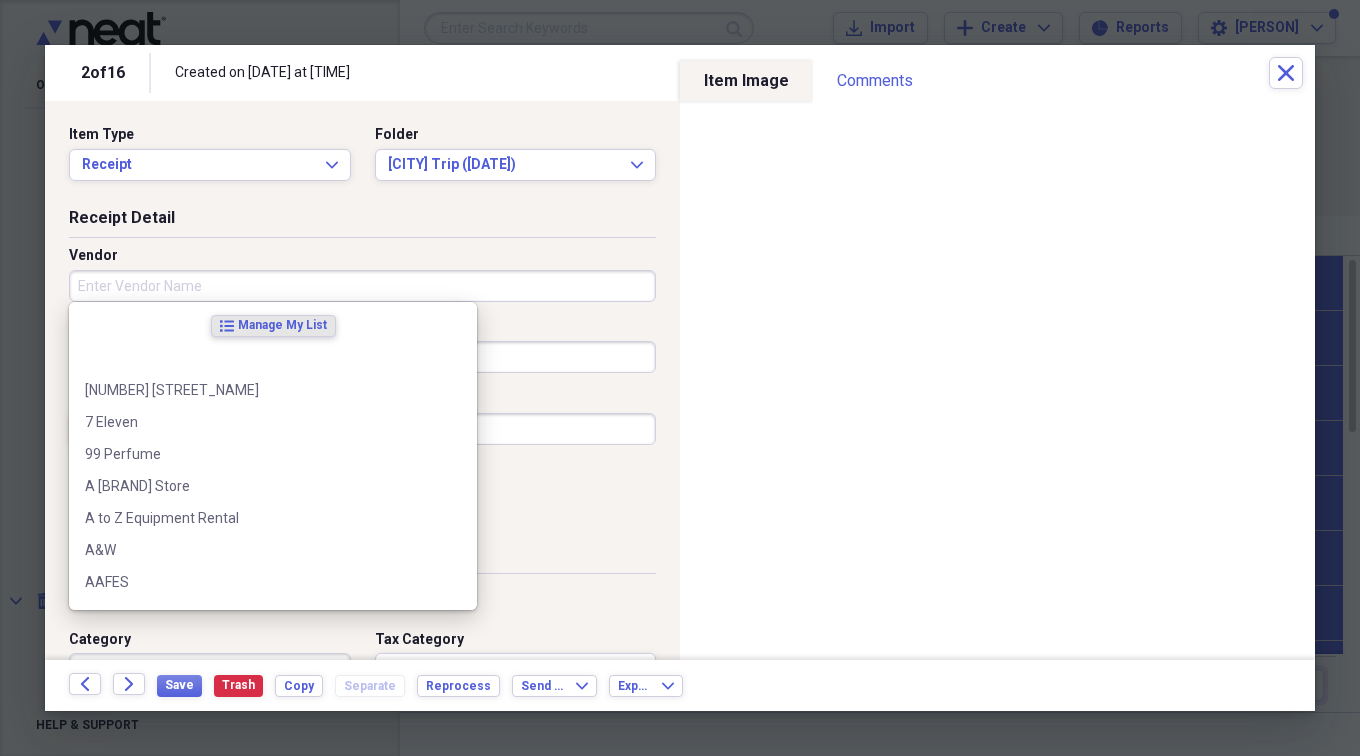 paste on "[COMPANY_NAME]" 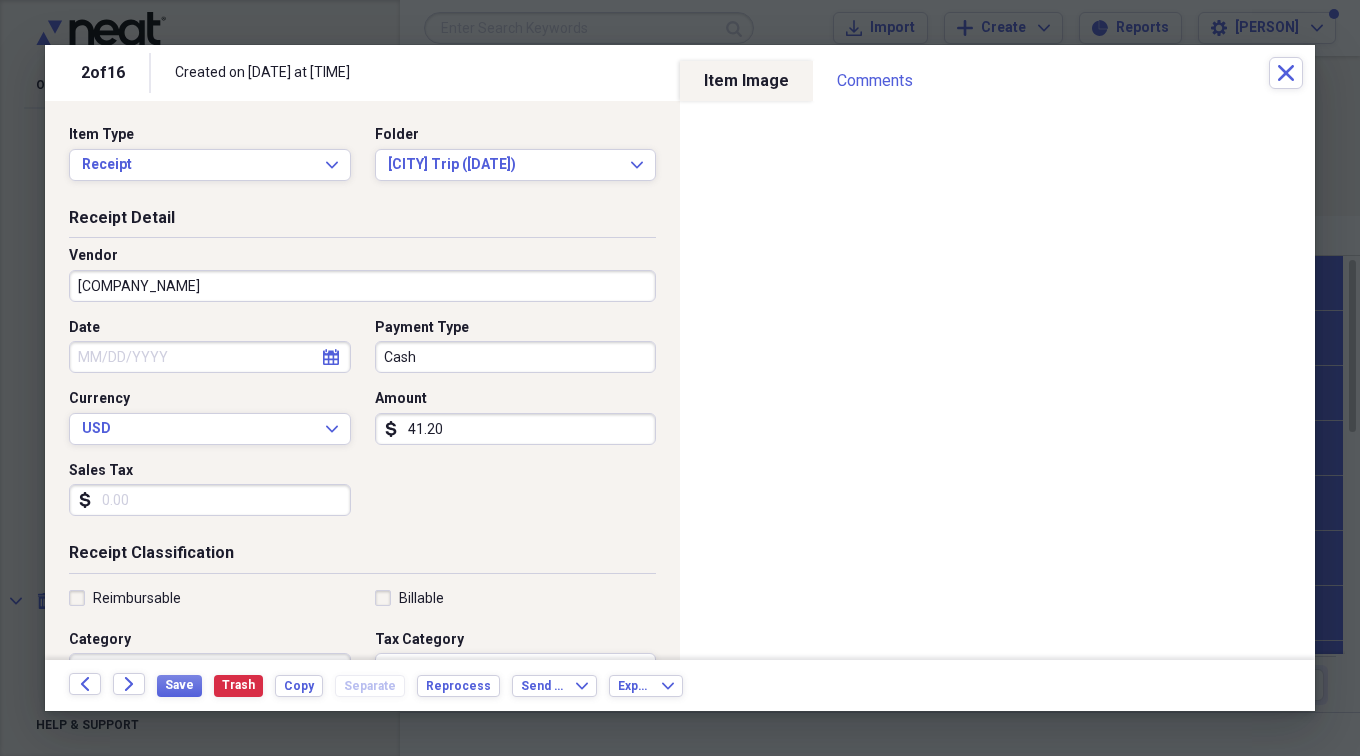 type on "[COMPANY_NAME]" 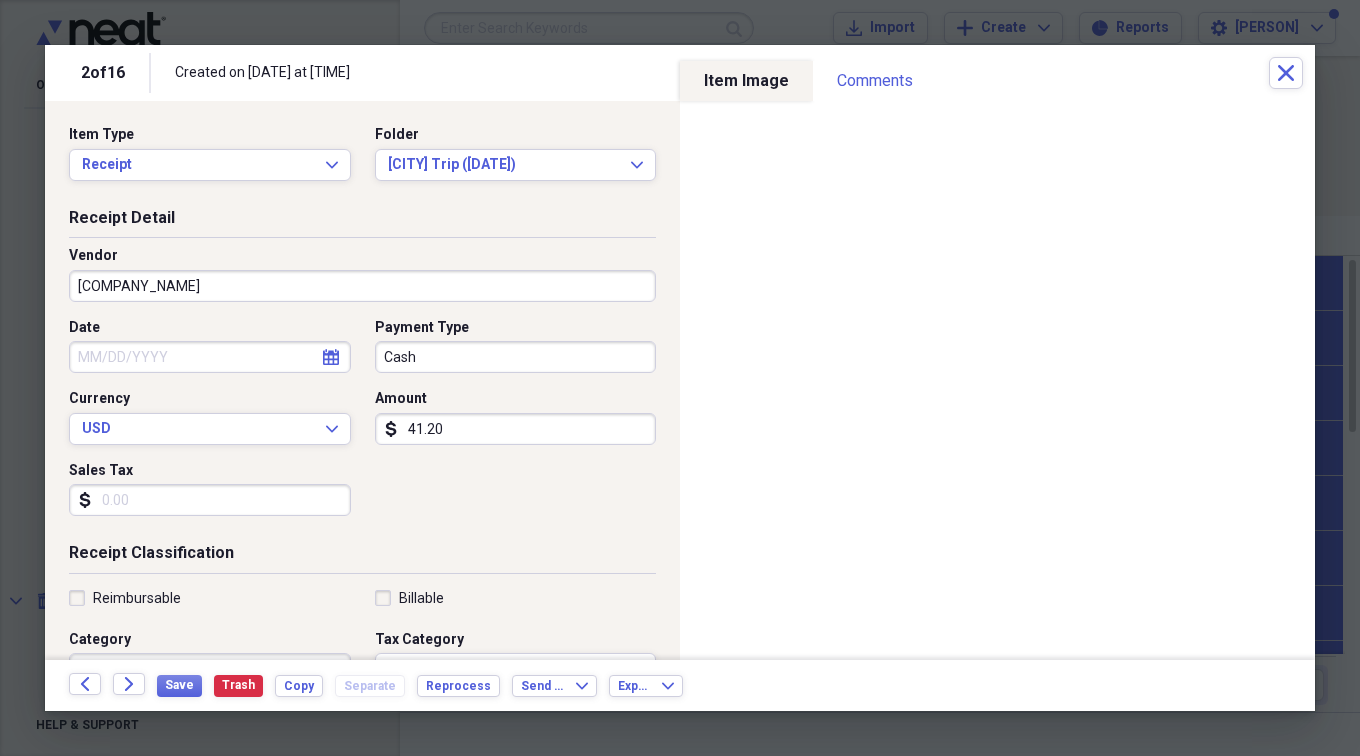 click 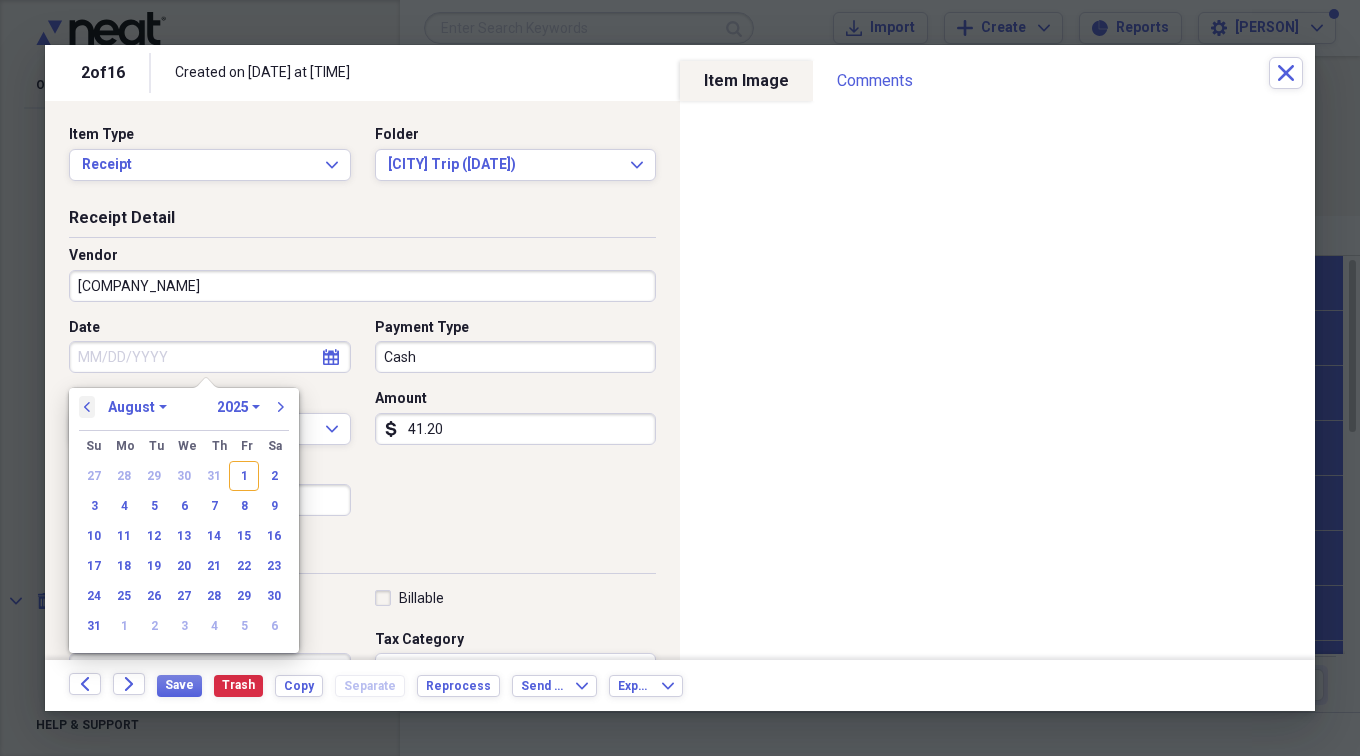 click on "previous" at bounding box center (87, 407) 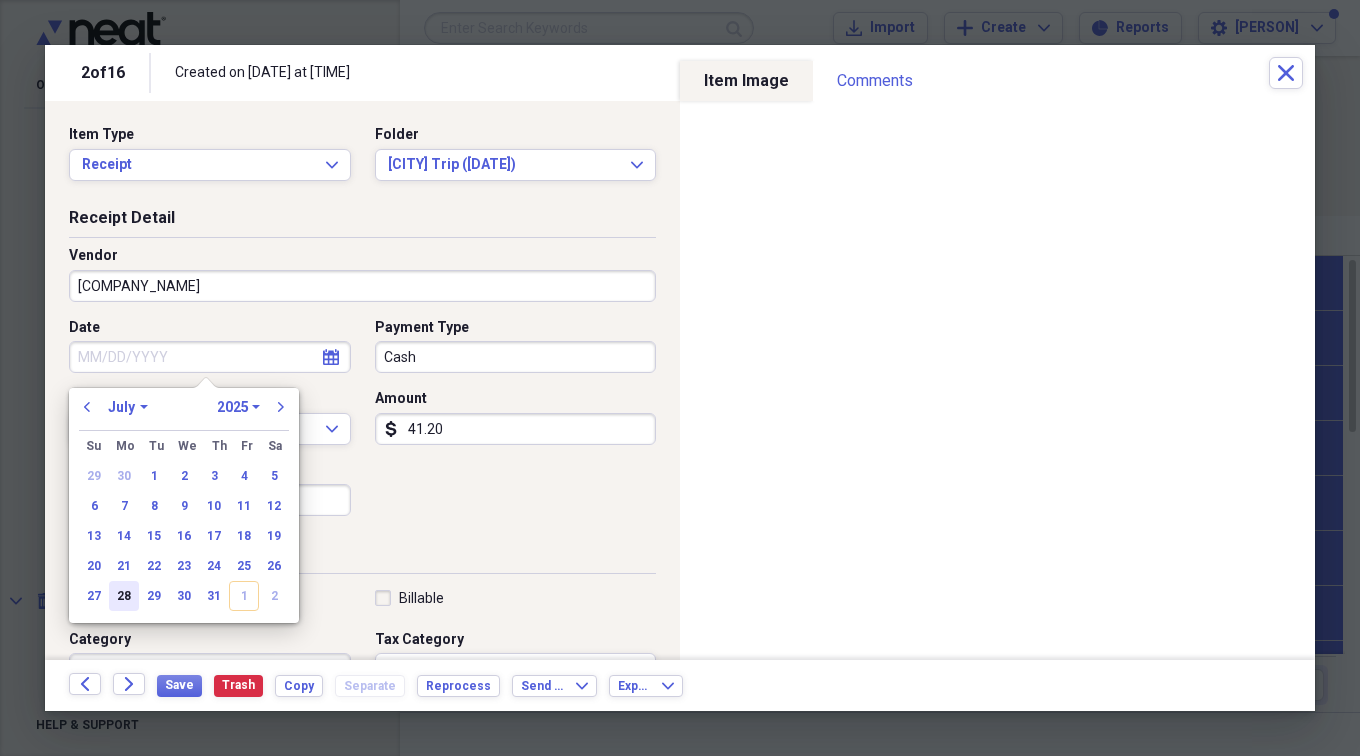 click on "28" at bounding box center [124, 596] 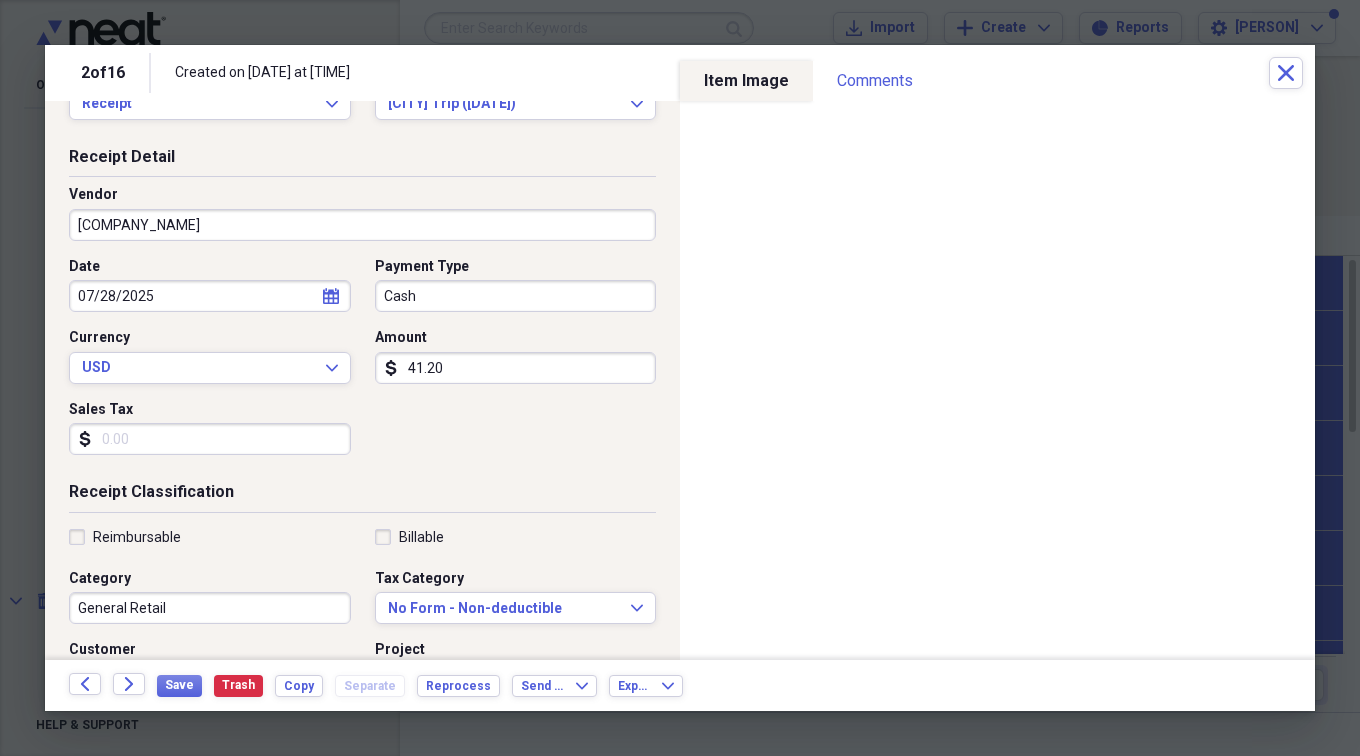 scroll, scrollTop: 100, scrollLeft: 0, axis: vertical 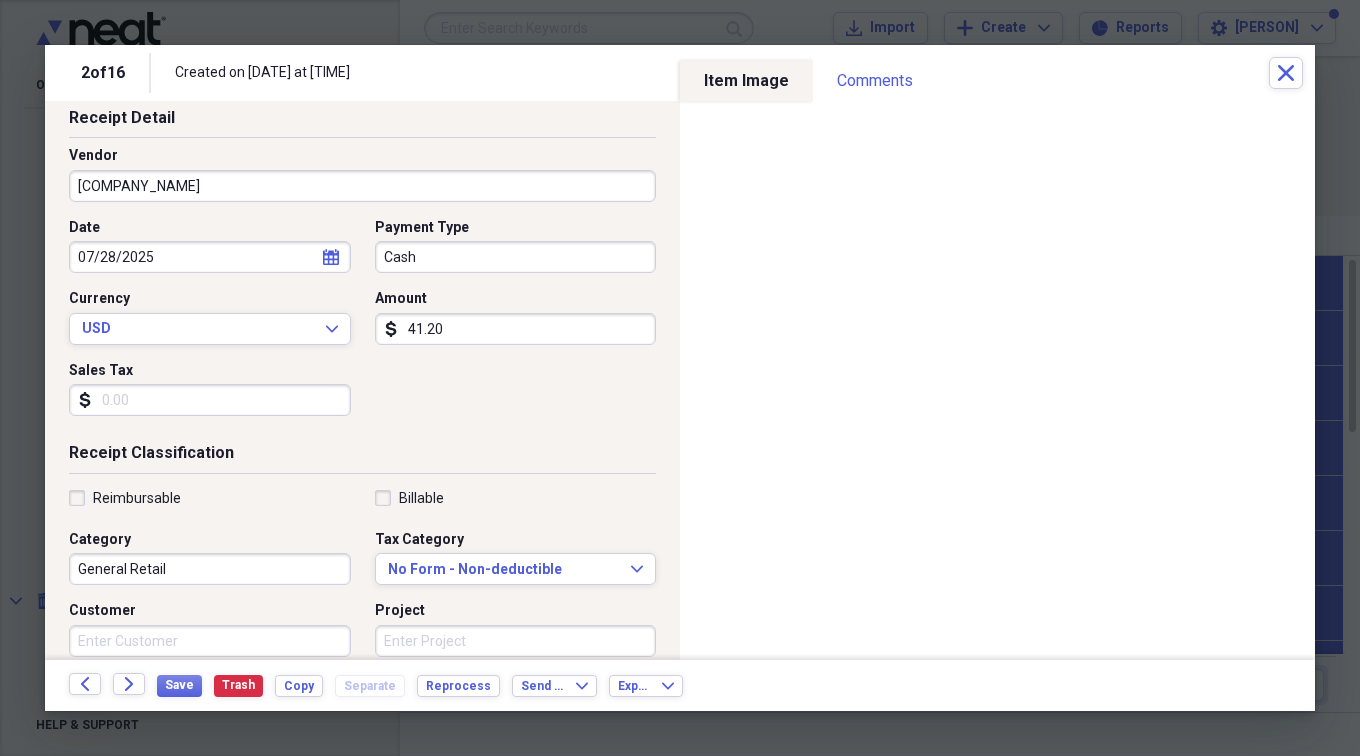 click on "General Retail" at bounding box center (210, 569) 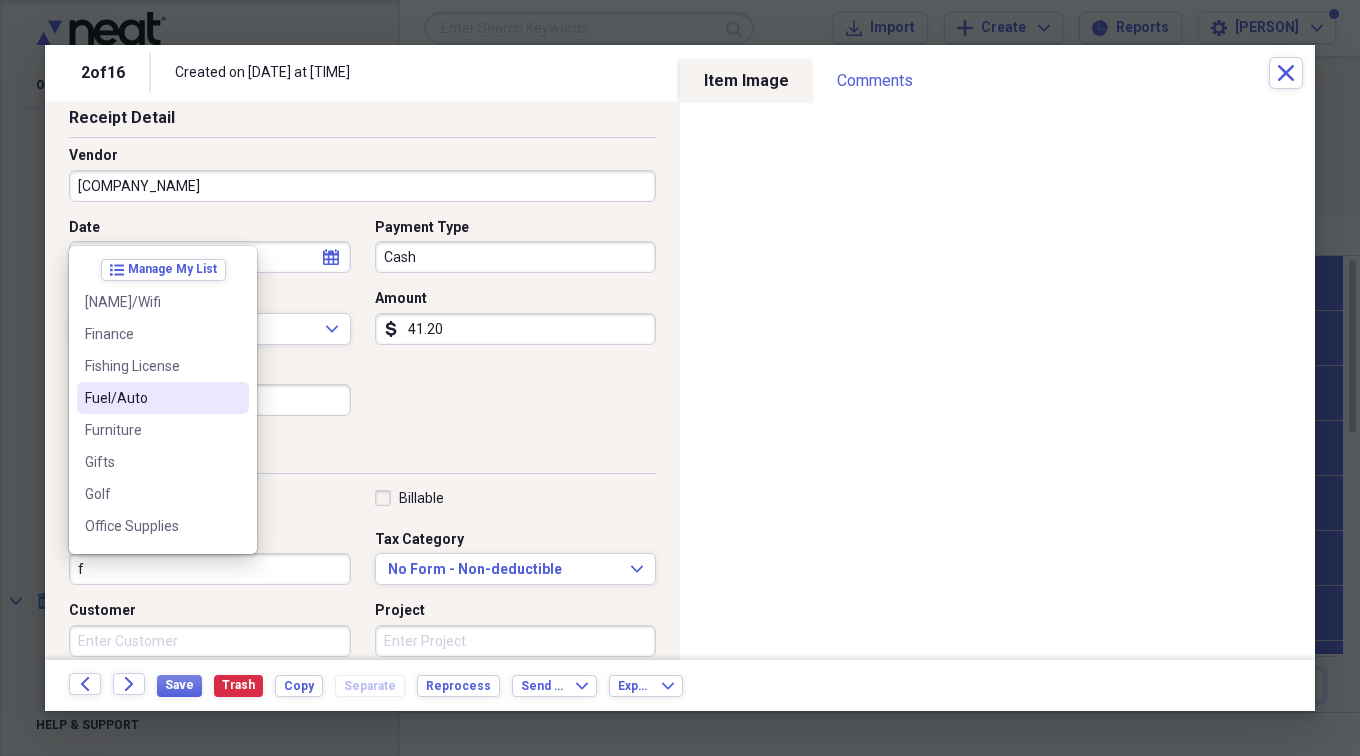 click on "Fuel/Auto" at bounding box center [151, 398] 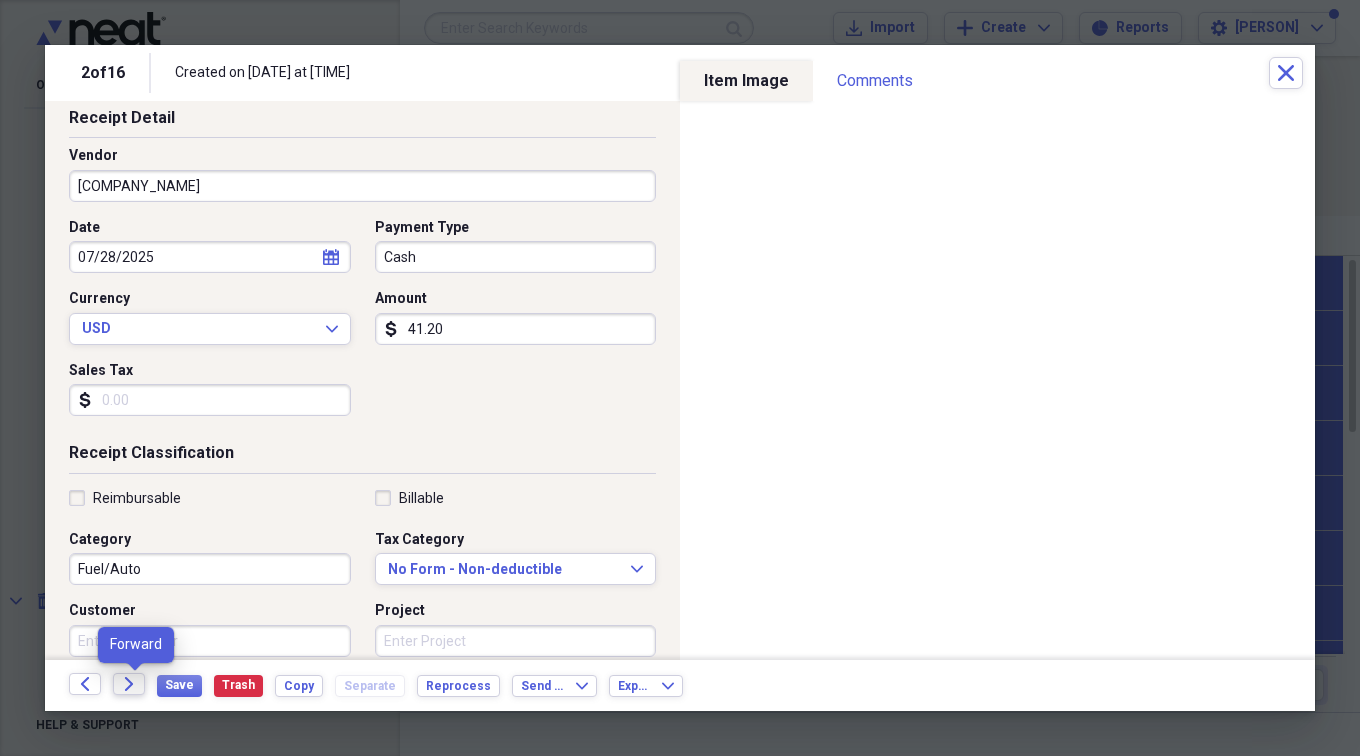 click on "Forward" at bounding box center [129, 684] 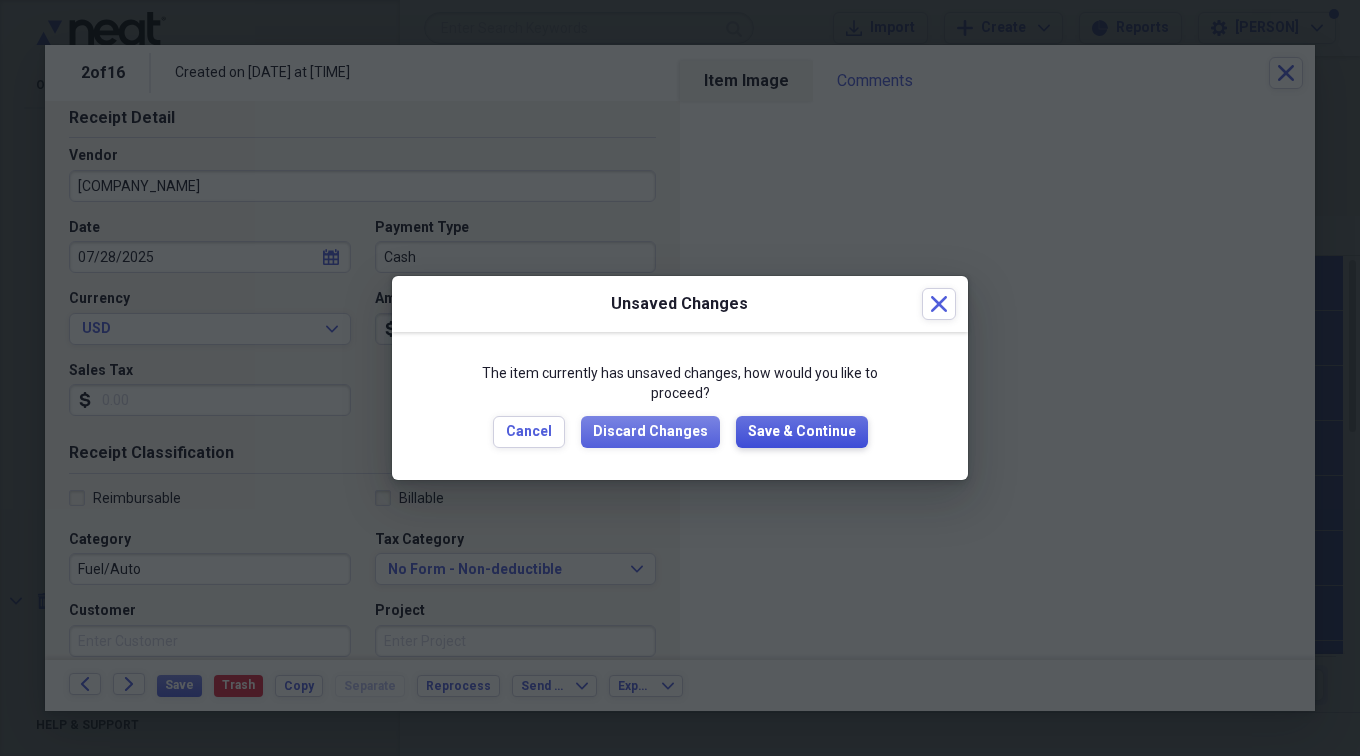 click on "Save & Continue" at bounding box center [802, 432] 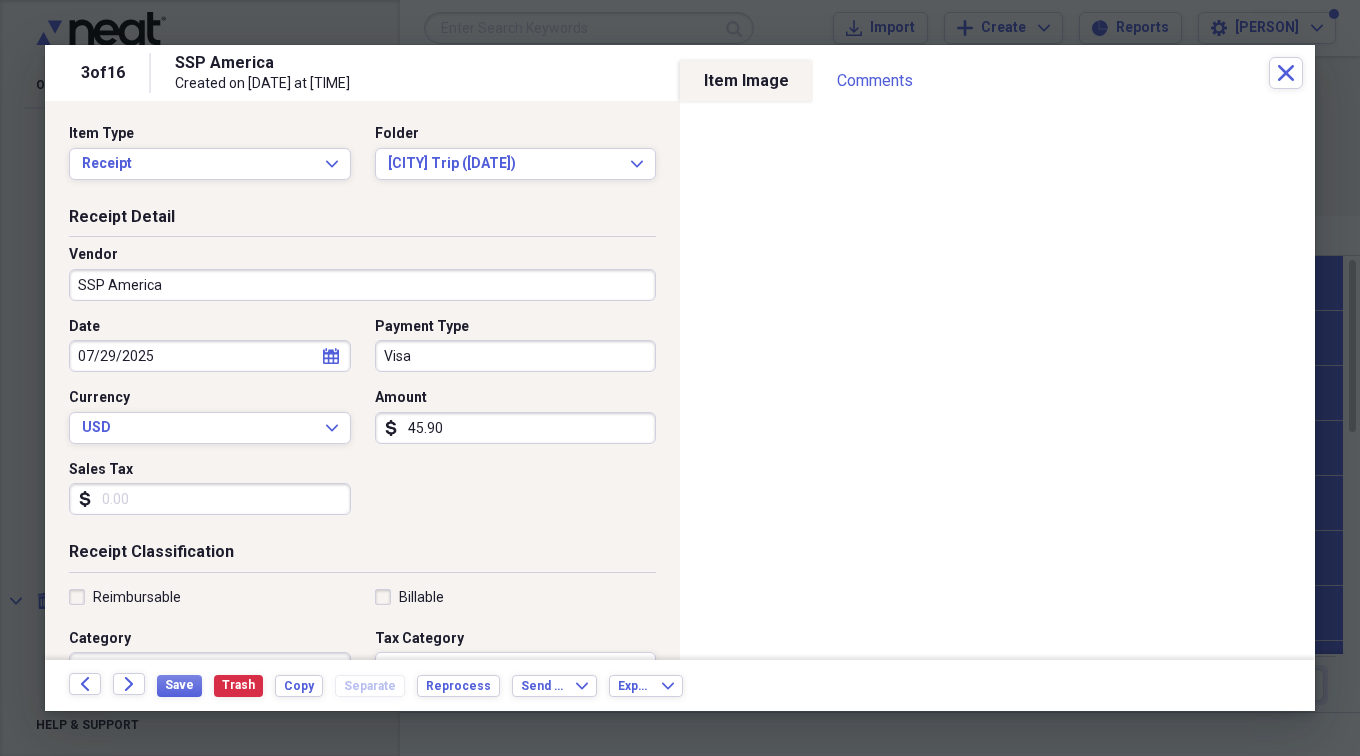 scroll, scrollTop: 0, scrollLeft: 0, axis: both 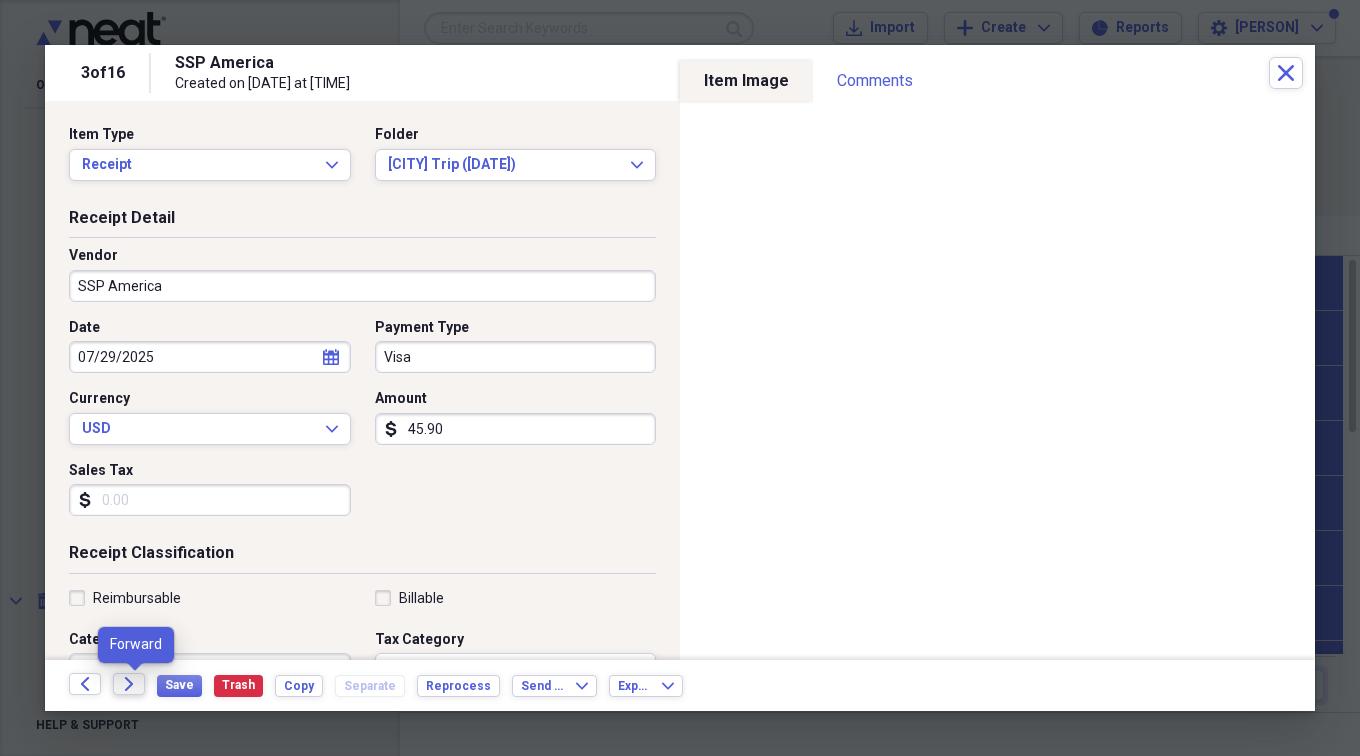 click on "Forward" 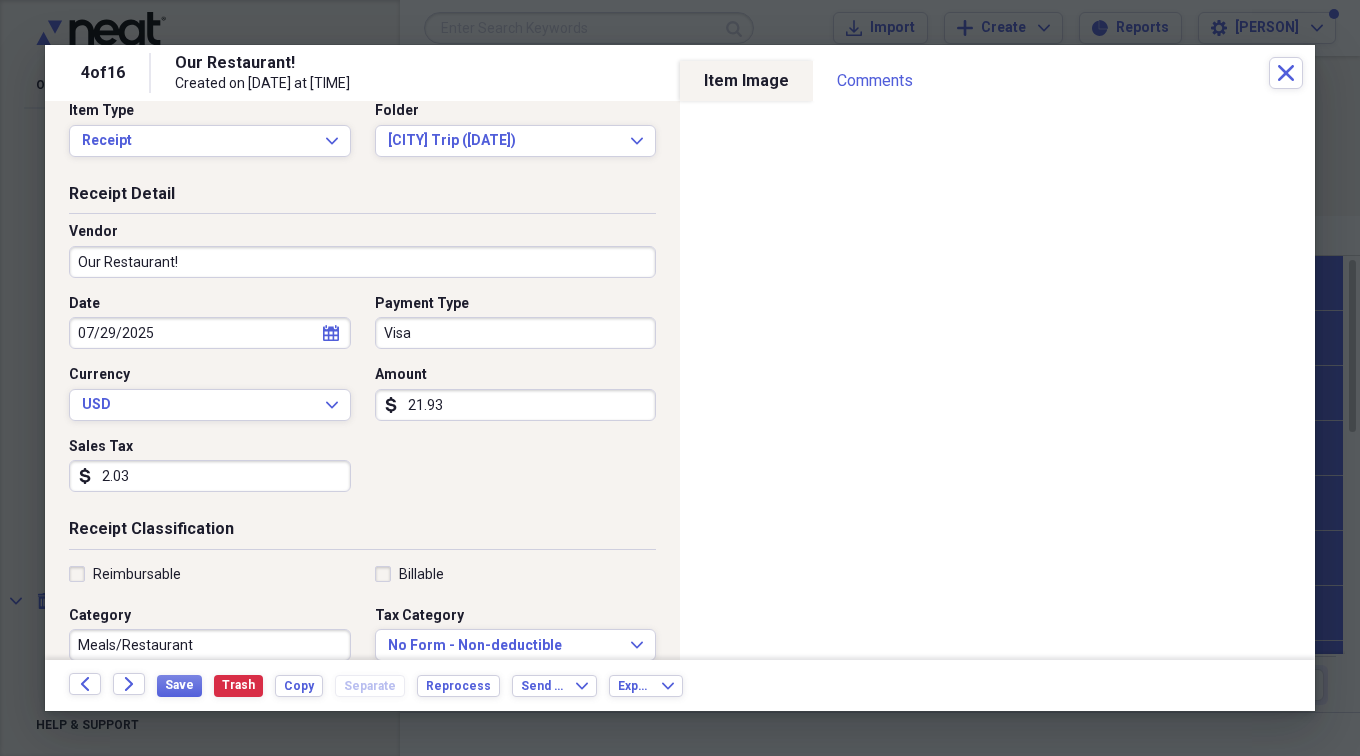 scroll, scrollTop: 0, scrollLeft: 0, axis: both 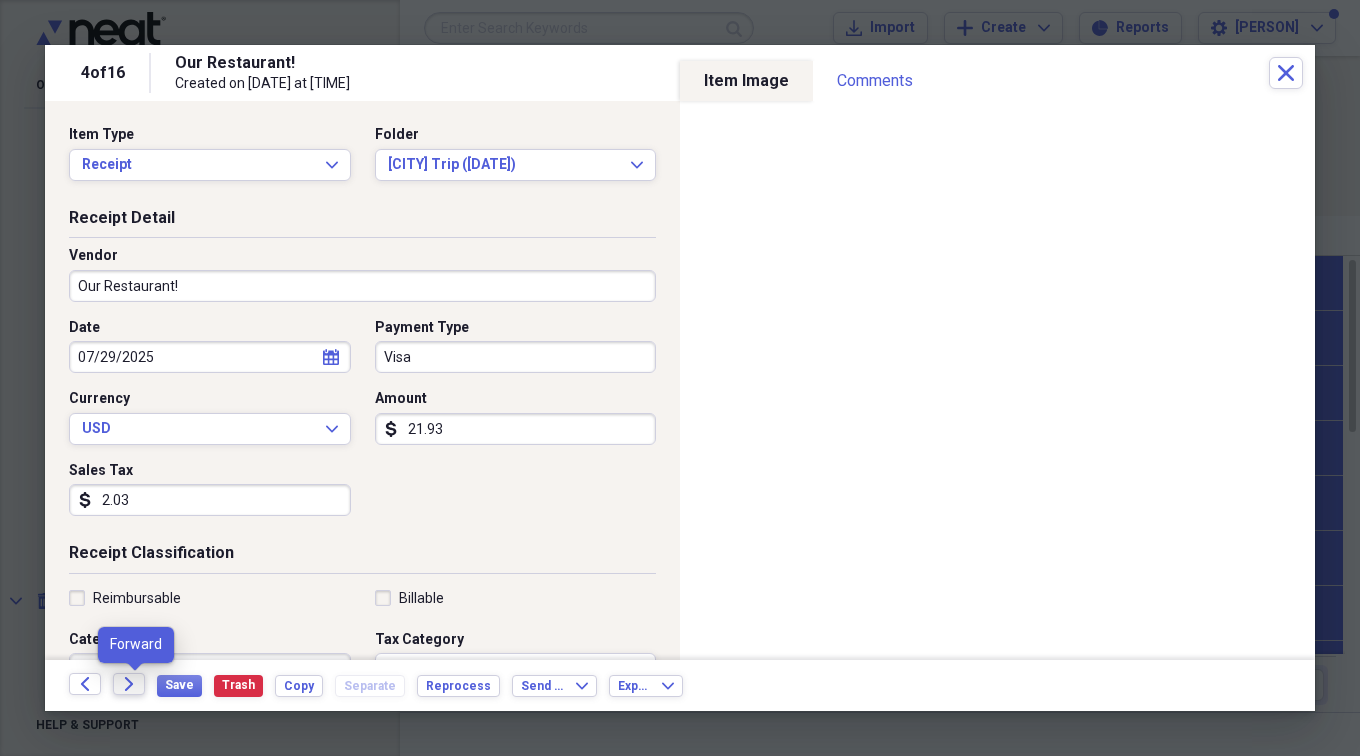 click 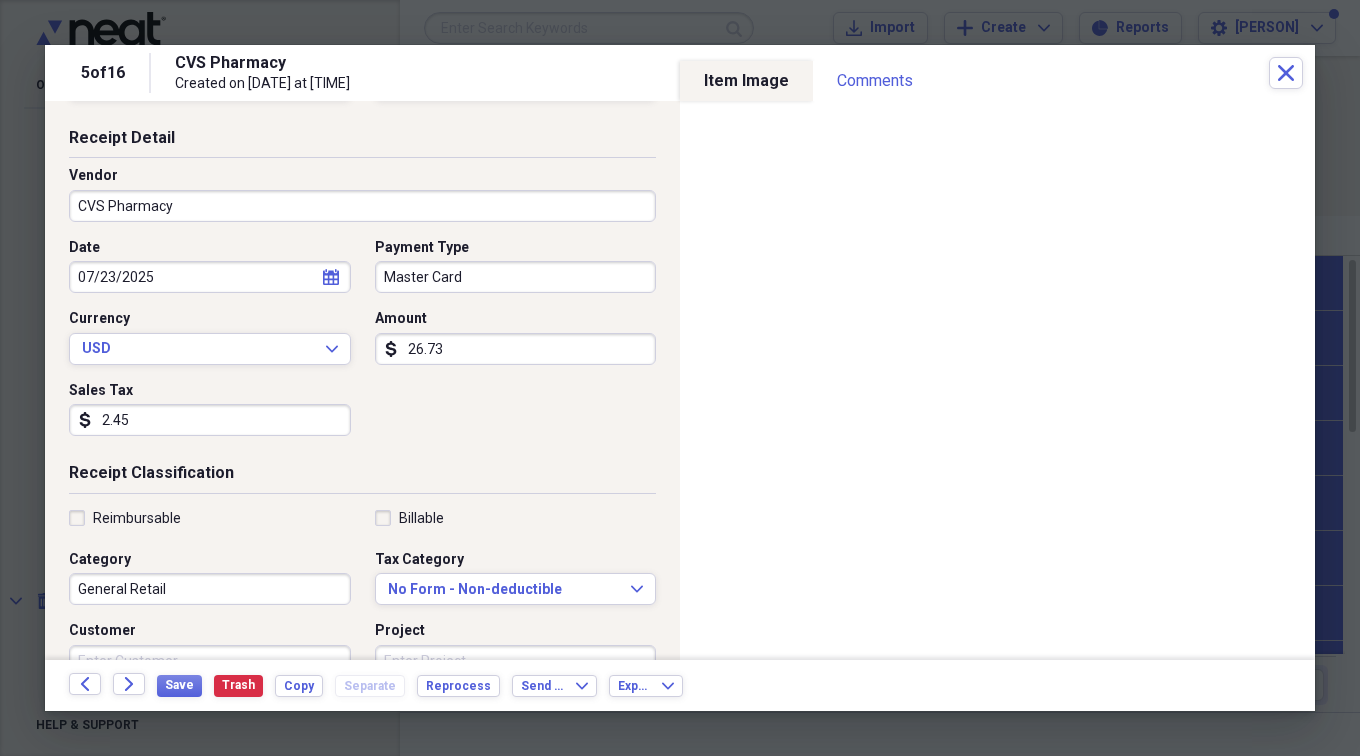 scroll, scrollTop: 100, scrollLeft: 0, axis: vertical 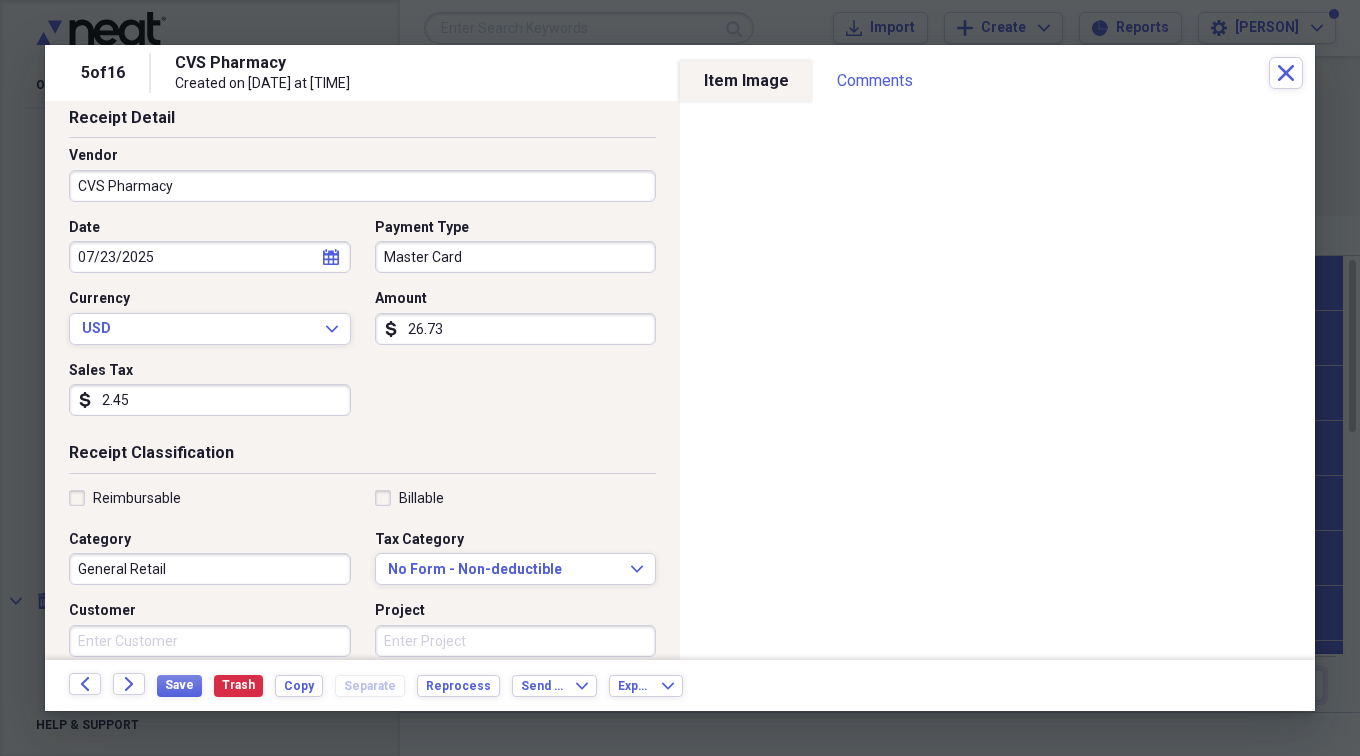 click on "General Retail" at bounding box center [210, 569] 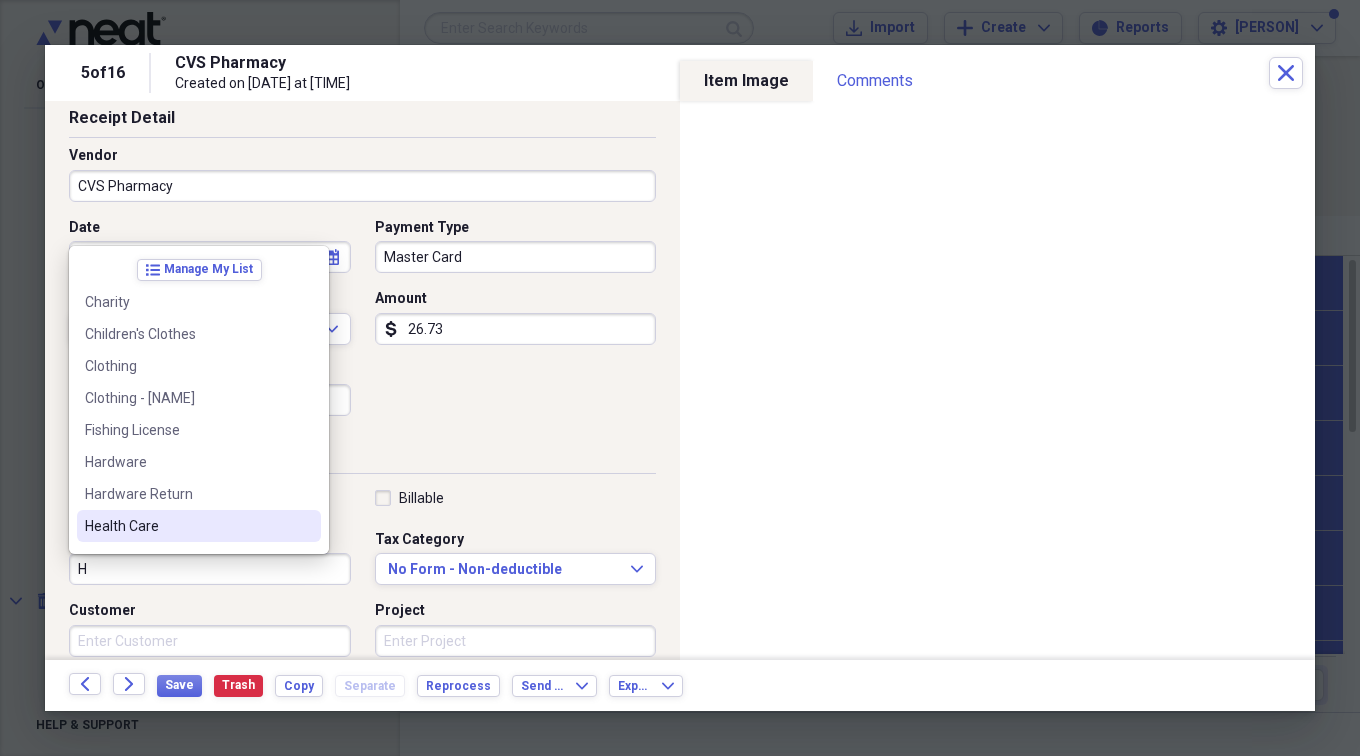 click on "Health Care" at bounding box center (187, 526) 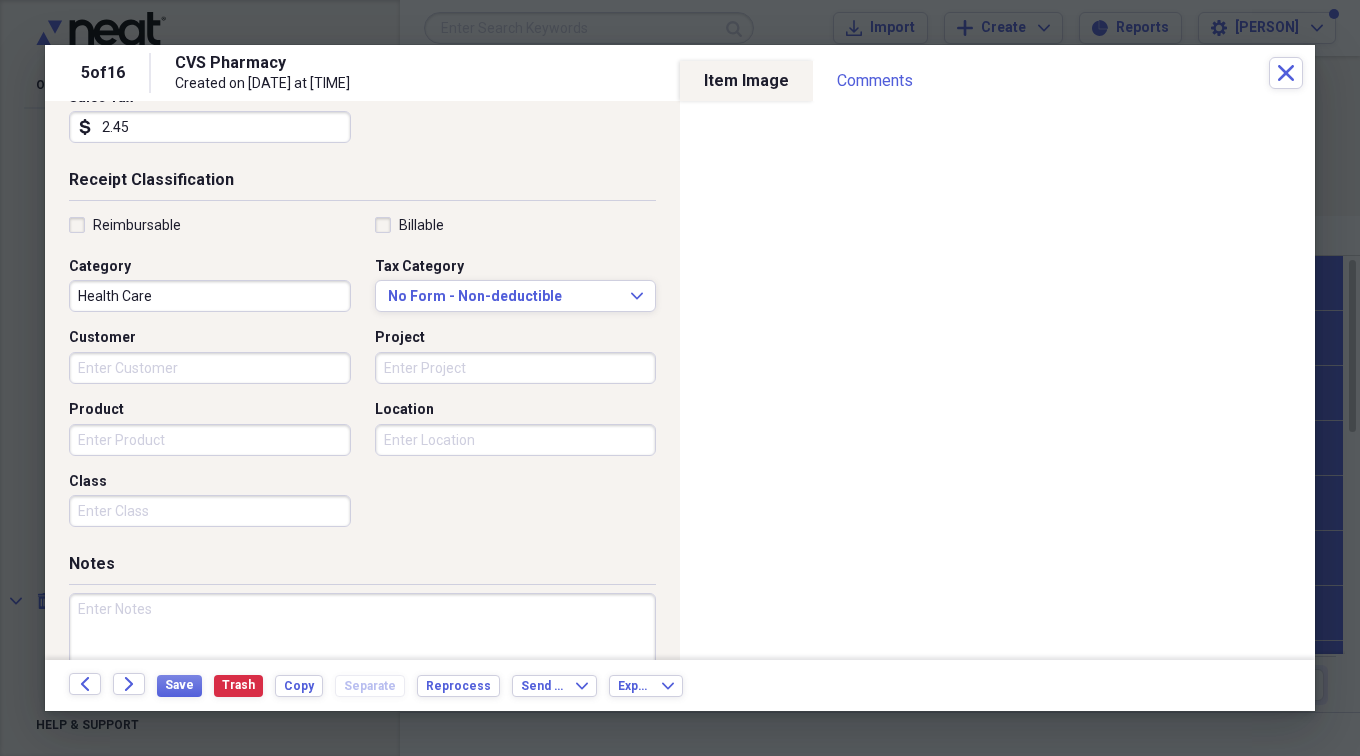 scroll, scrollTop: 400, scrollLeft: 0, axis: vertical 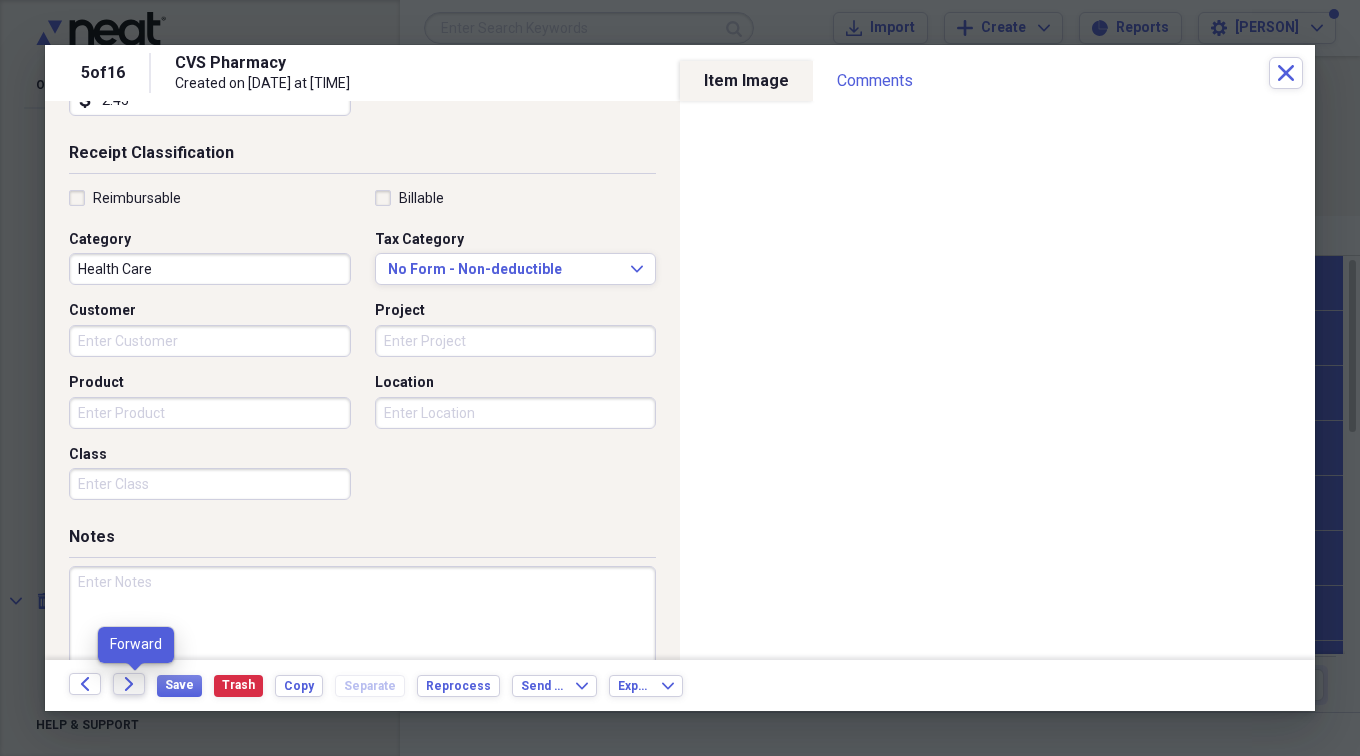 click on "Forward" 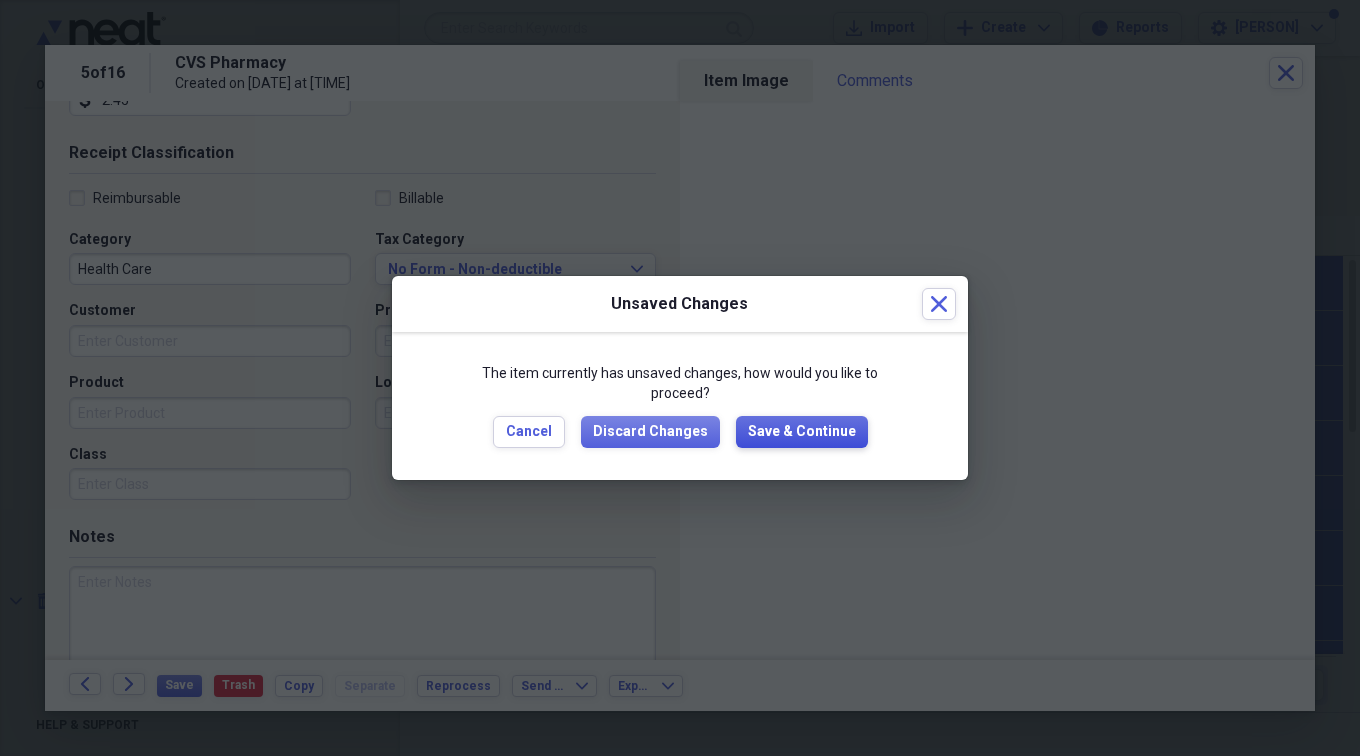 click on "Save & Continue" at bounding box center [802, 432] 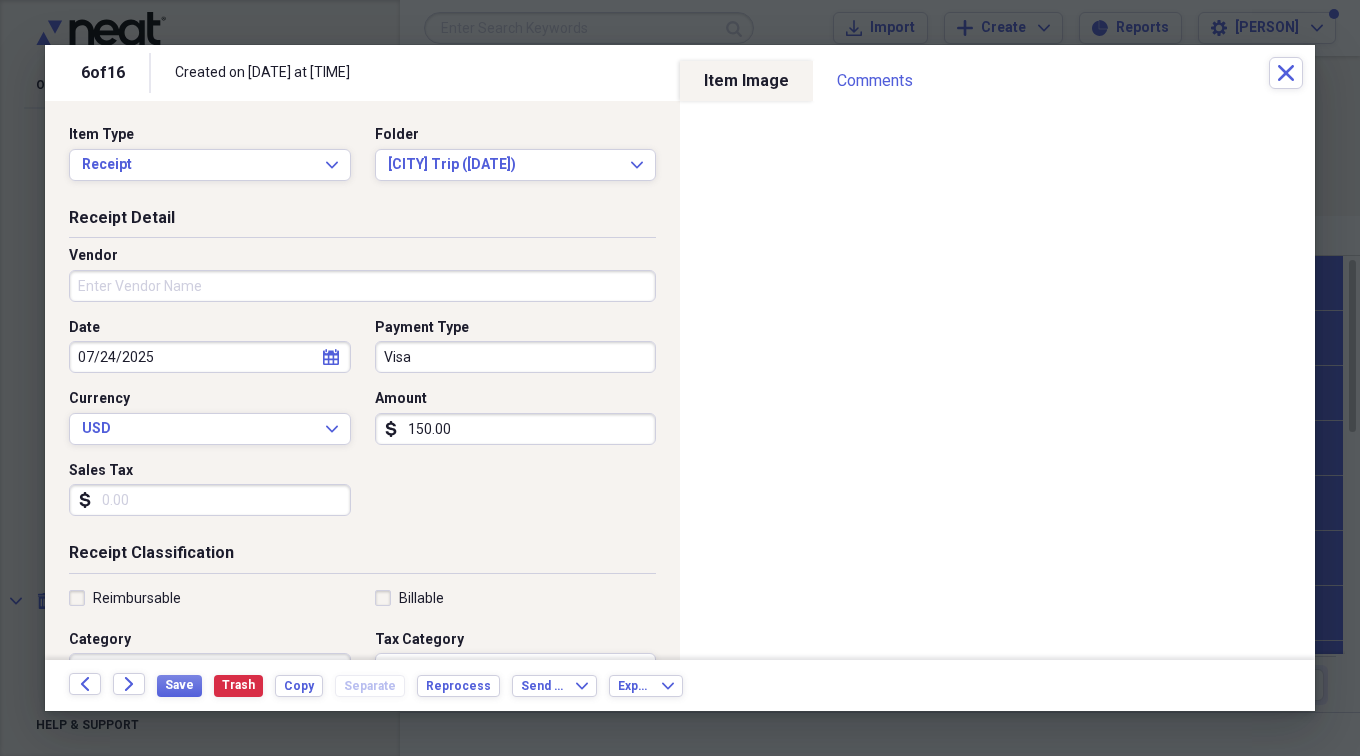 click on "Vendor" at bounding box center [362, 286] 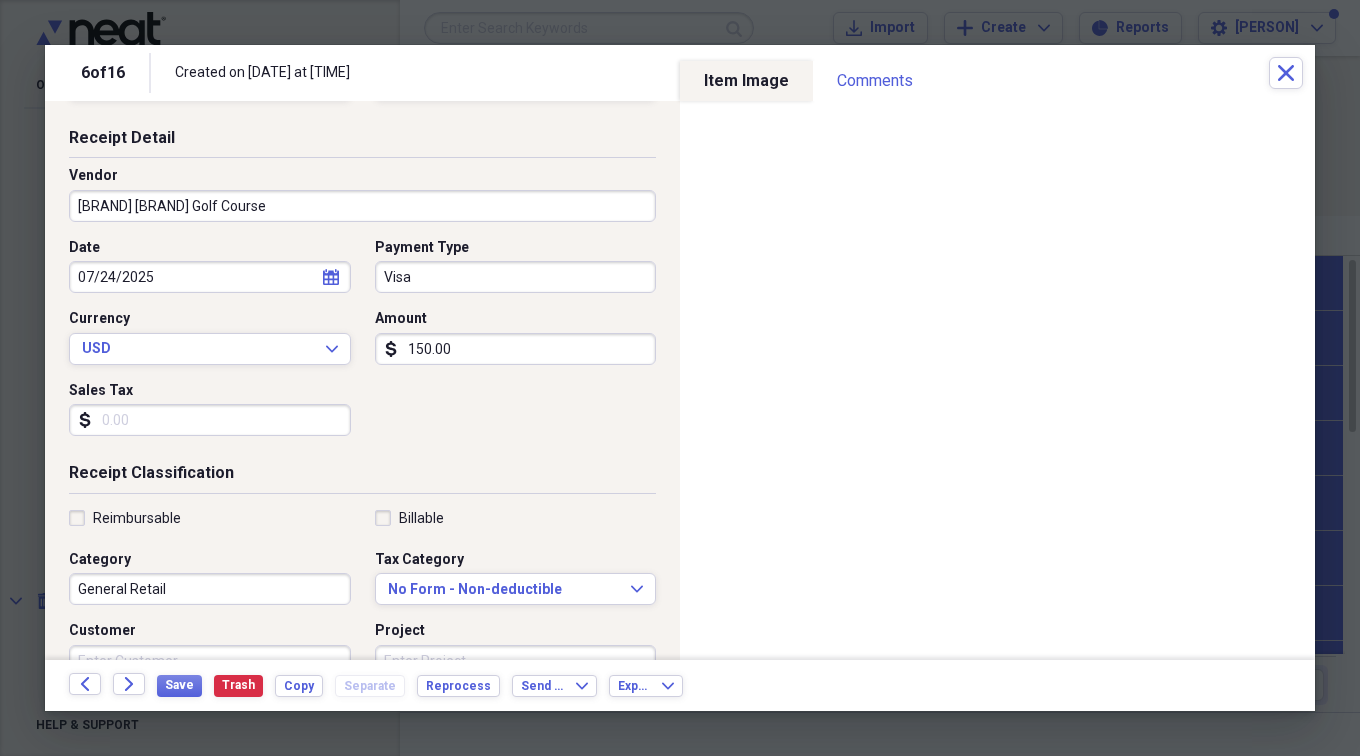 scroll, scrollTop: 100, scrollLeft: 0, axis: vertical 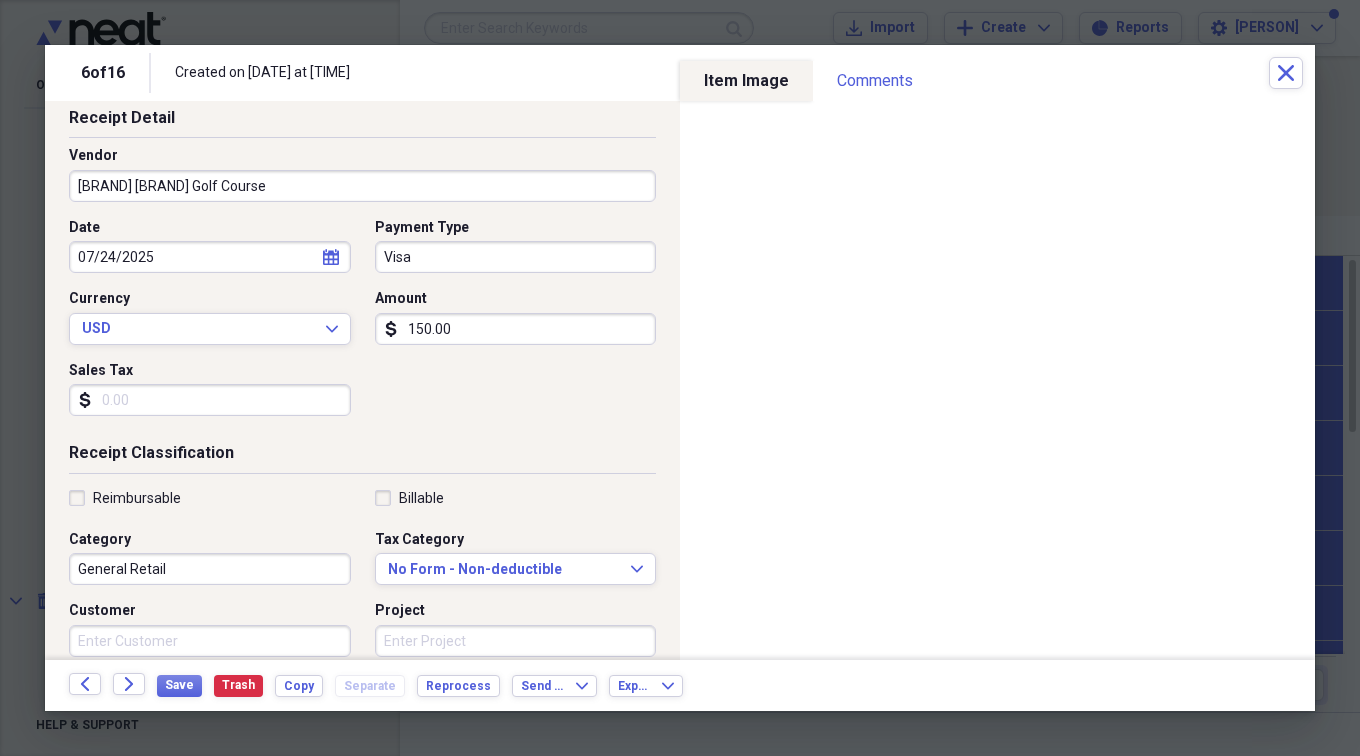 type on "[BRAND] [BRAND] Golf Course" 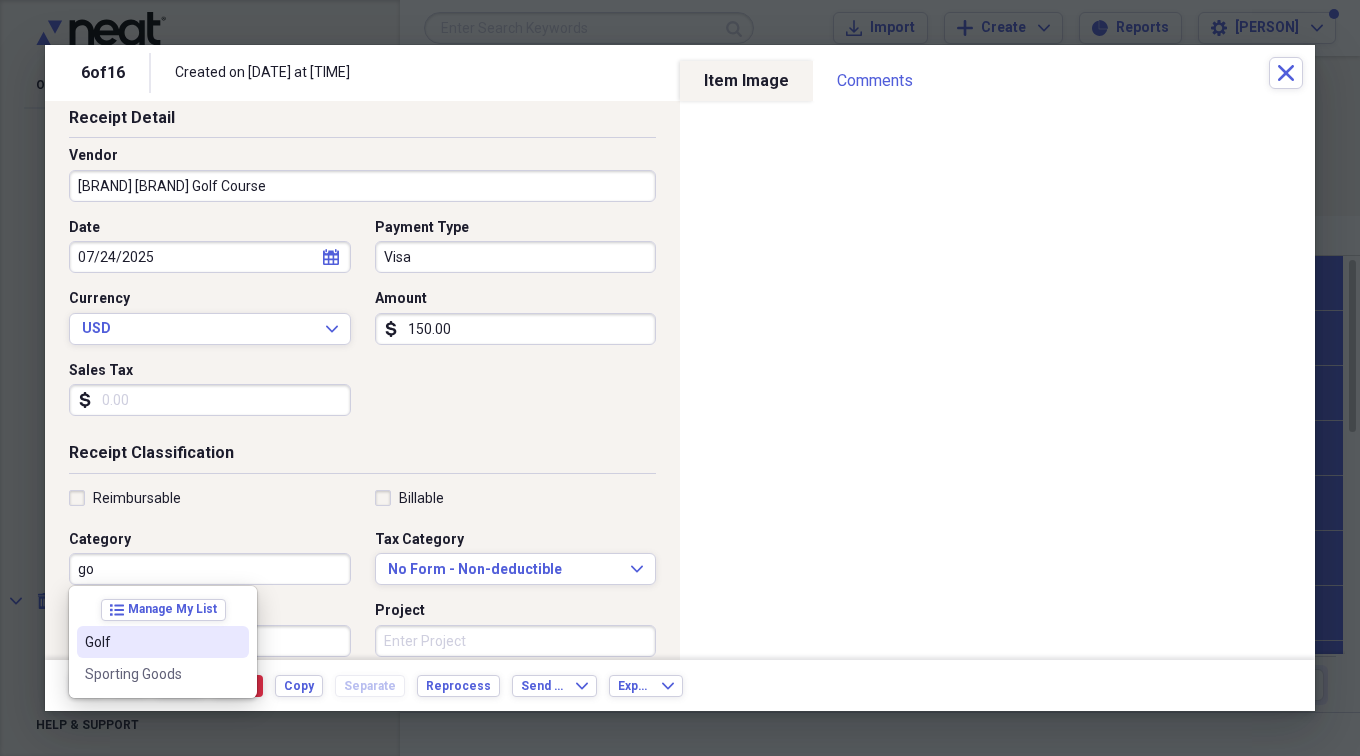 click on "Golf" at bounding box center [151, 642] 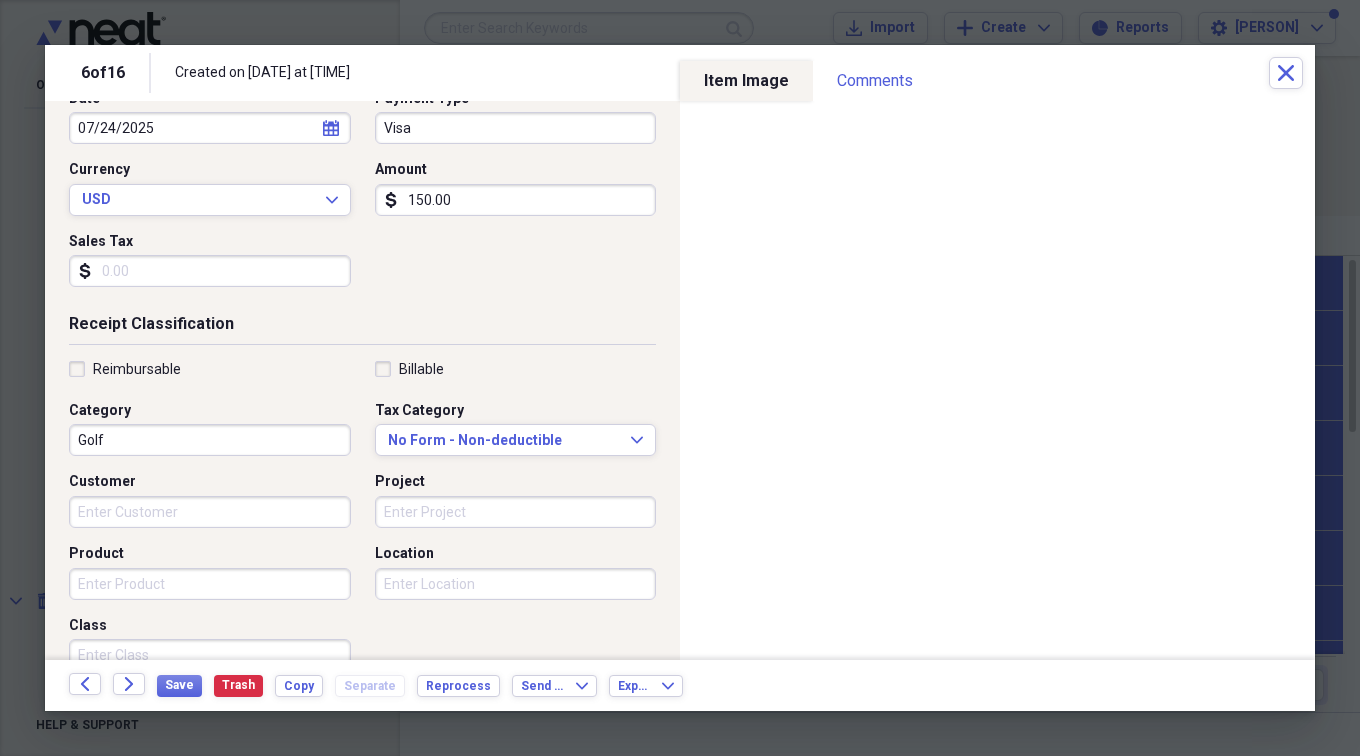 scroll, scrollTop: 300, scrollLeft: 0, axis: vertical 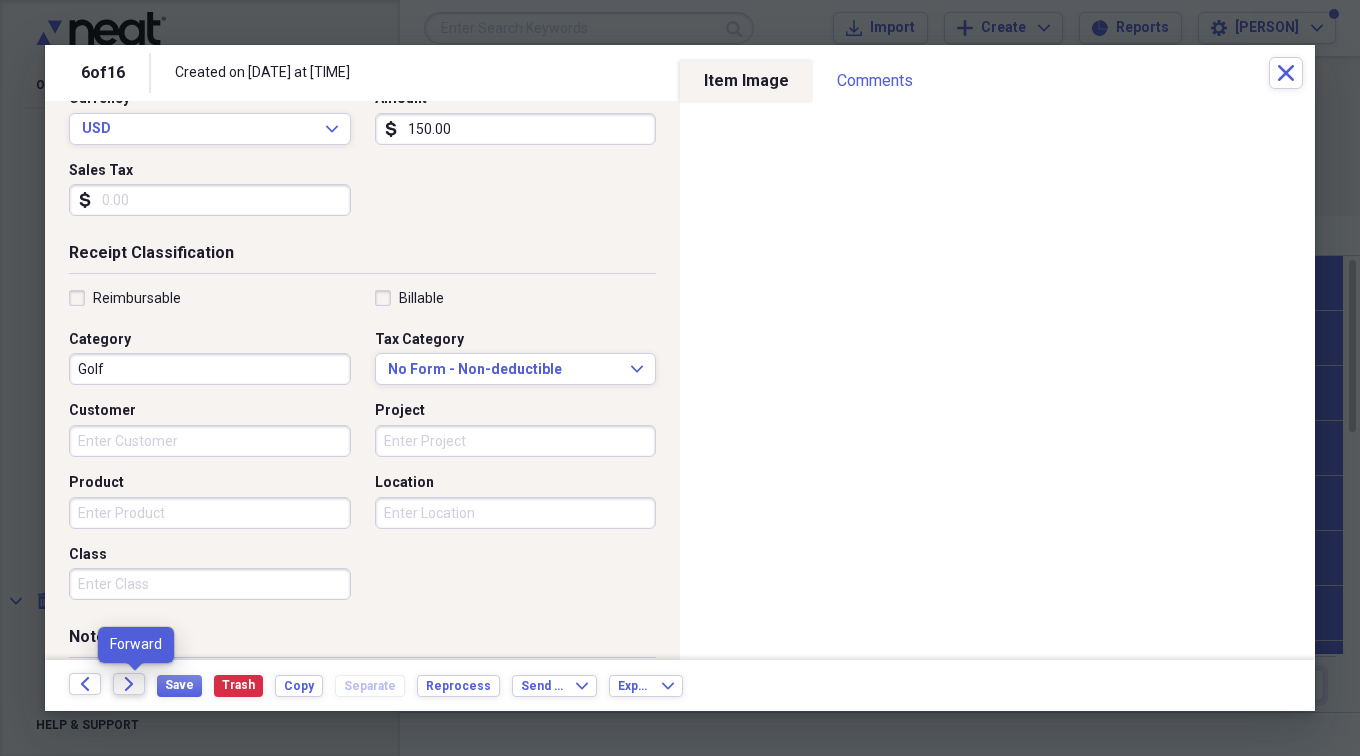 click on "Forward" 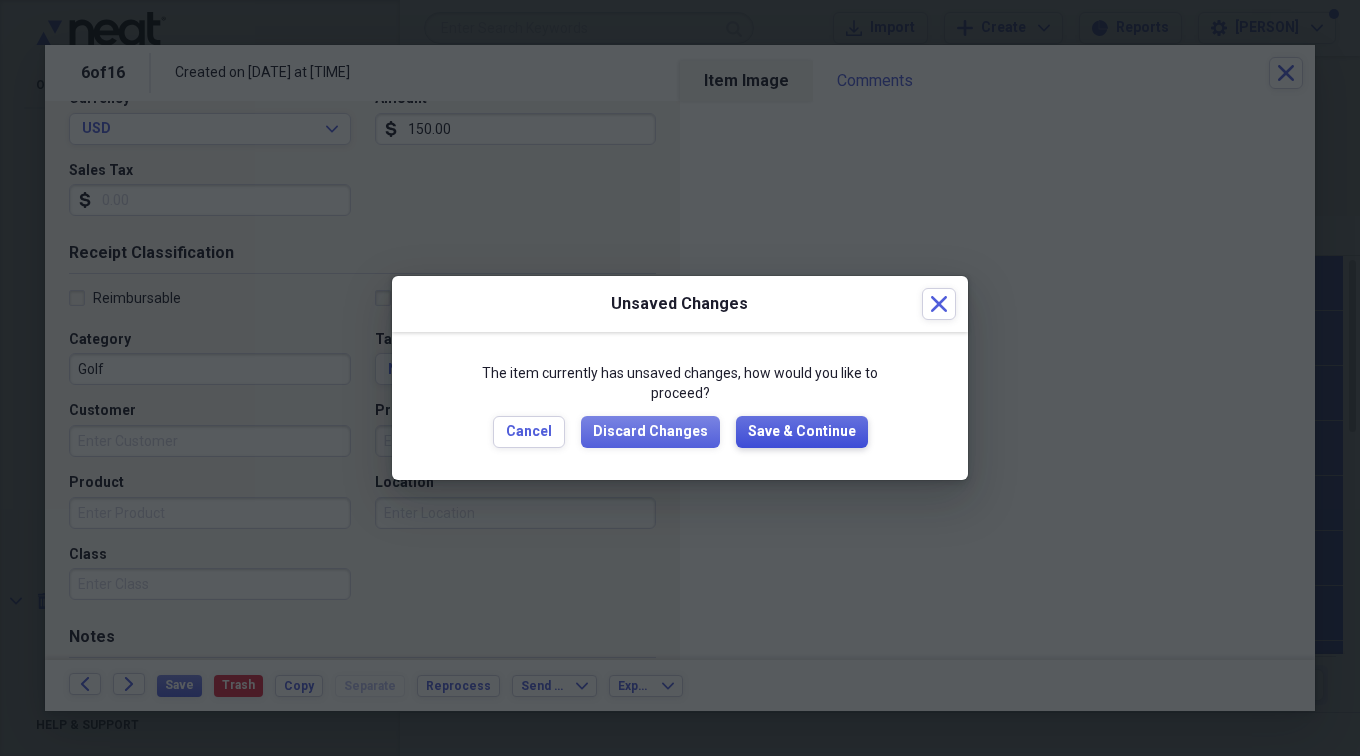 click on "Save & Continue" at bounding box center [802, 432] 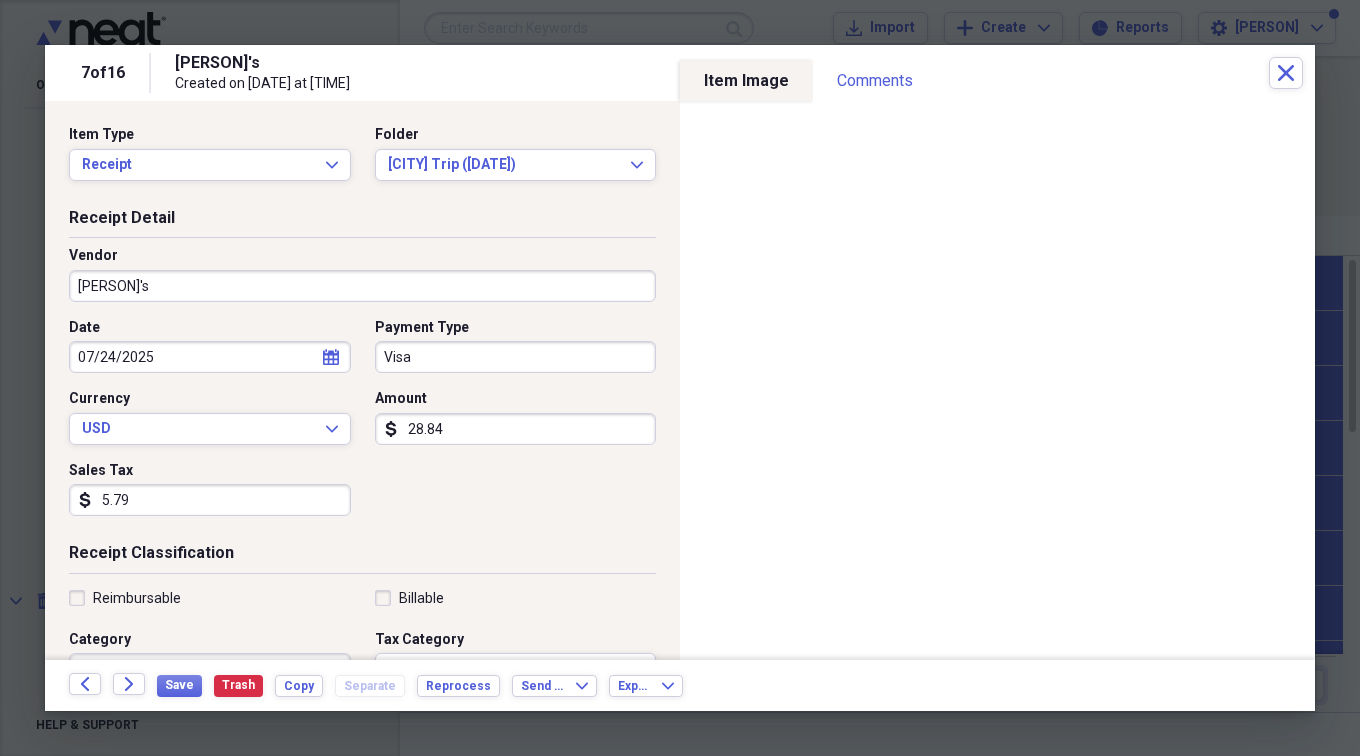 click on "Vendor [NAME]" at bounding box center [362, 274] 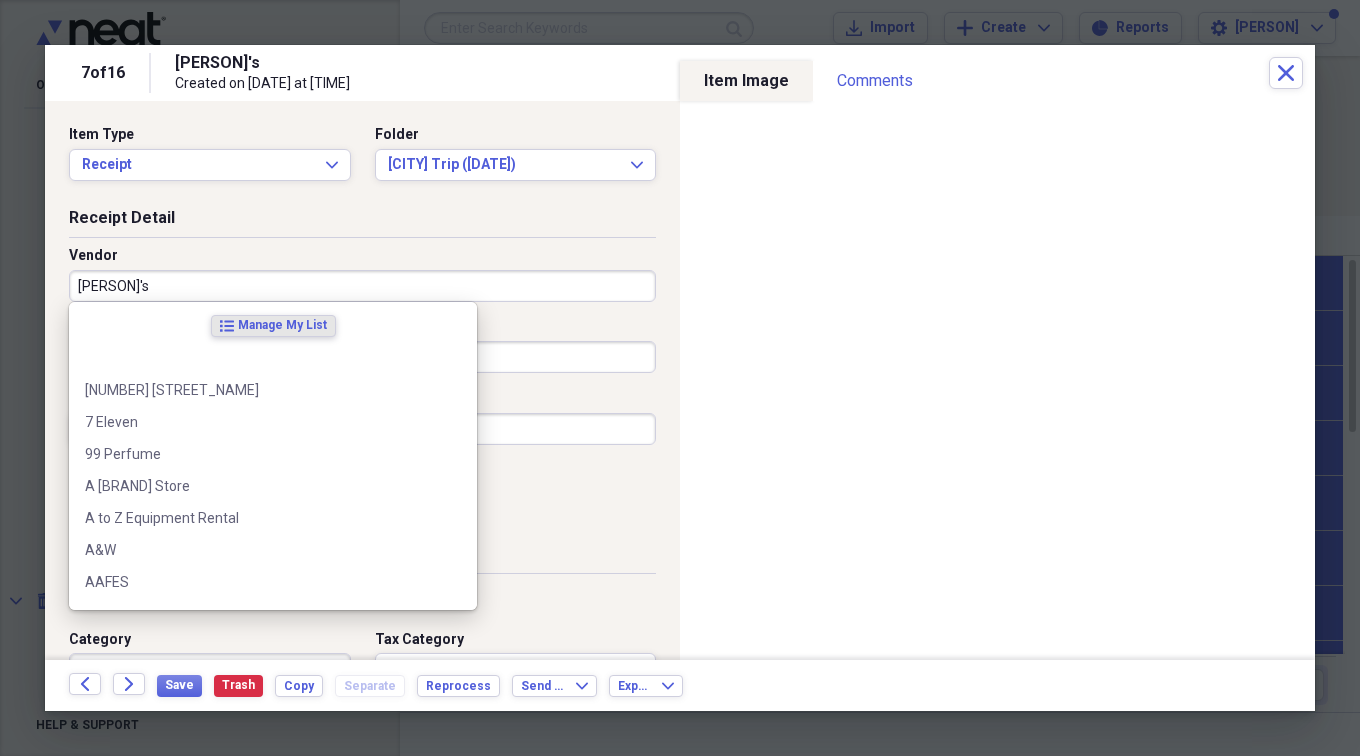 click on "[PERSON]'s" at bounding box center [362, 286] 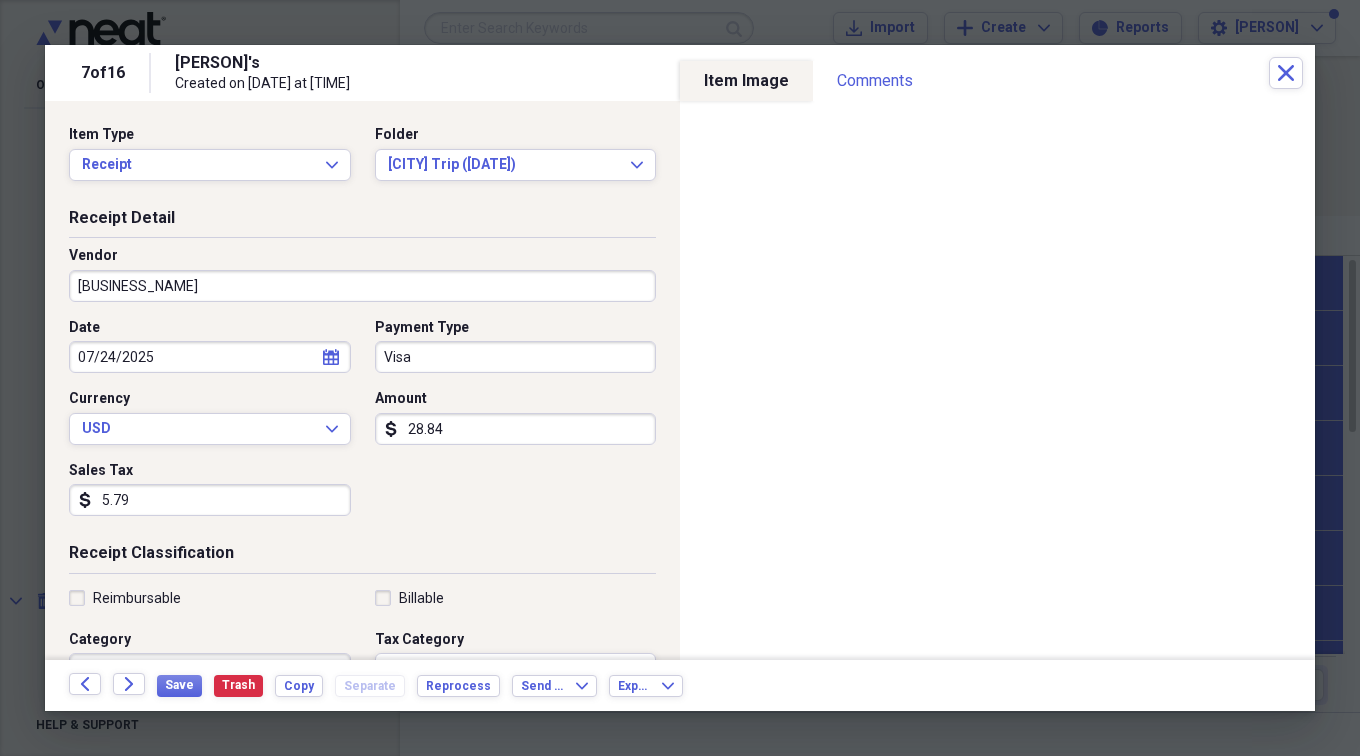 click on "[BUSINESS_NAME]" at bounding box center (362, 286) 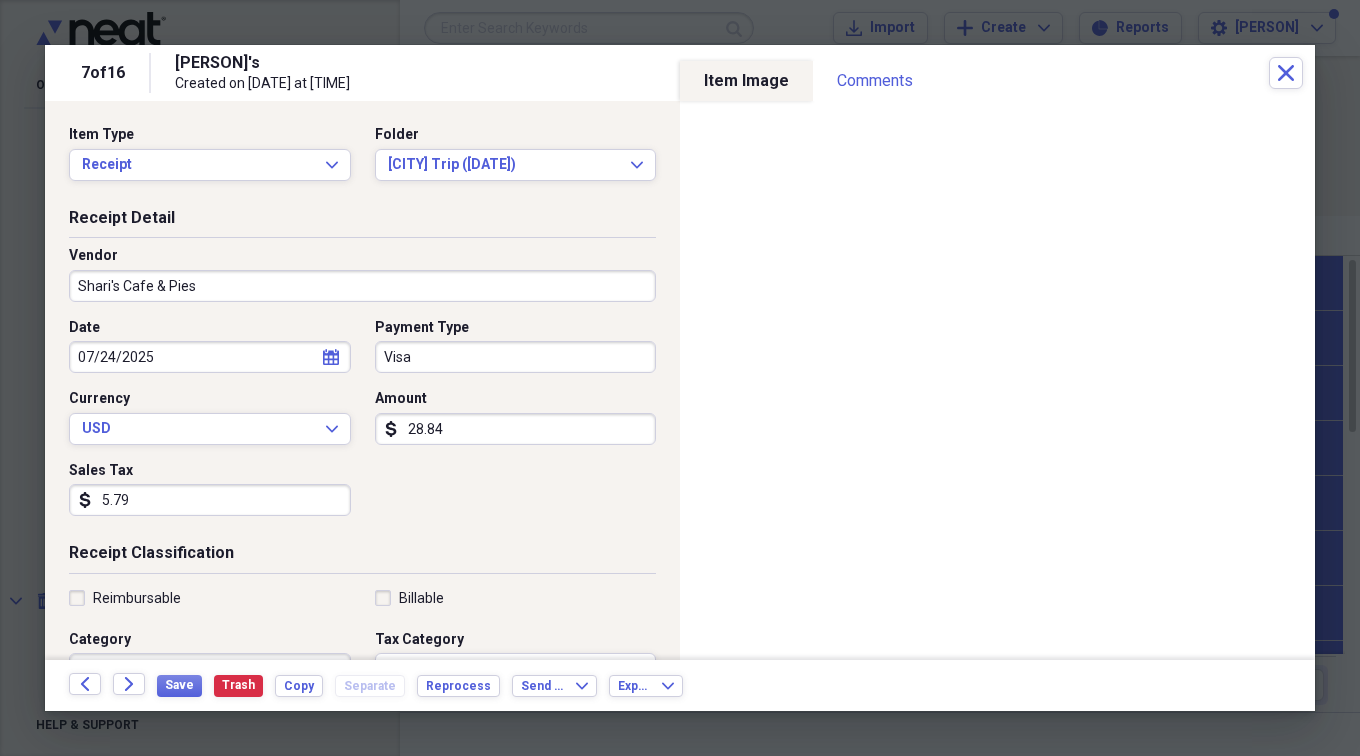 type on "Shari's Cafe & Pies" 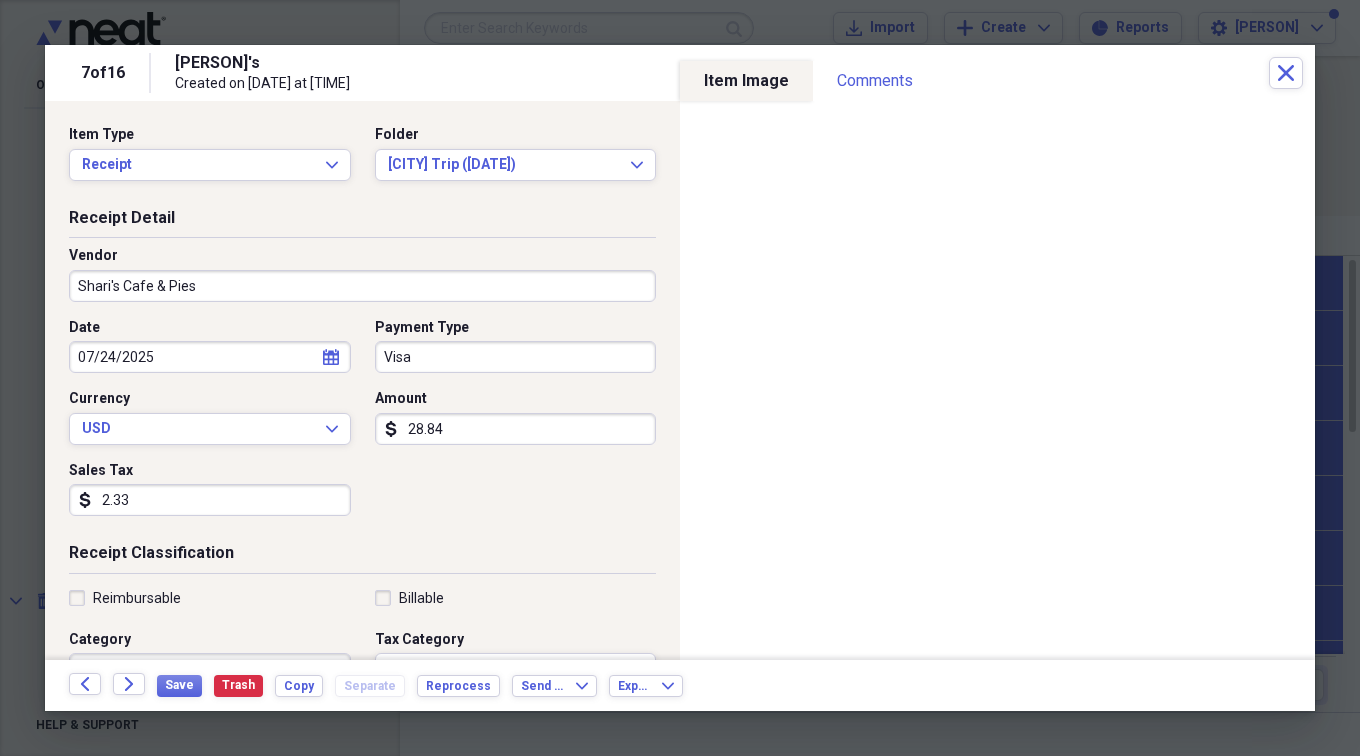 scroll, scrollTop: 0, scrollLeft: 0, axis: both 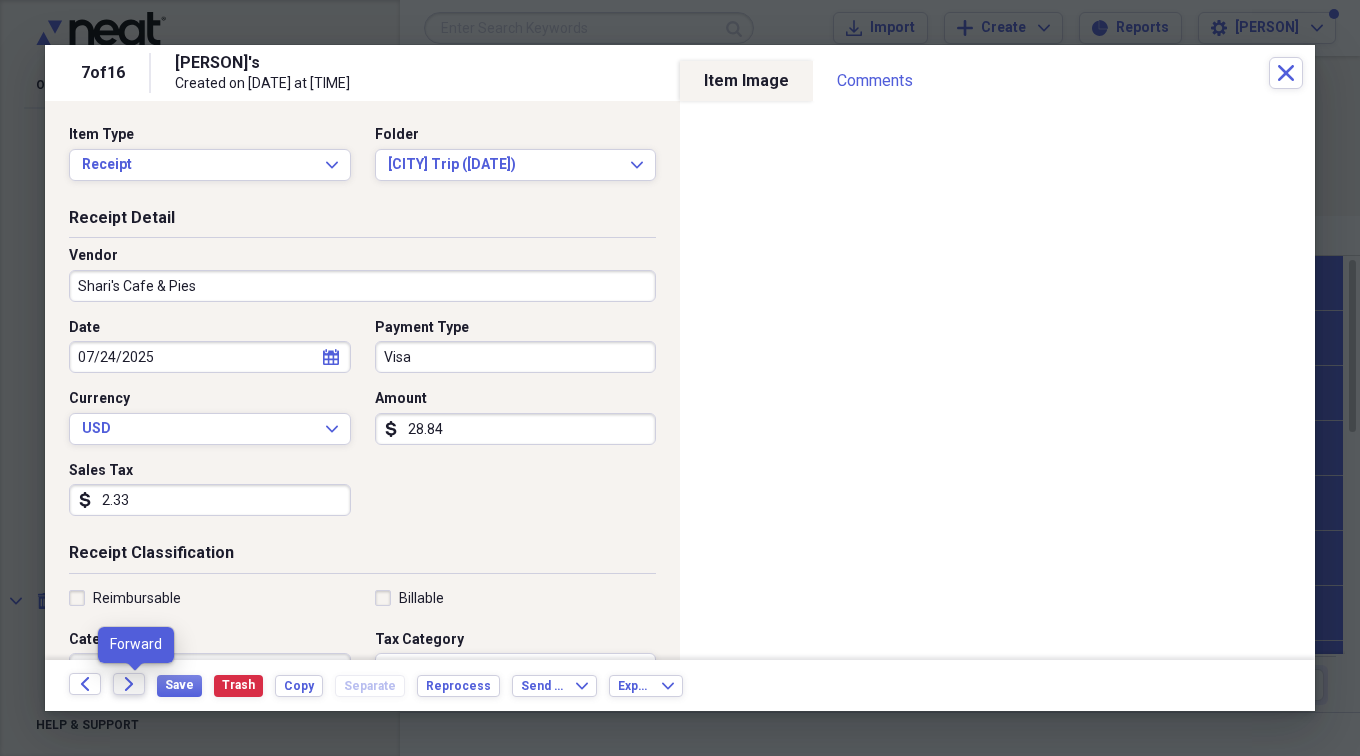 type on "2.33" 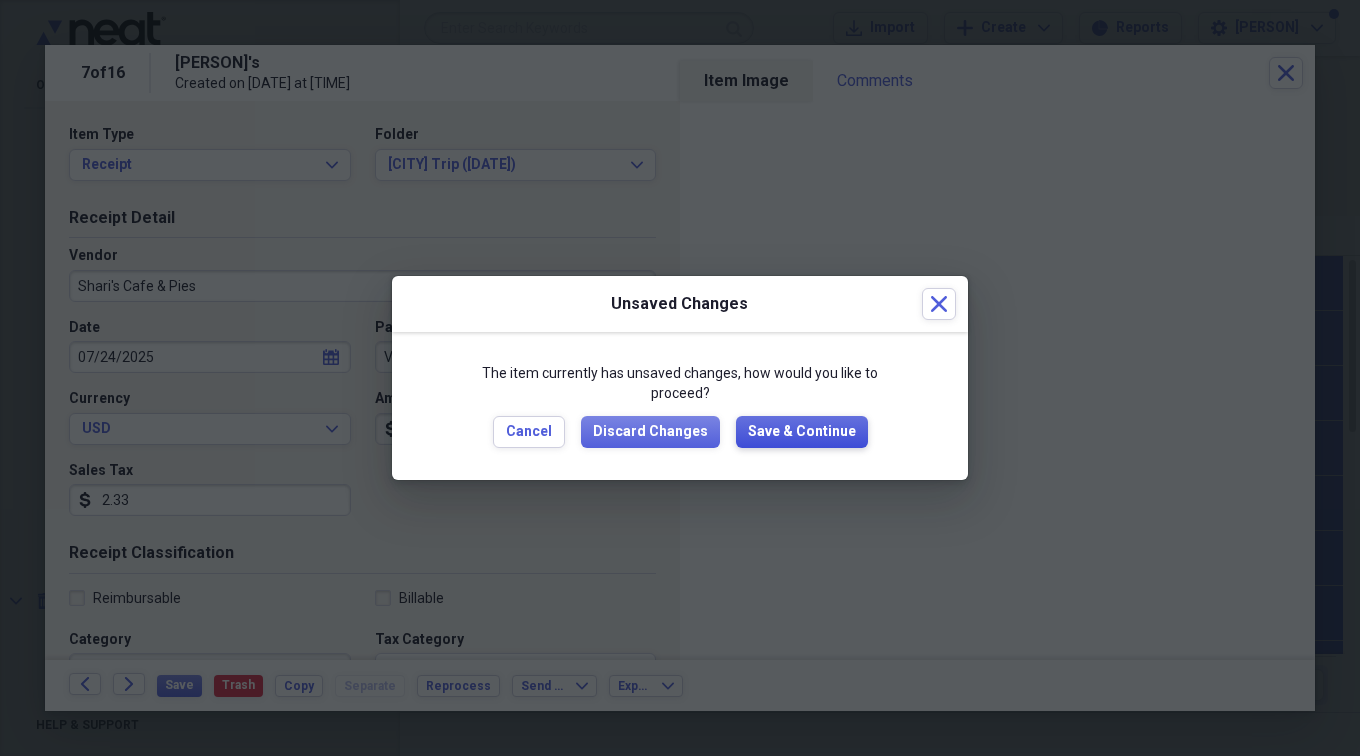 click on "Save & Continue" at bounding box center (802, 432) 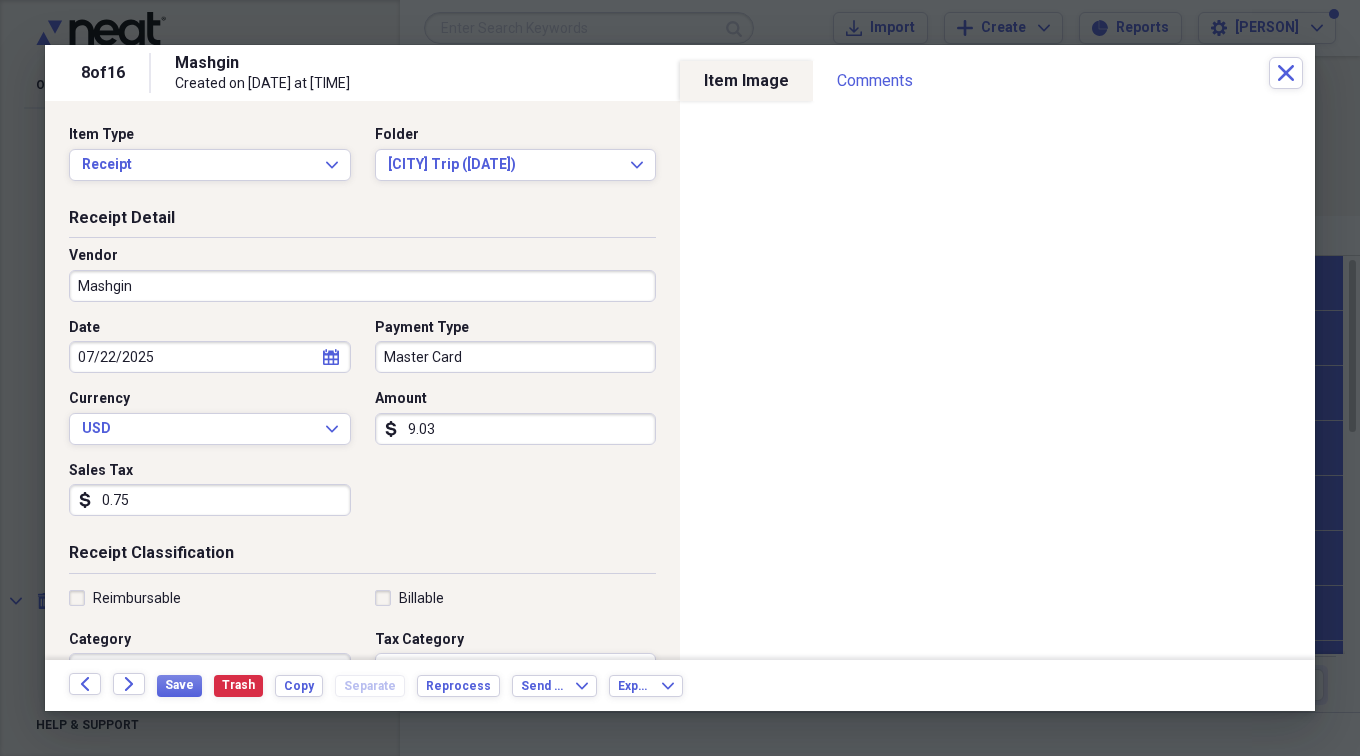 click on "Mashgin" at bounding box center (362, 286) 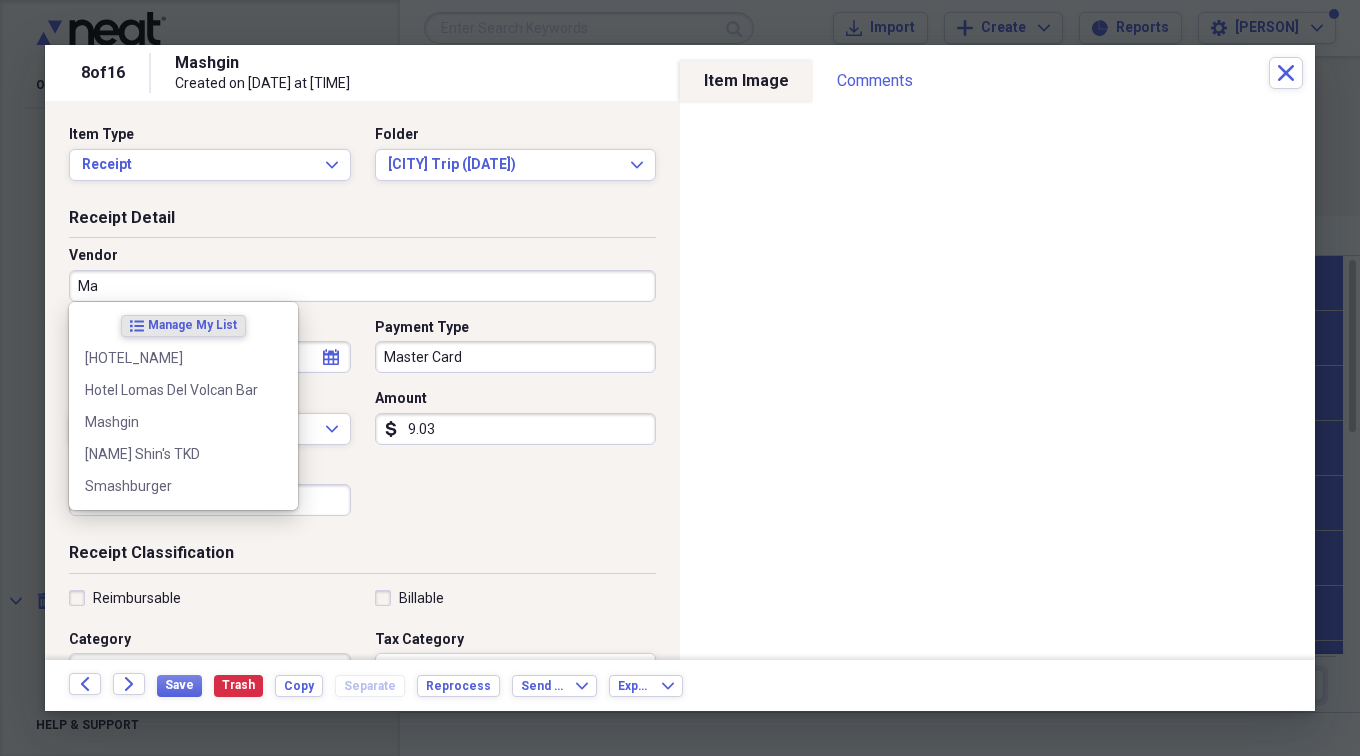 type on "M" 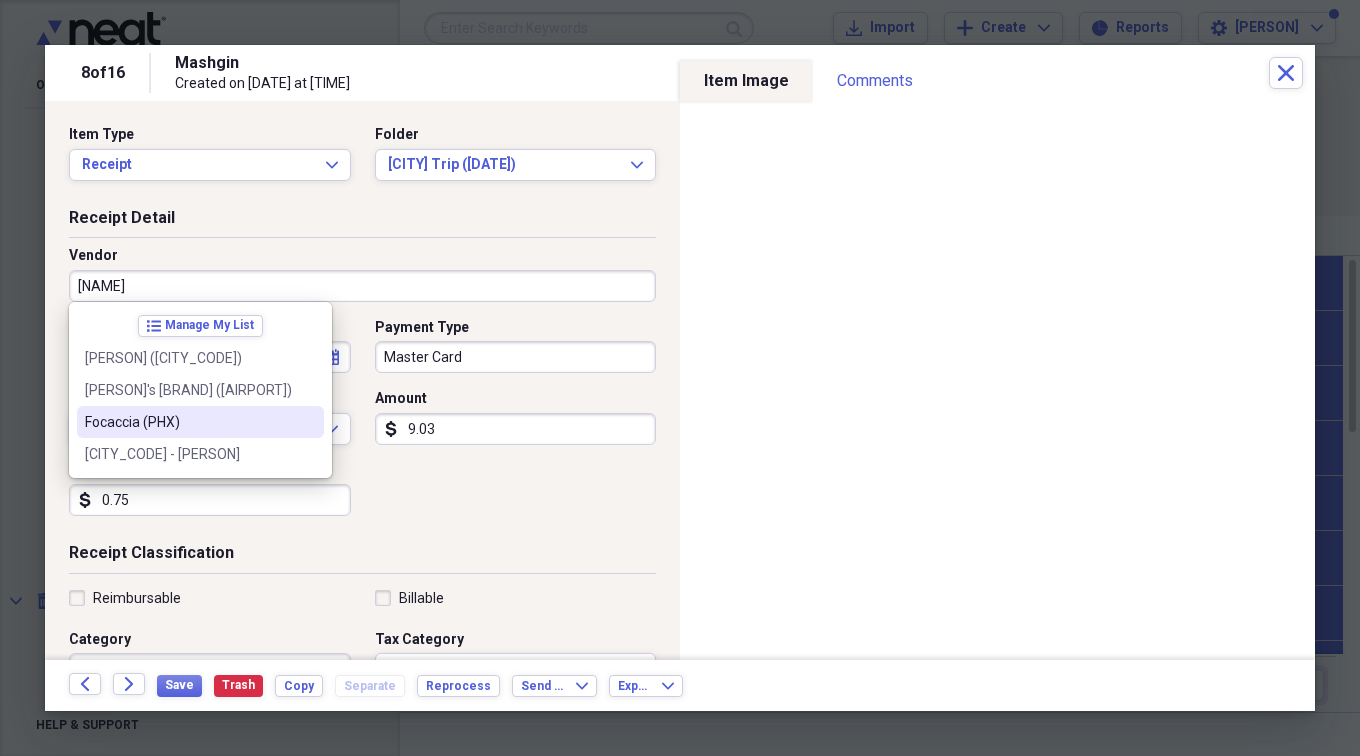 click on "Focaccia (PHX)" at bounding box center (188, 422) 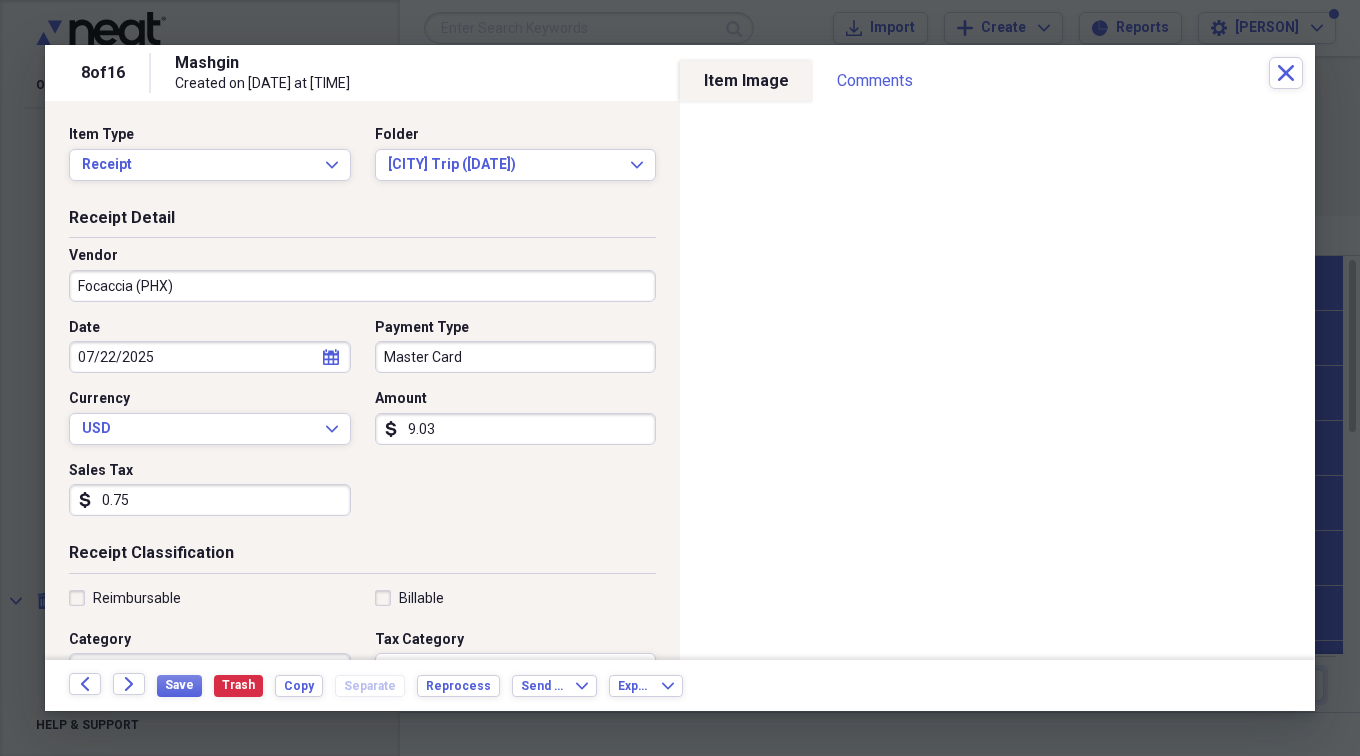 scroll, scrollTop: 0, scrollLeft: 0, axis: both 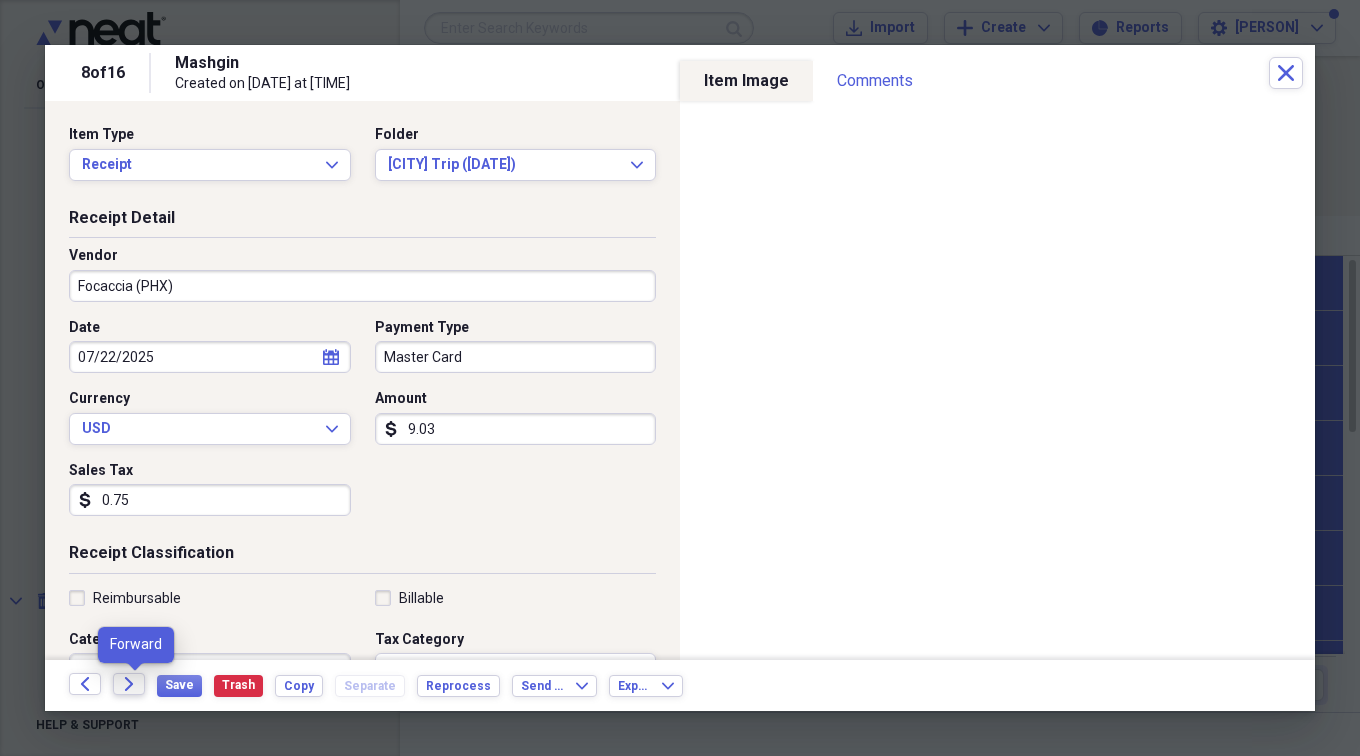 click on "Forward" 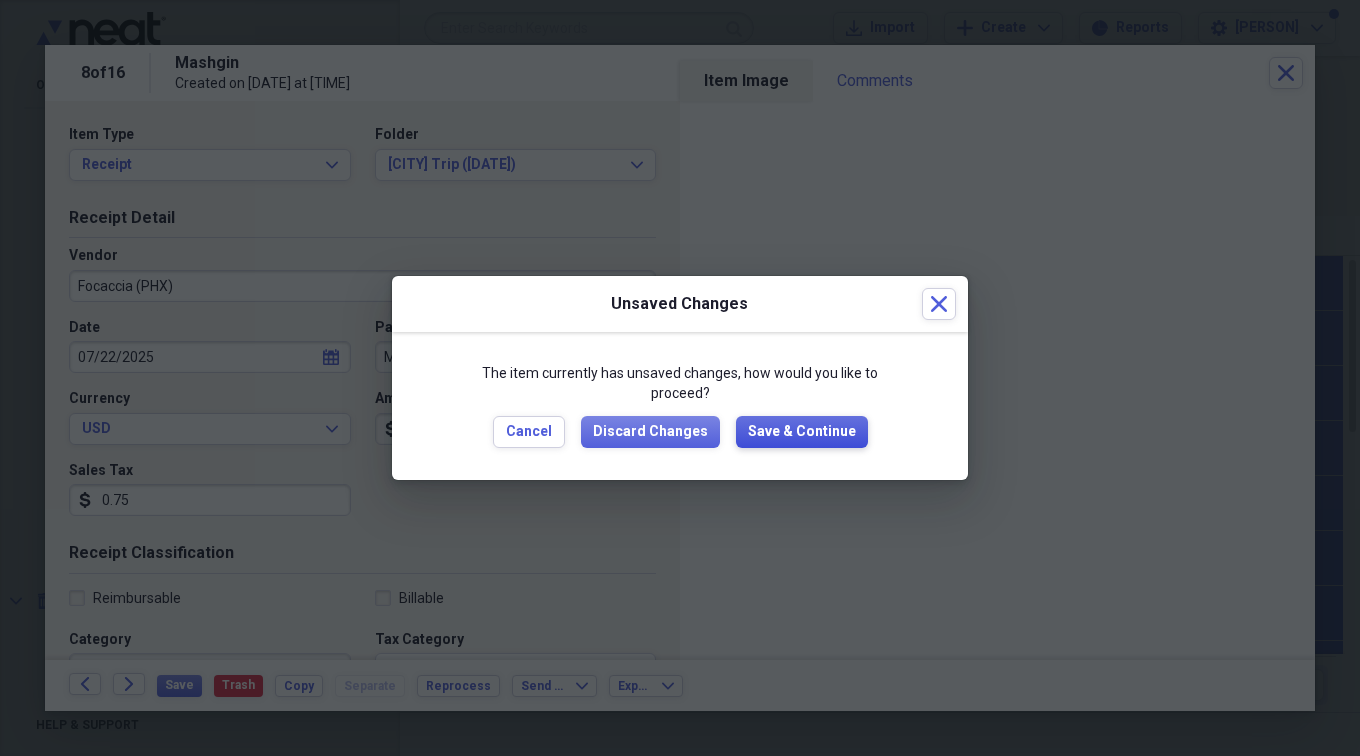 click on "Save & Continue" at bounding box center (802, 432) 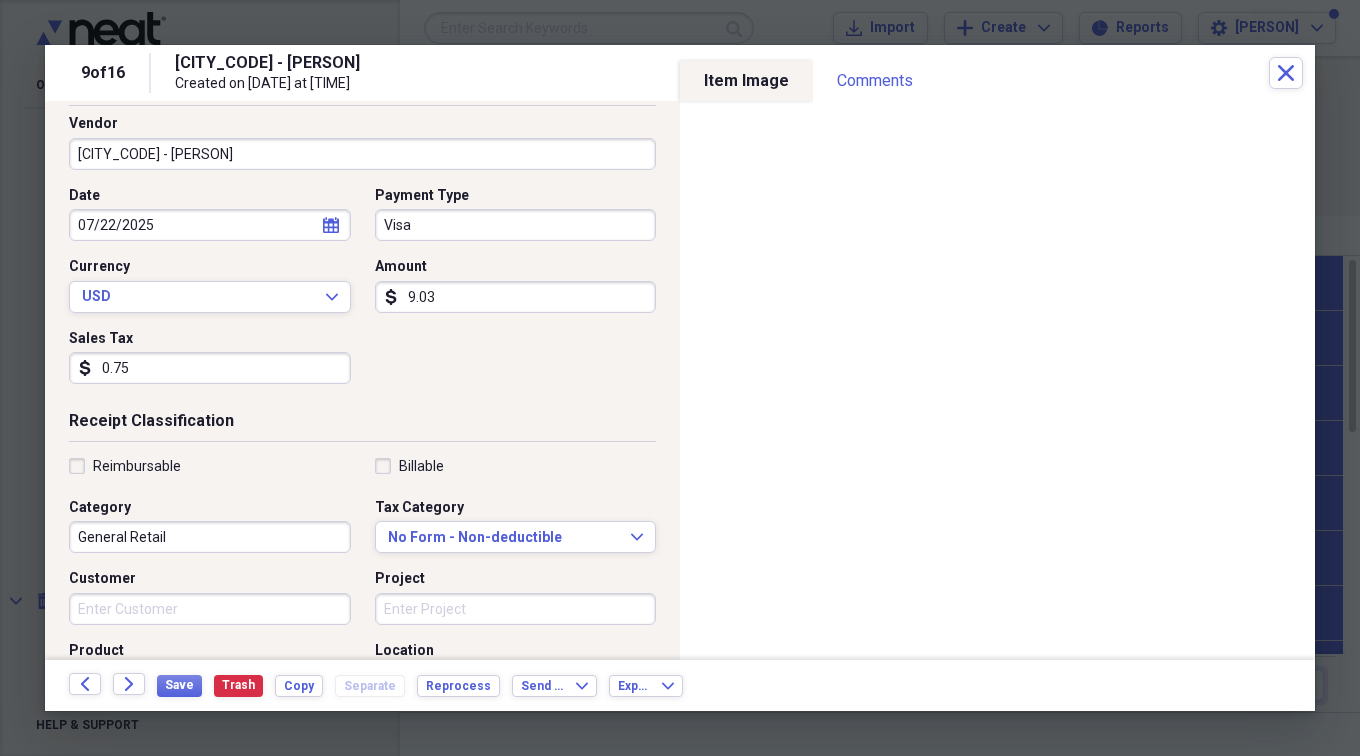 scroll, scrollTop: 200, scrollLeft: 0, axis: vertical 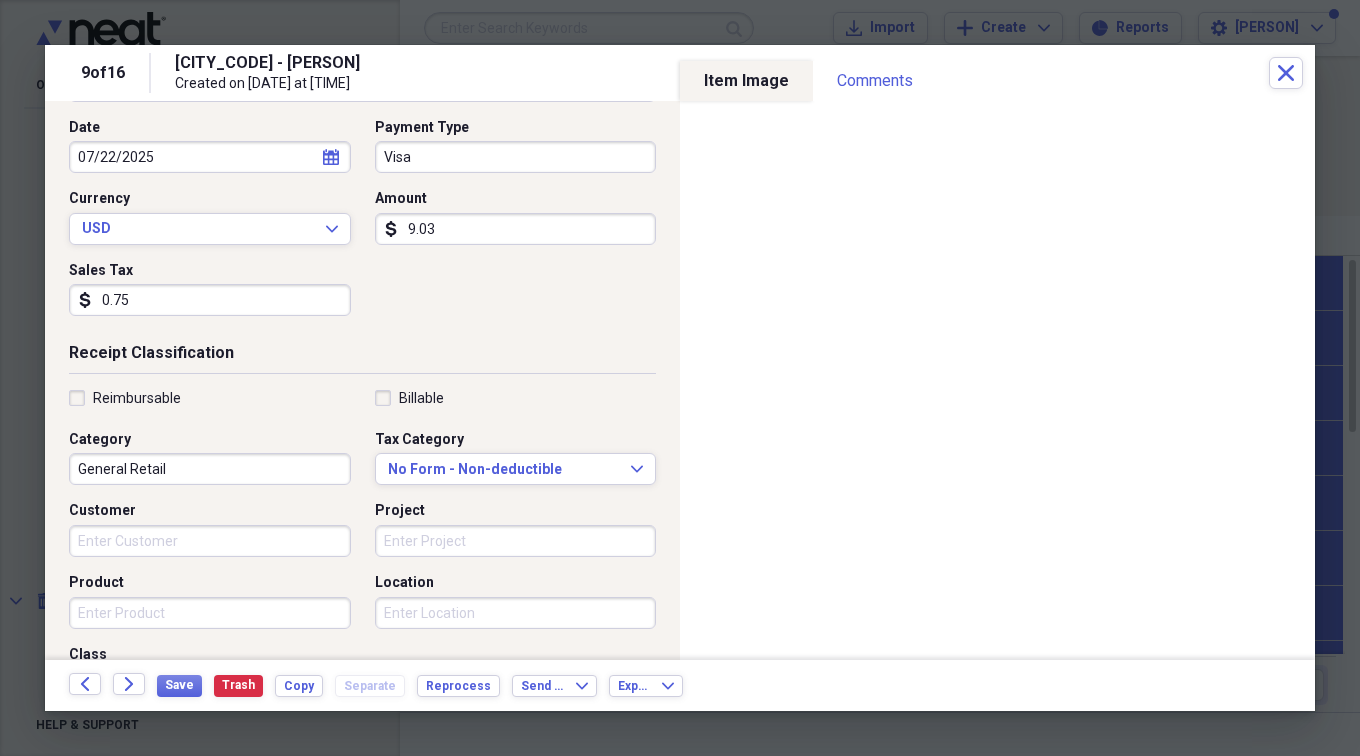 click on "General Retail" at bounding box center [210, 469] 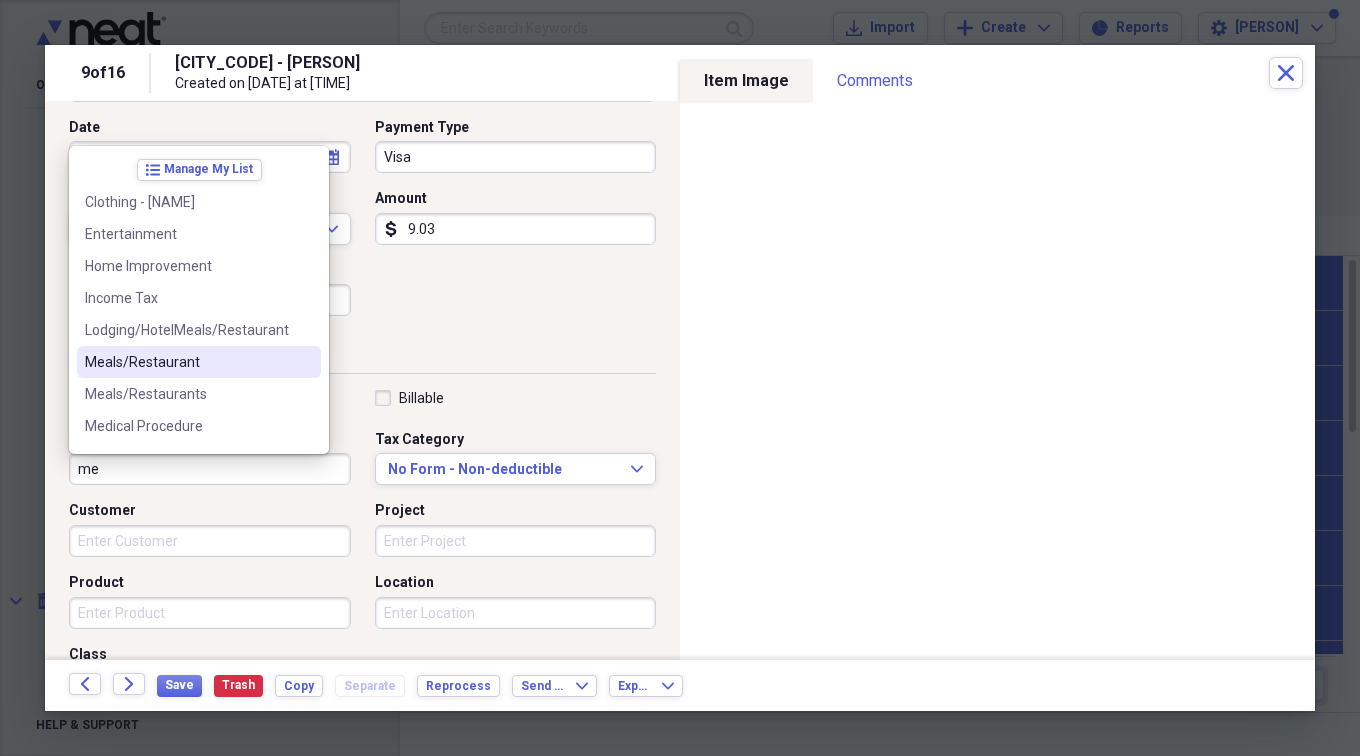 click on "Meals/Restaurant" at bounding box center (187, 362) 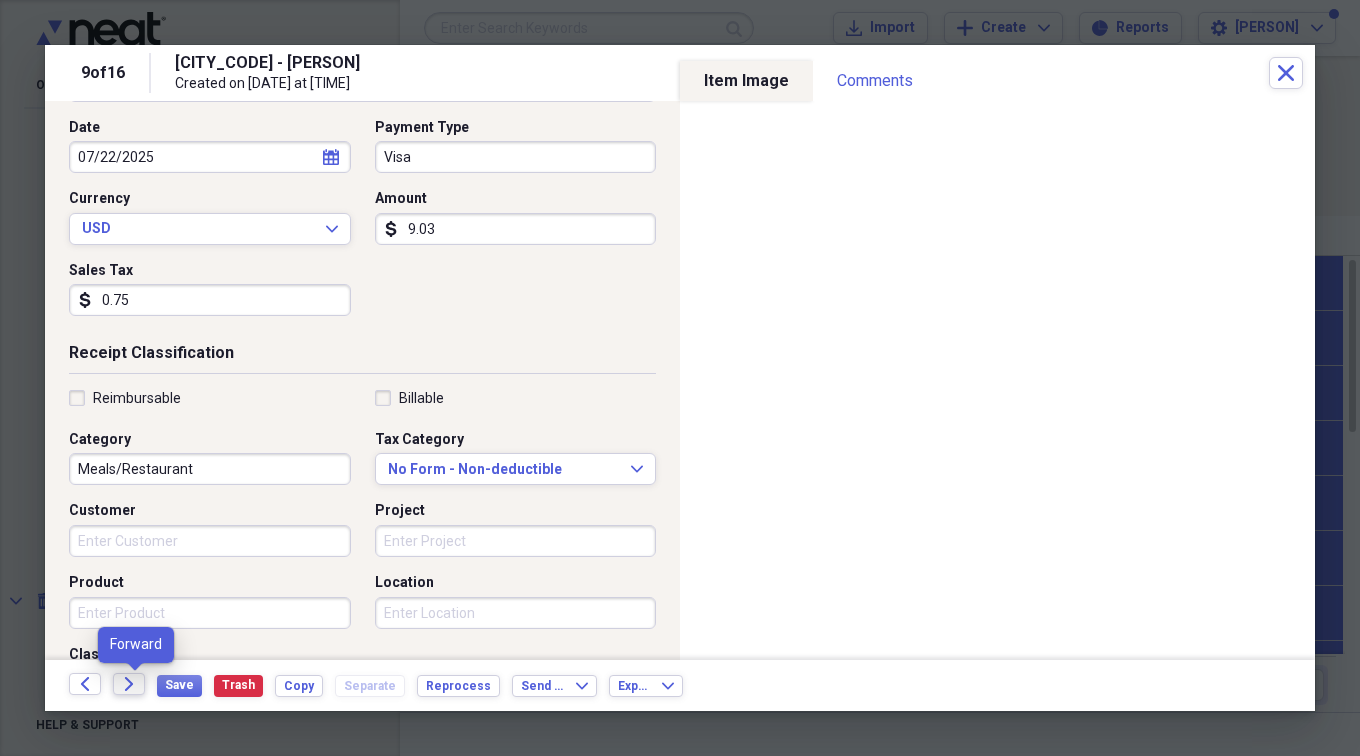 click on "Forward" 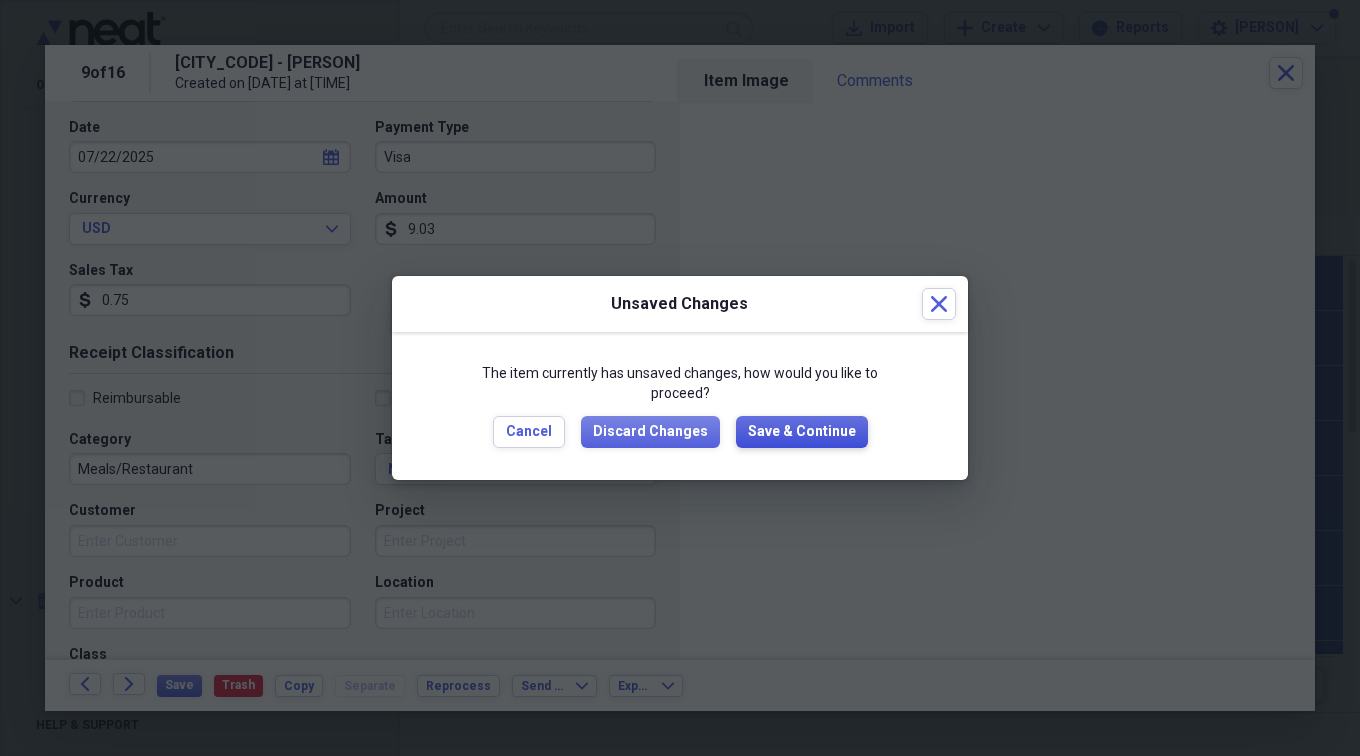 click on "Save & Continue" at bounding box center (802, 432) 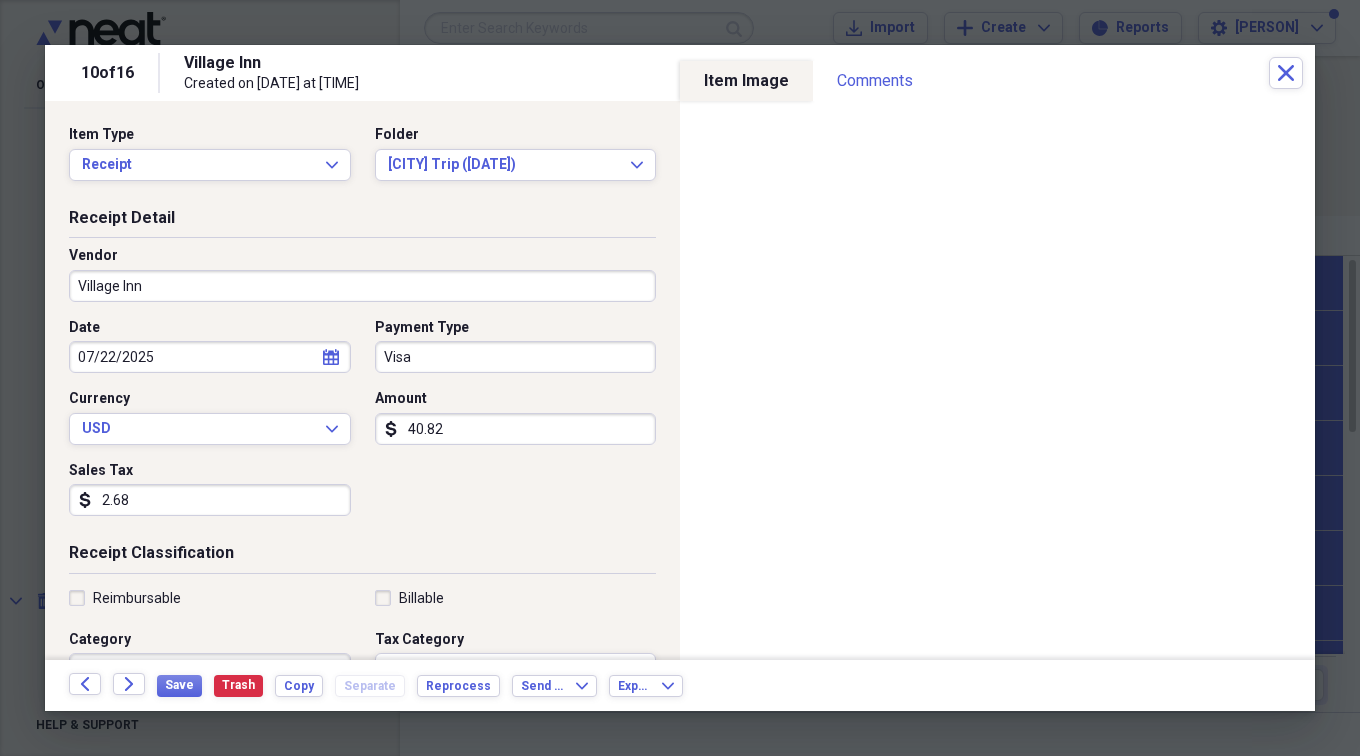 scroll, scrollTop: 300, scrollLeft: 0, axis: vertical 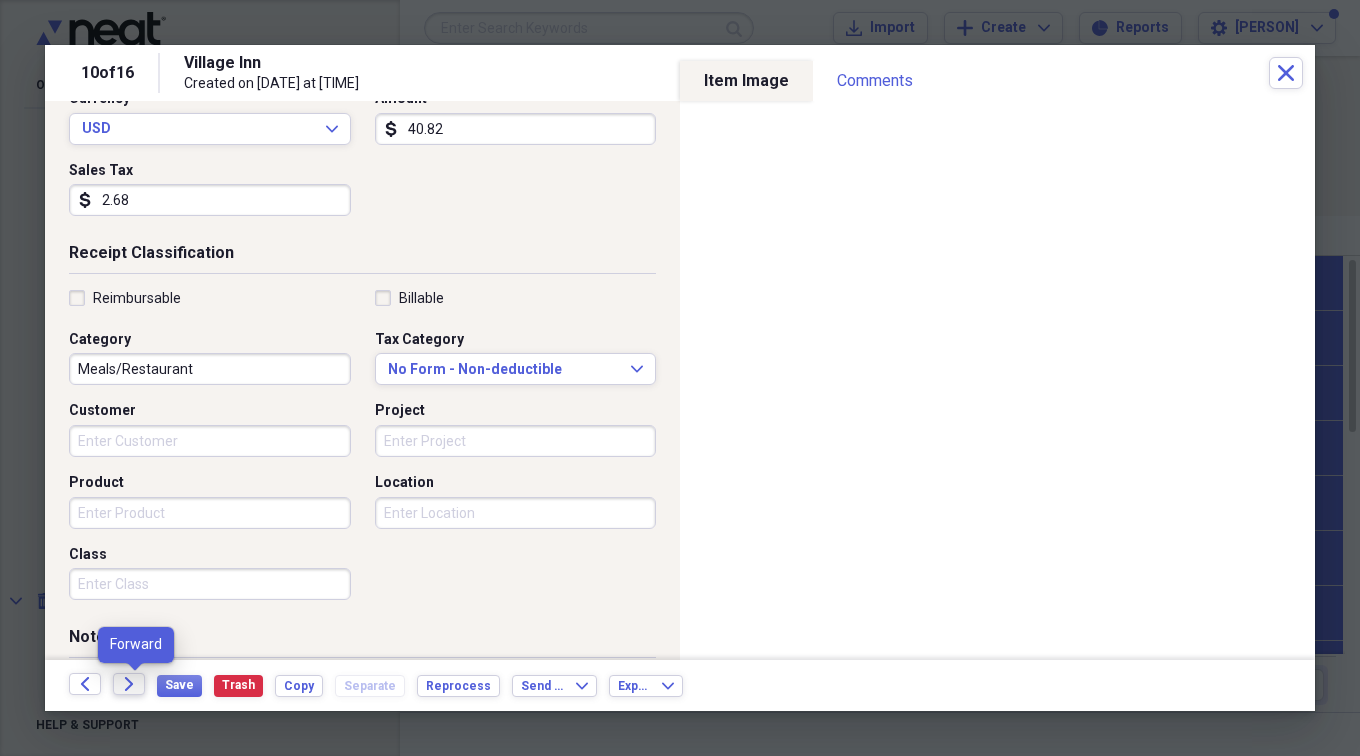 click on "Forward" at bounding box center [129, 684] 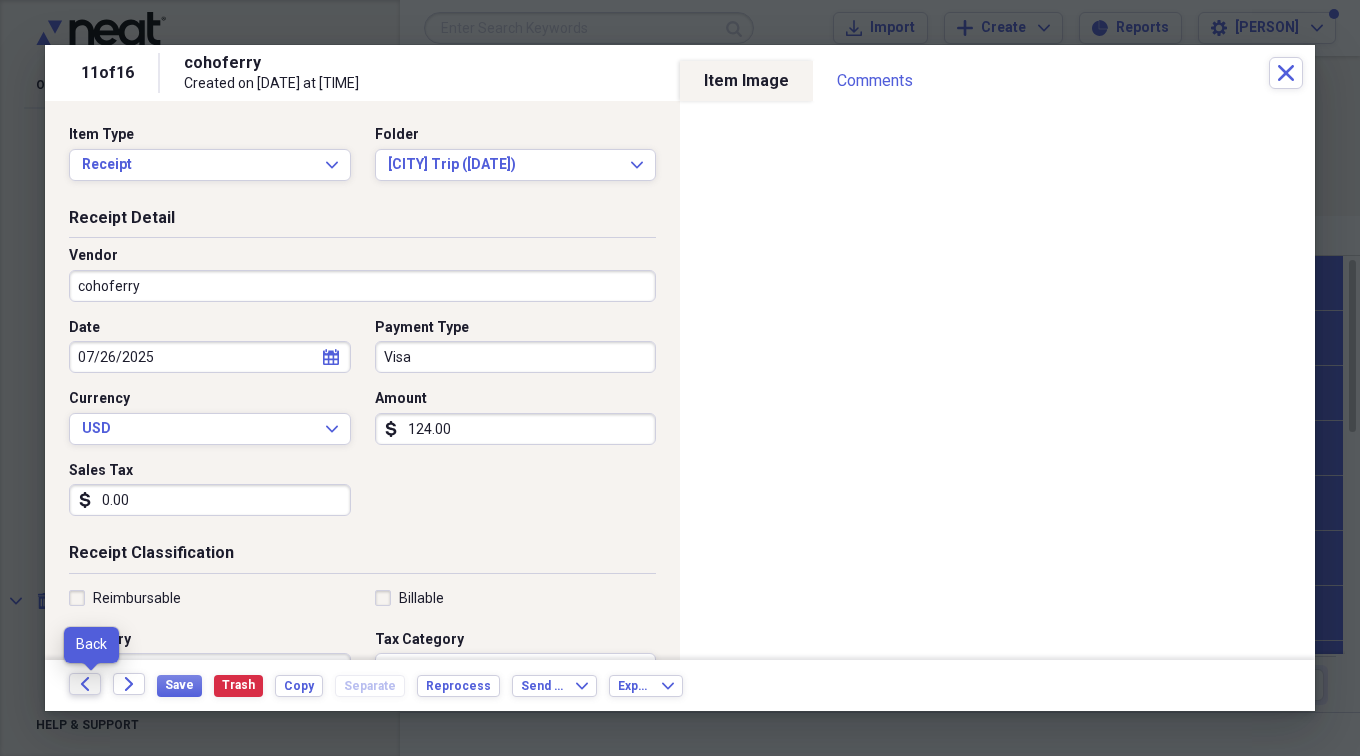 click on "Back" 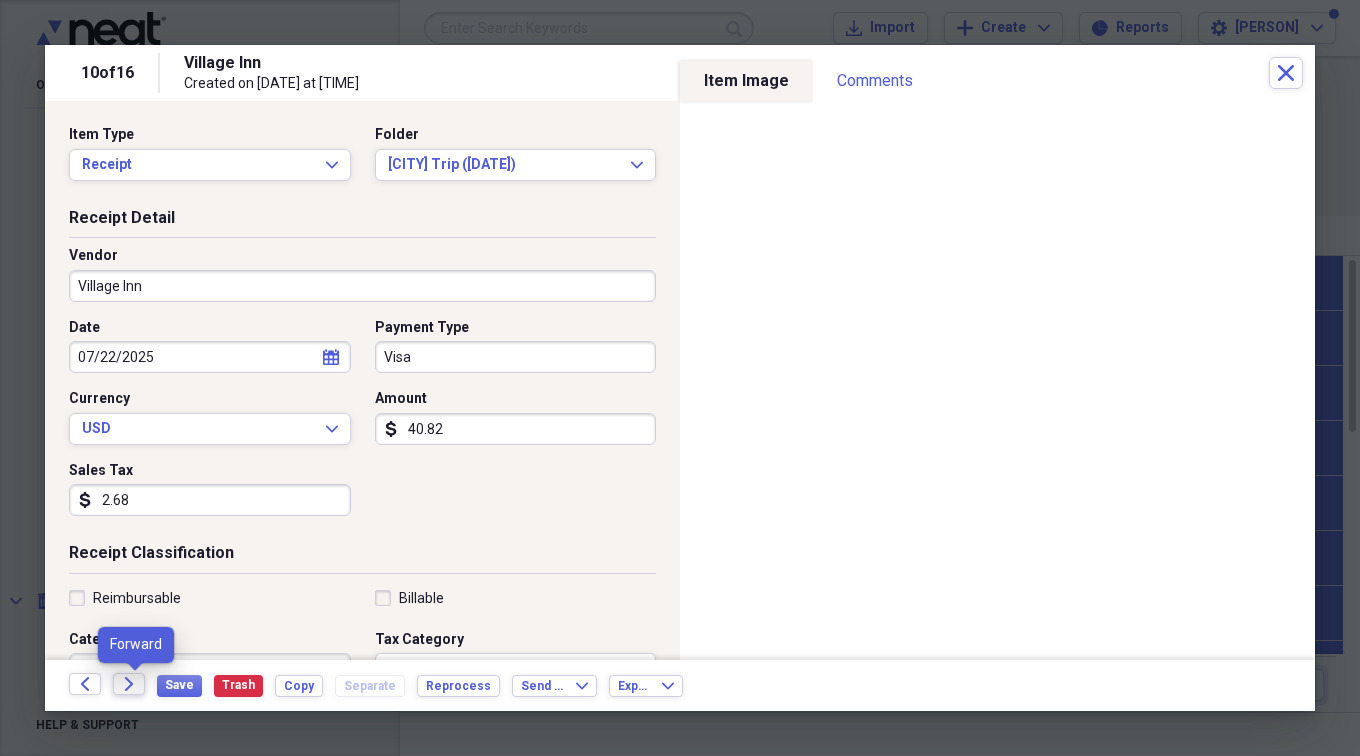 click on "Forward" 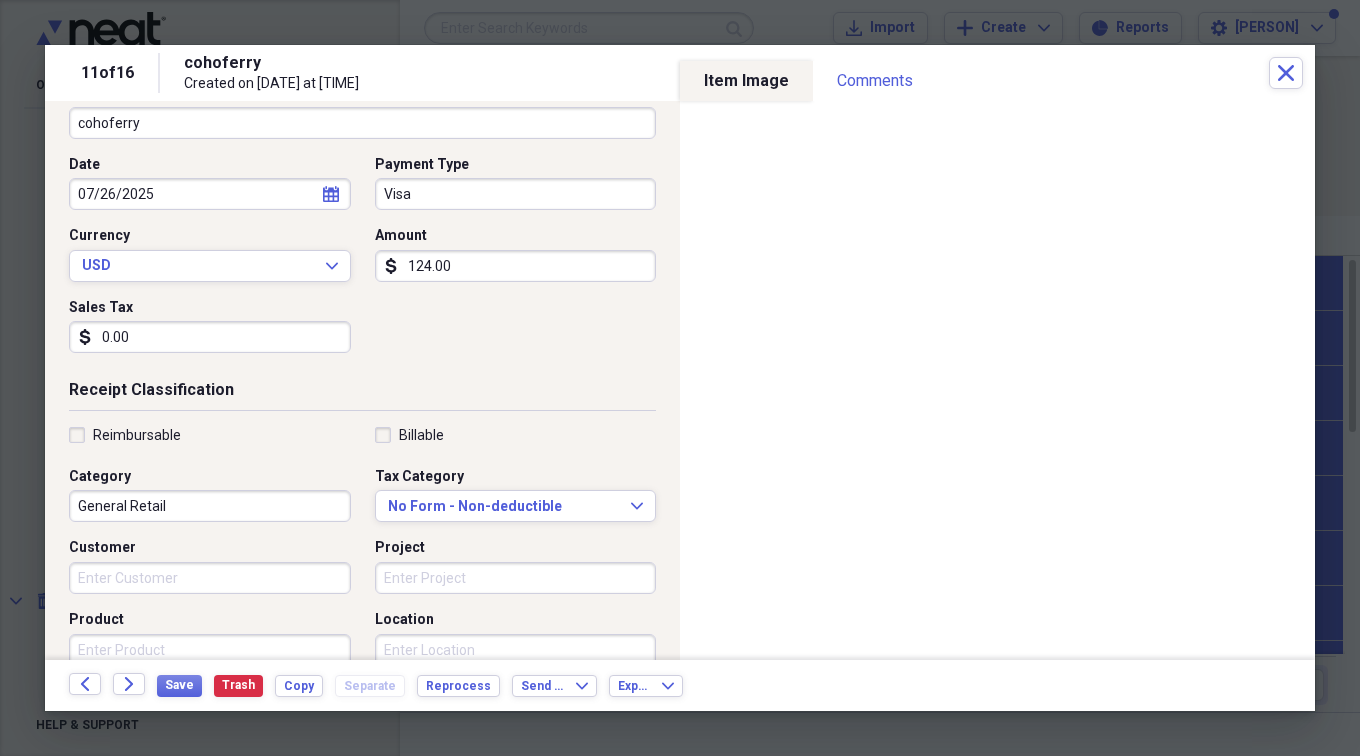 scroll, scrollTop: 200, scrollLeft: 0, axis: vertical 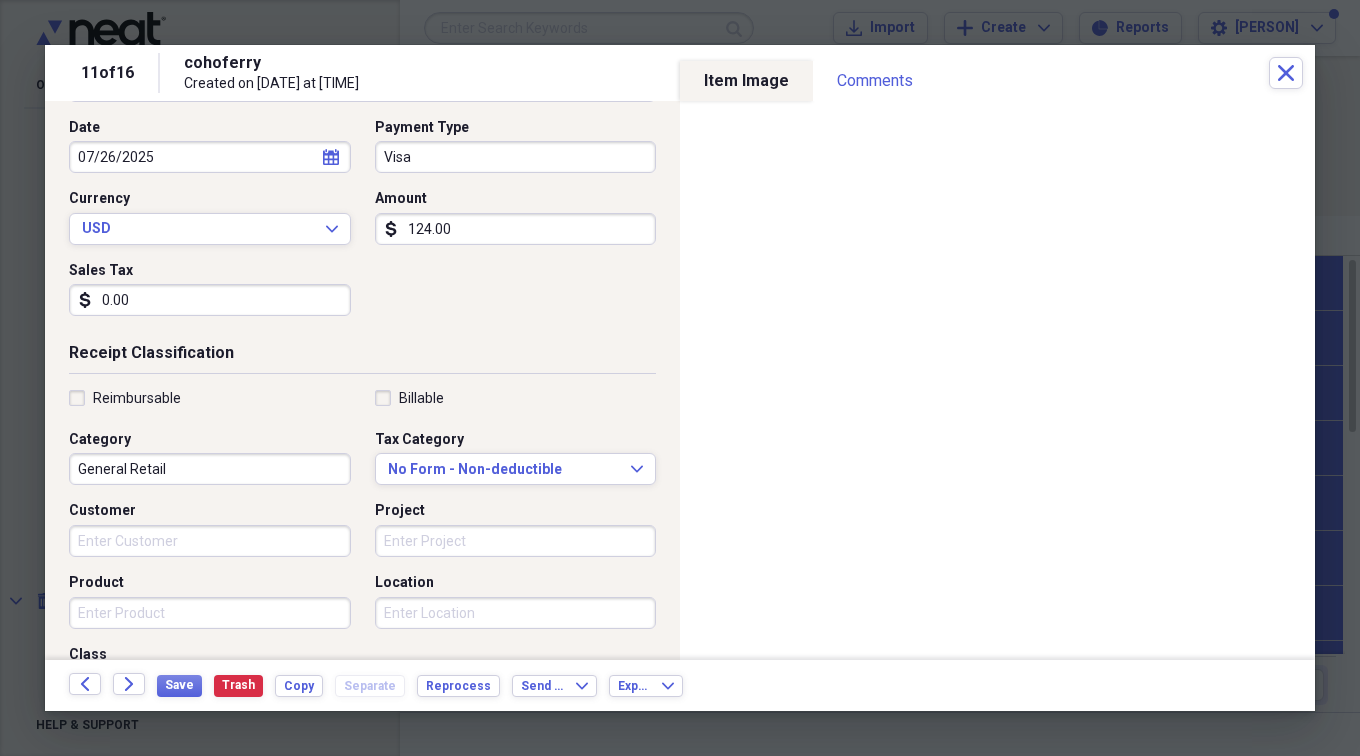 click on "General Retail" at bounding box center [210, 469] 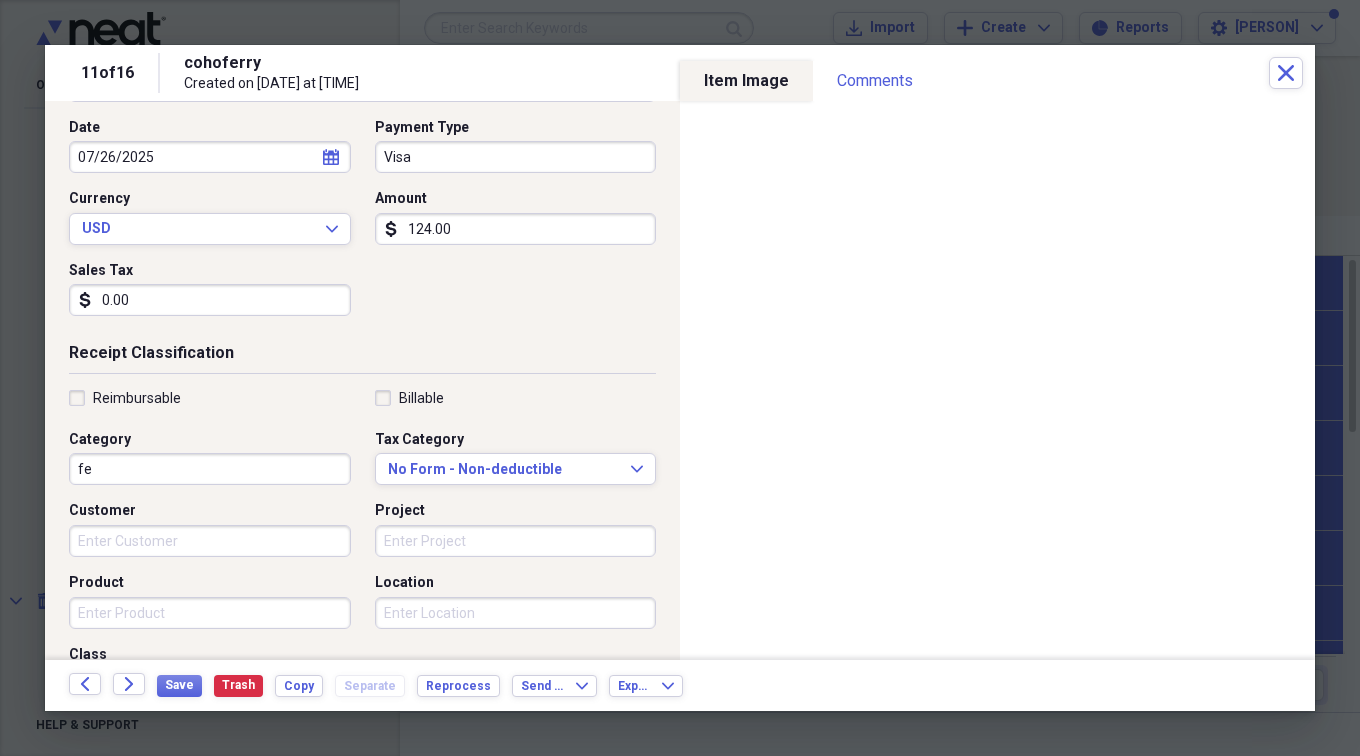 type on "f" 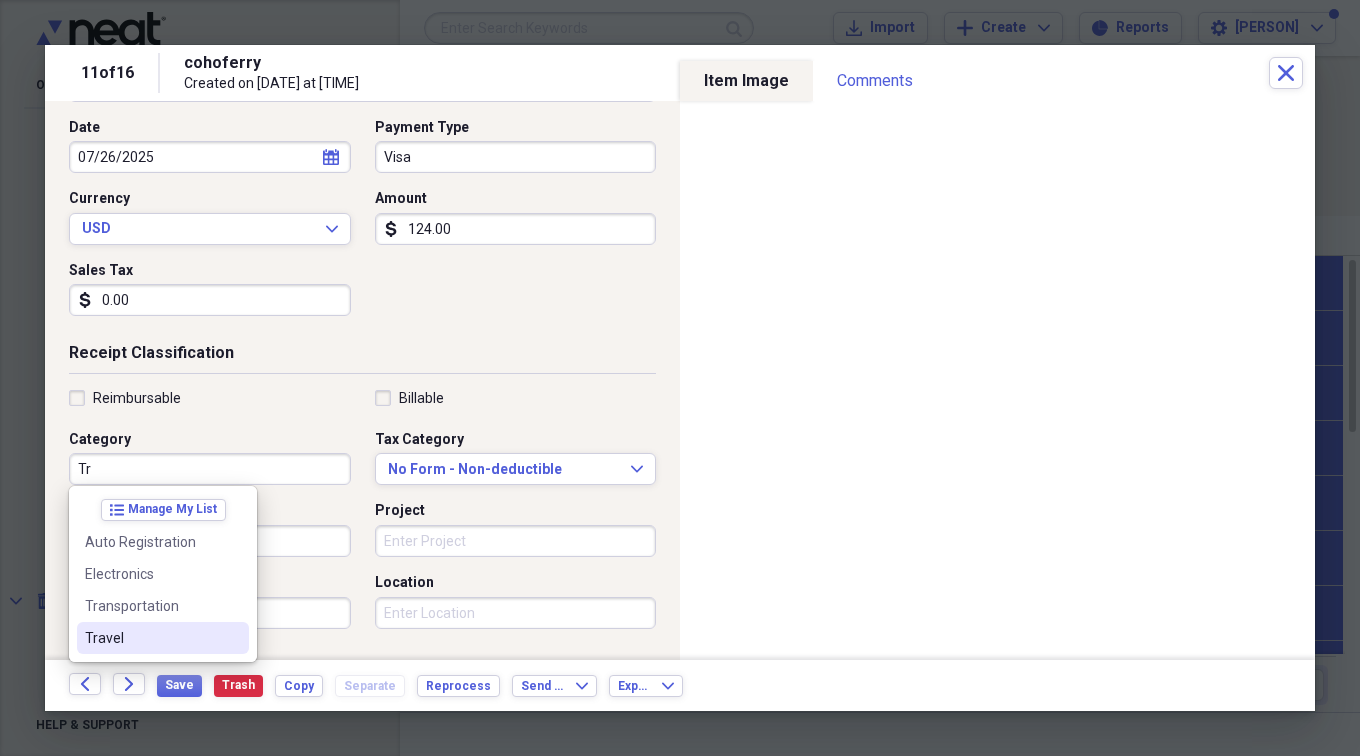 click on "Travel" at bounding box center (151, 638) 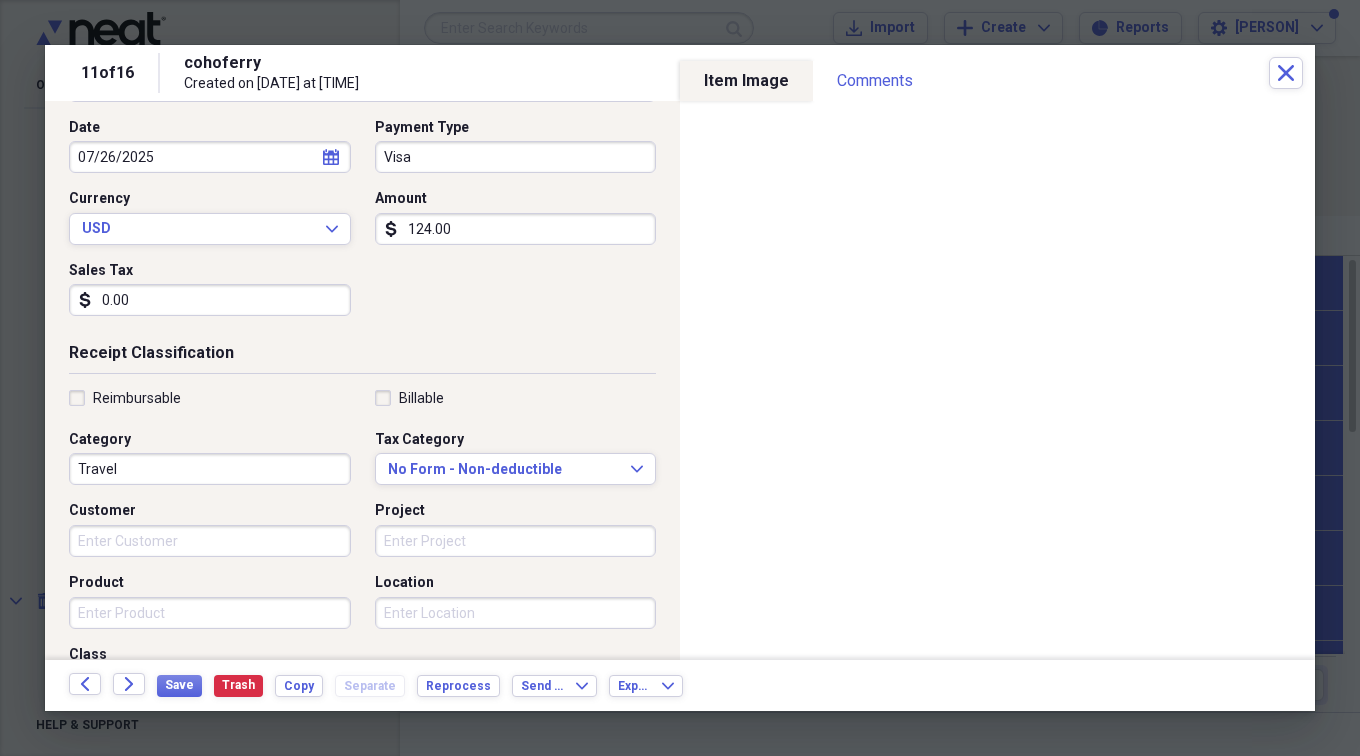 scroll, scrollTop: 0, scrollLeft: 0, axis: both 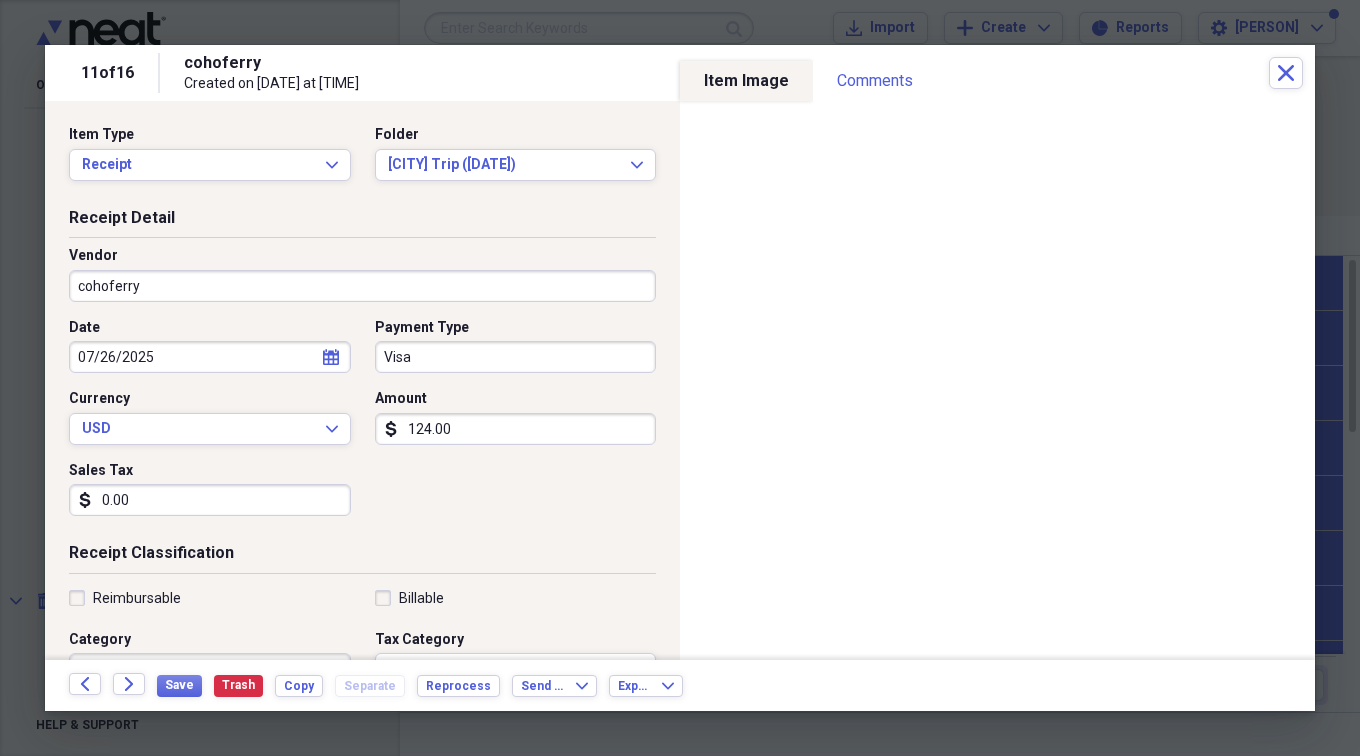 click on "cohoferry" at bounding box center [362, 286] 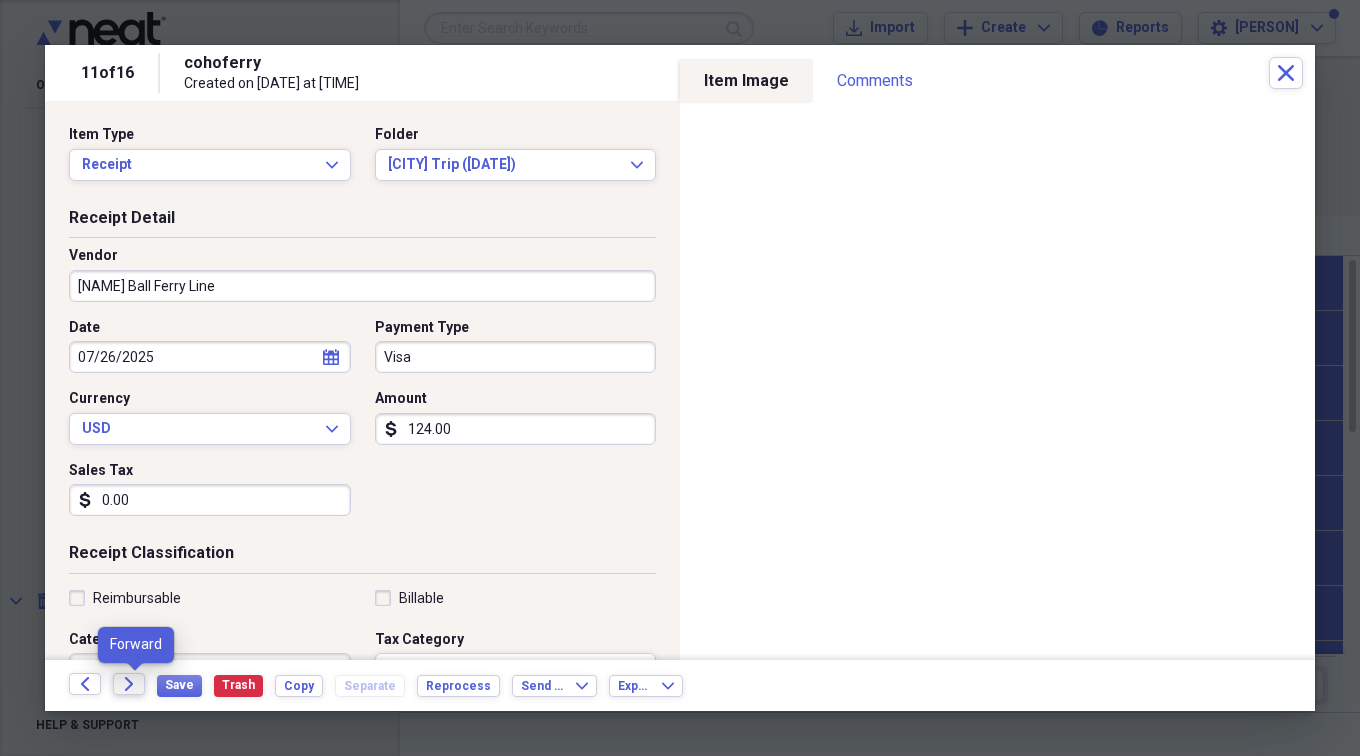 type on "[NAME] Ball Ferry Line" 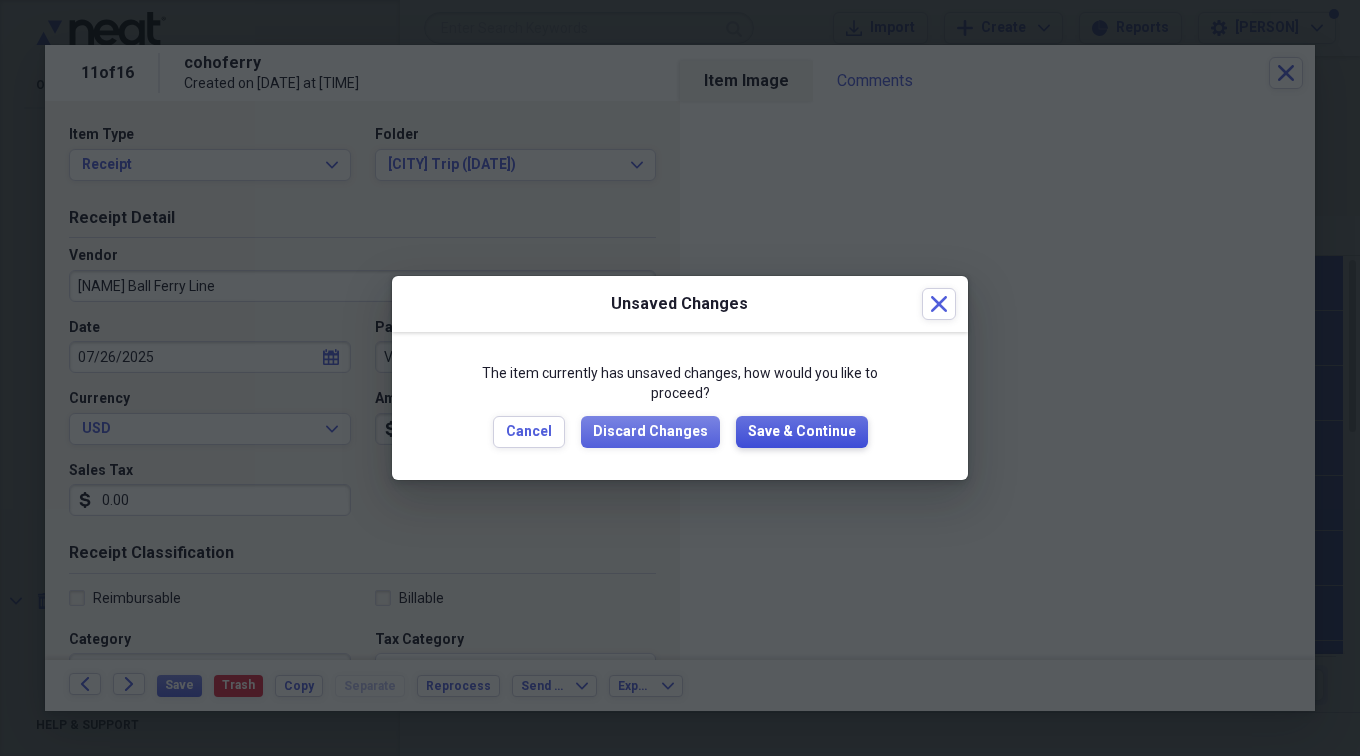 click on "Save & Continue" at bounding box center (802, 432) 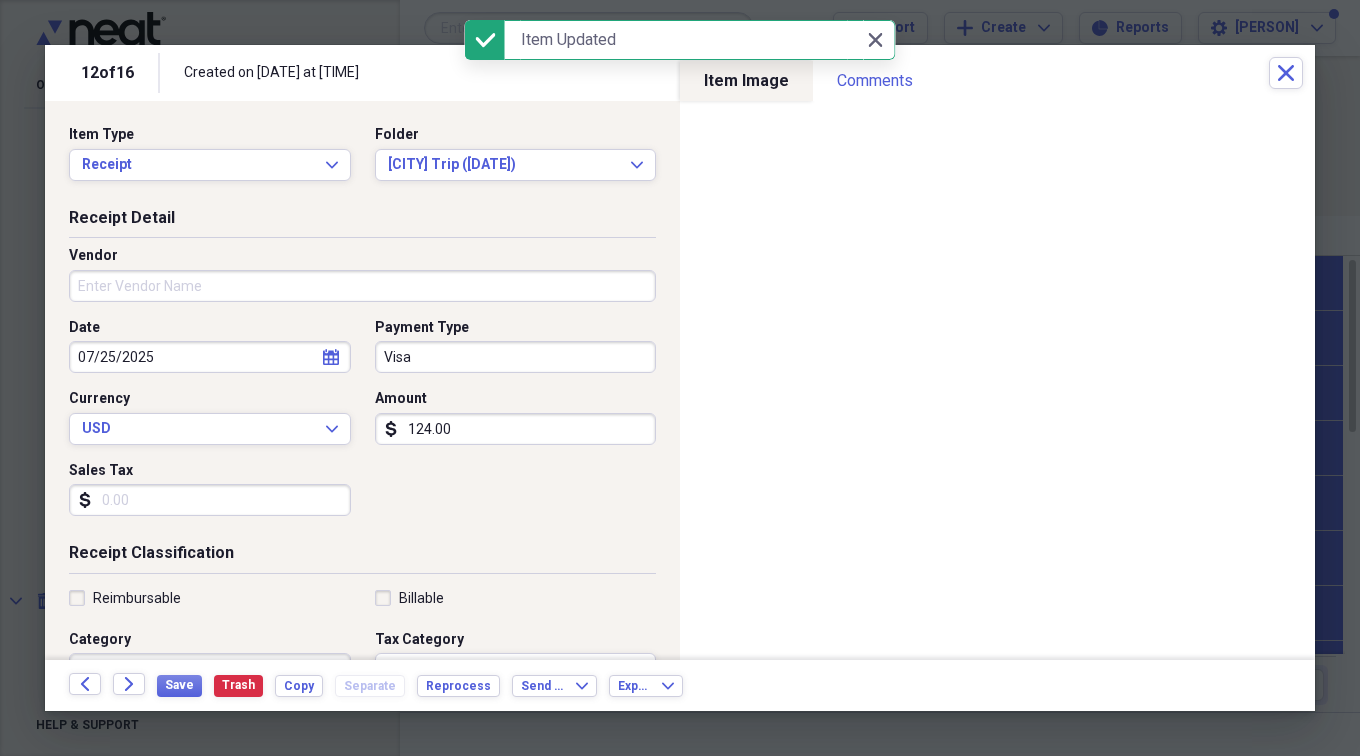click on "Vendor" at bounding box center [362, 286] 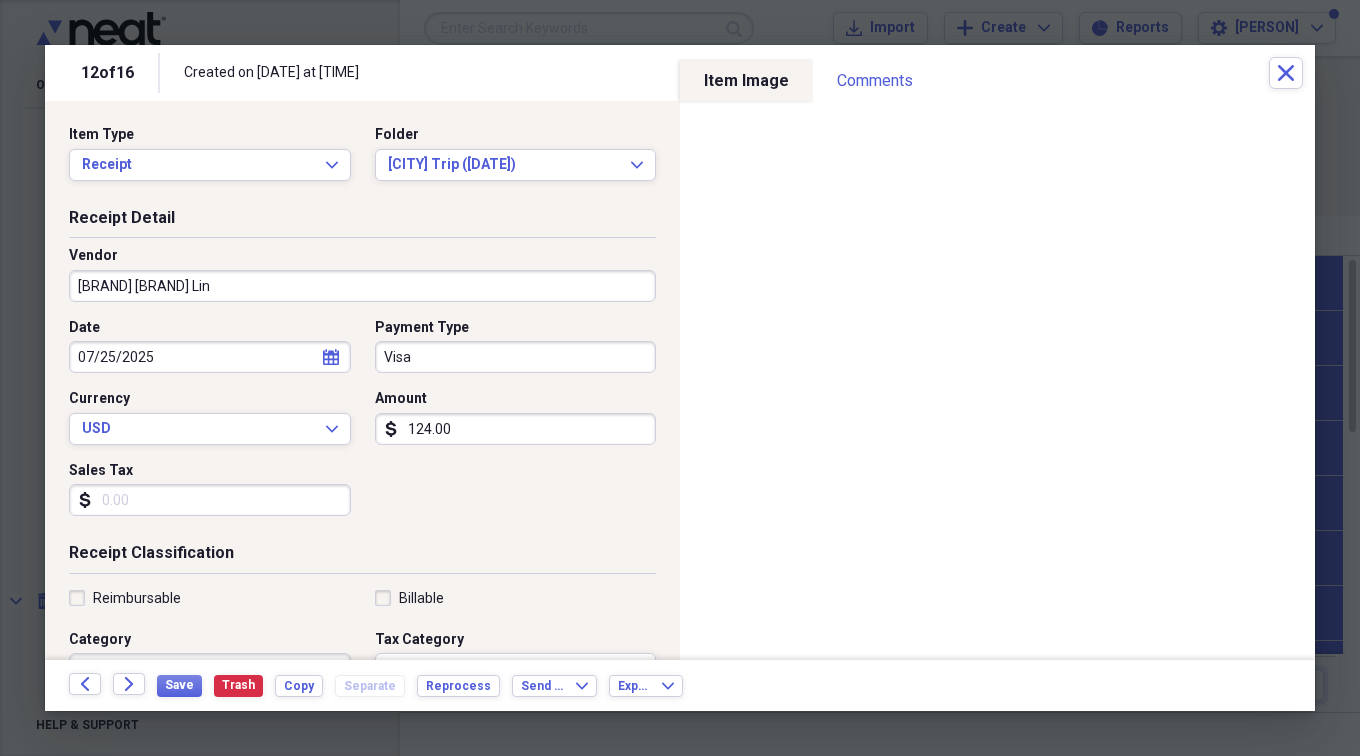 type on "[NAME] Ball Ferry Line" 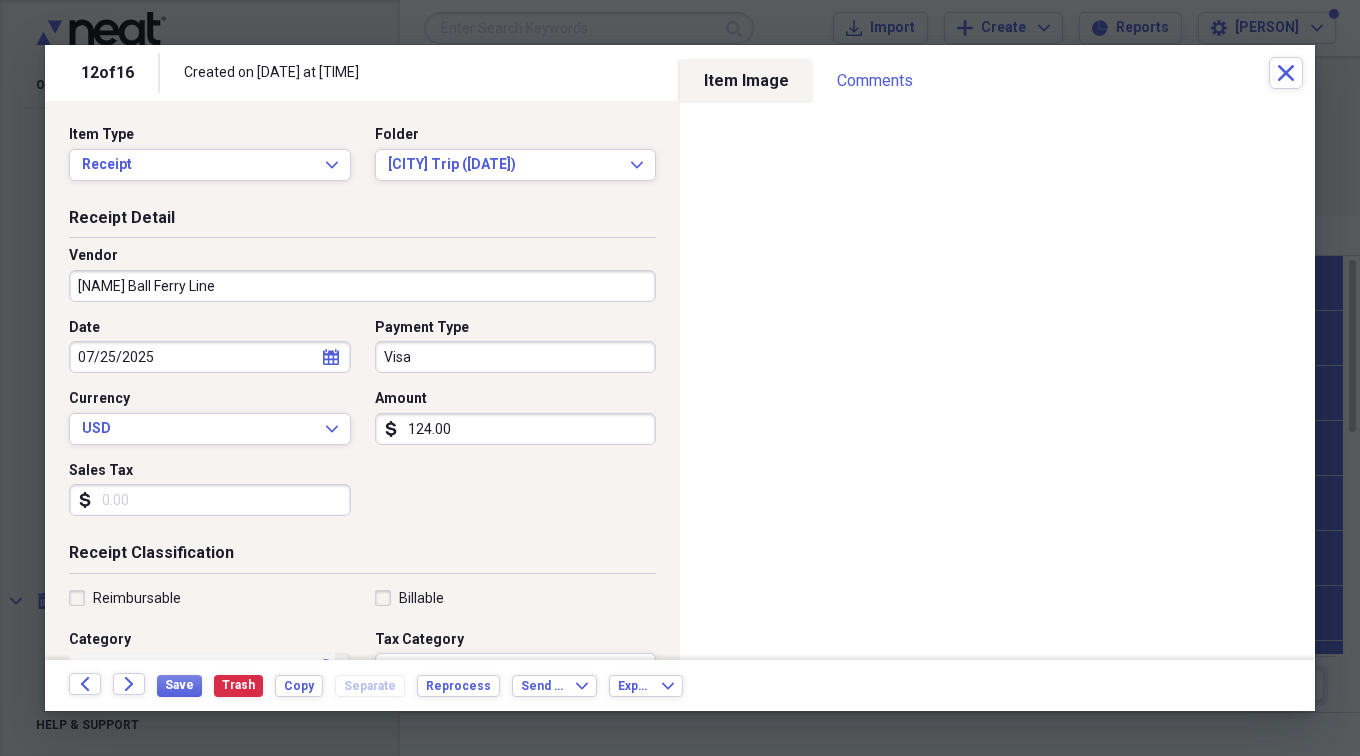 type on "Travel" 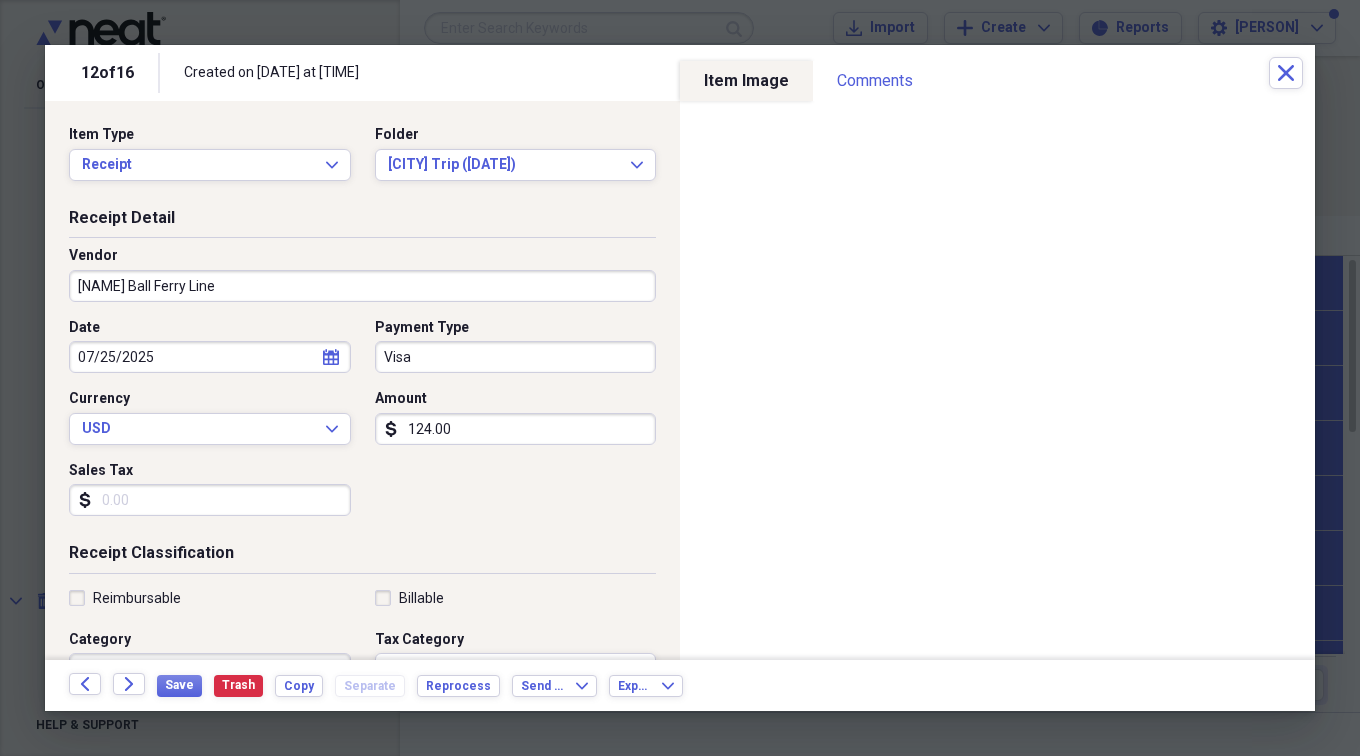 scroll, scrollTop: 200, scrollLeft: 0, axis: vertical 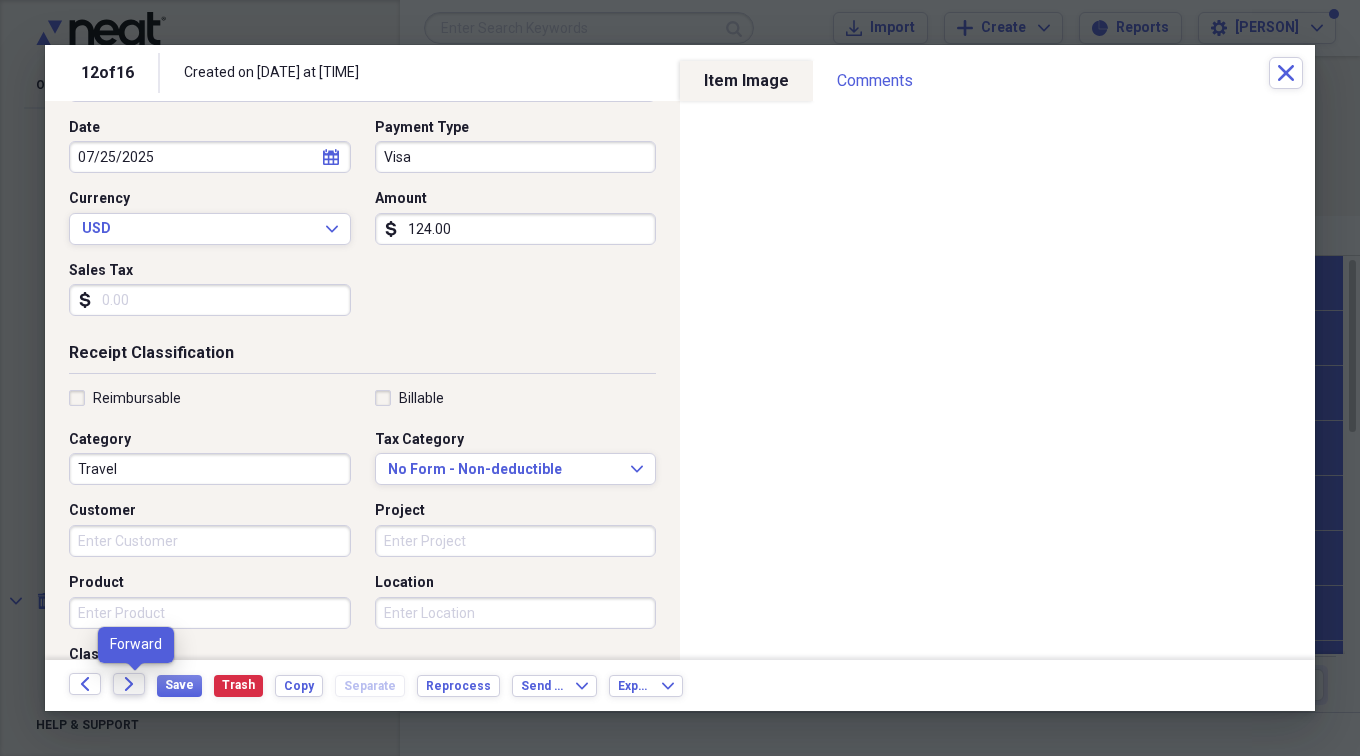 type on "[NAME] Ball Ferry Line" 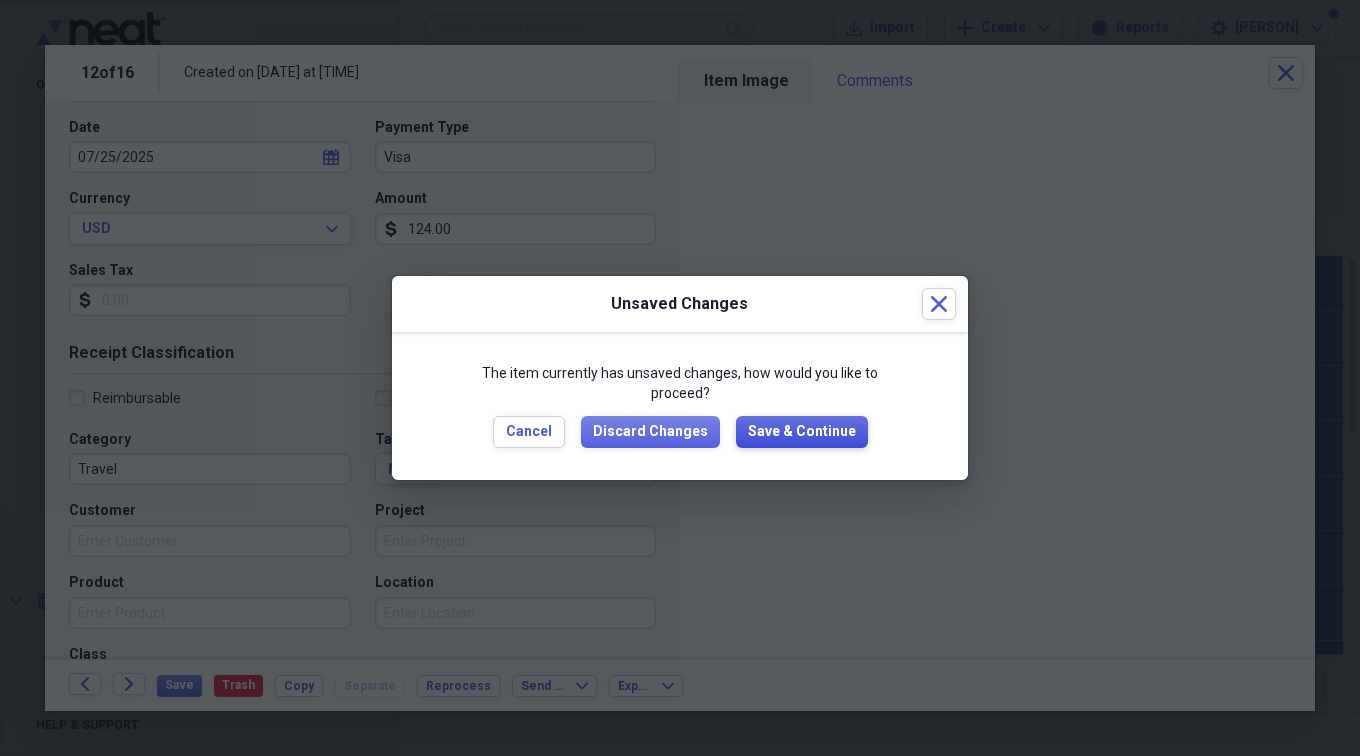 click on "Save & Continue" at bounding box center [802, 432] 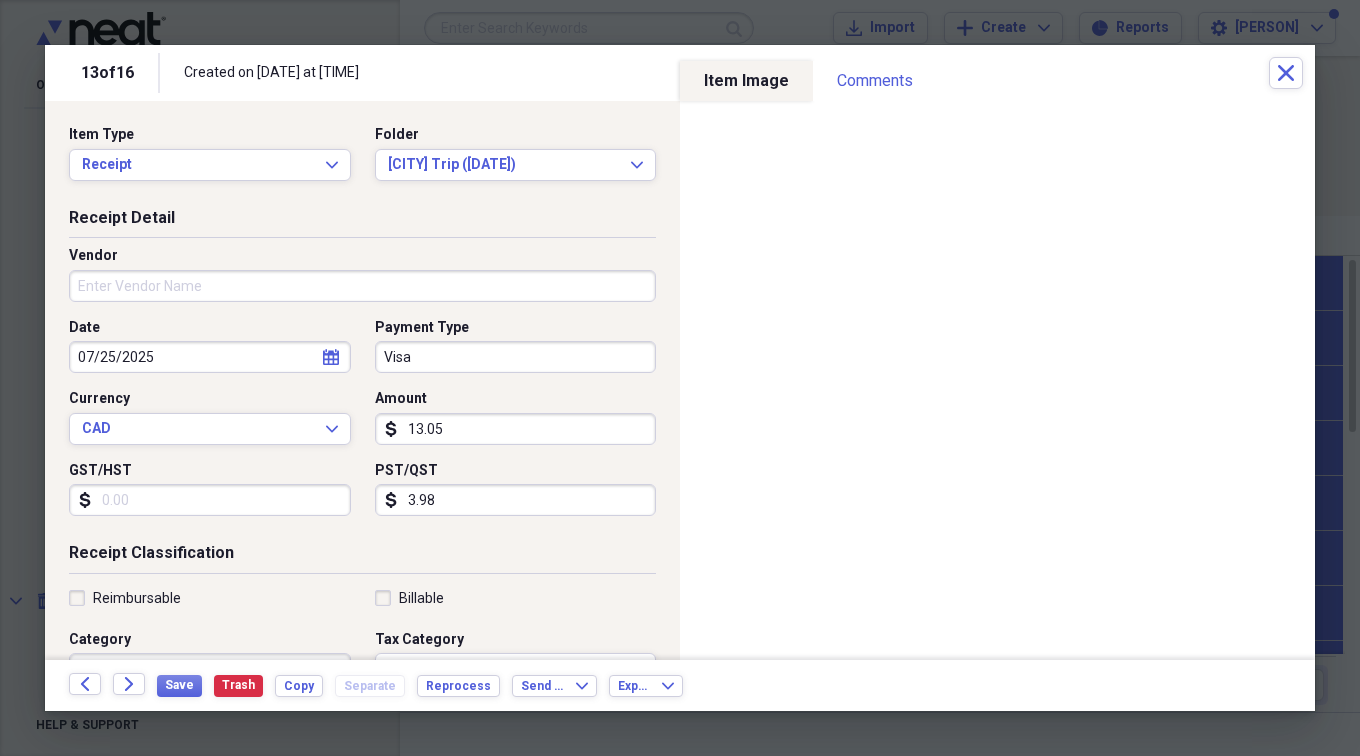 click on "Vendor" at bounding box center [362, 286] 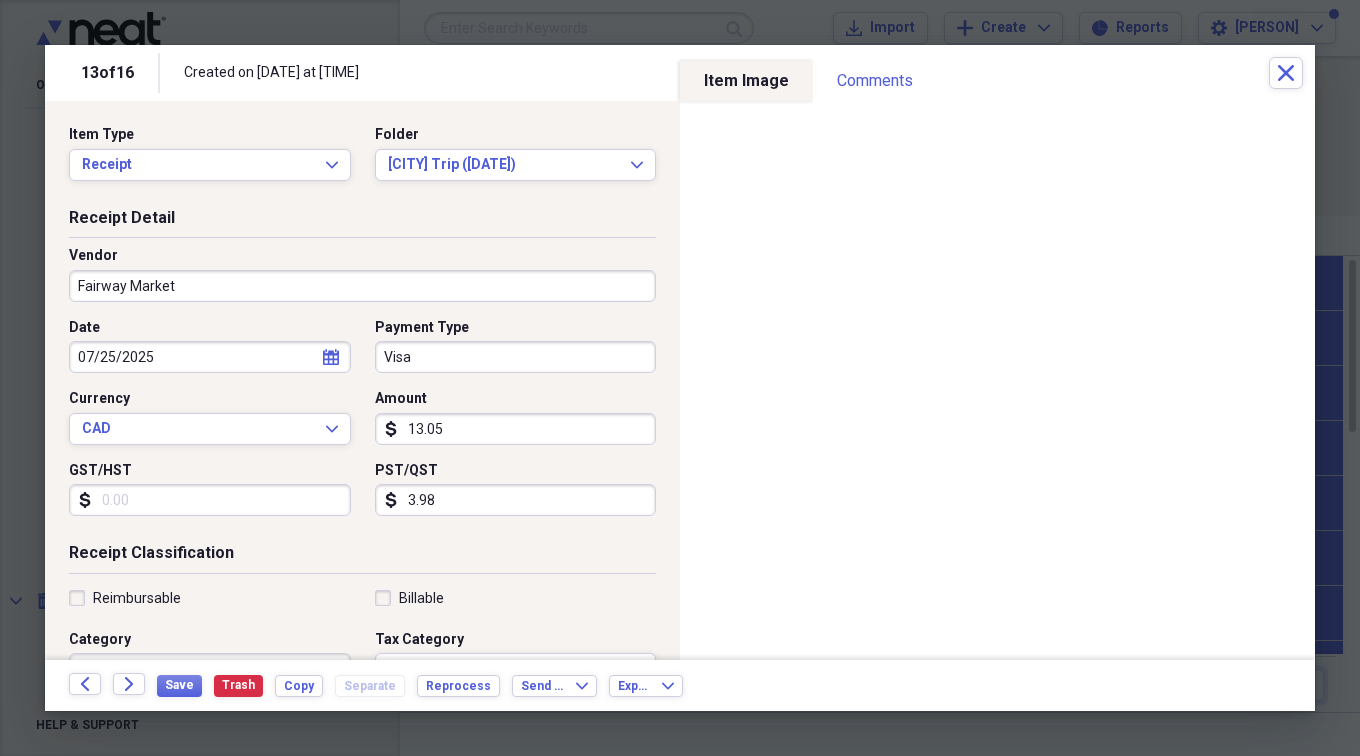 type on "Fairway Market" 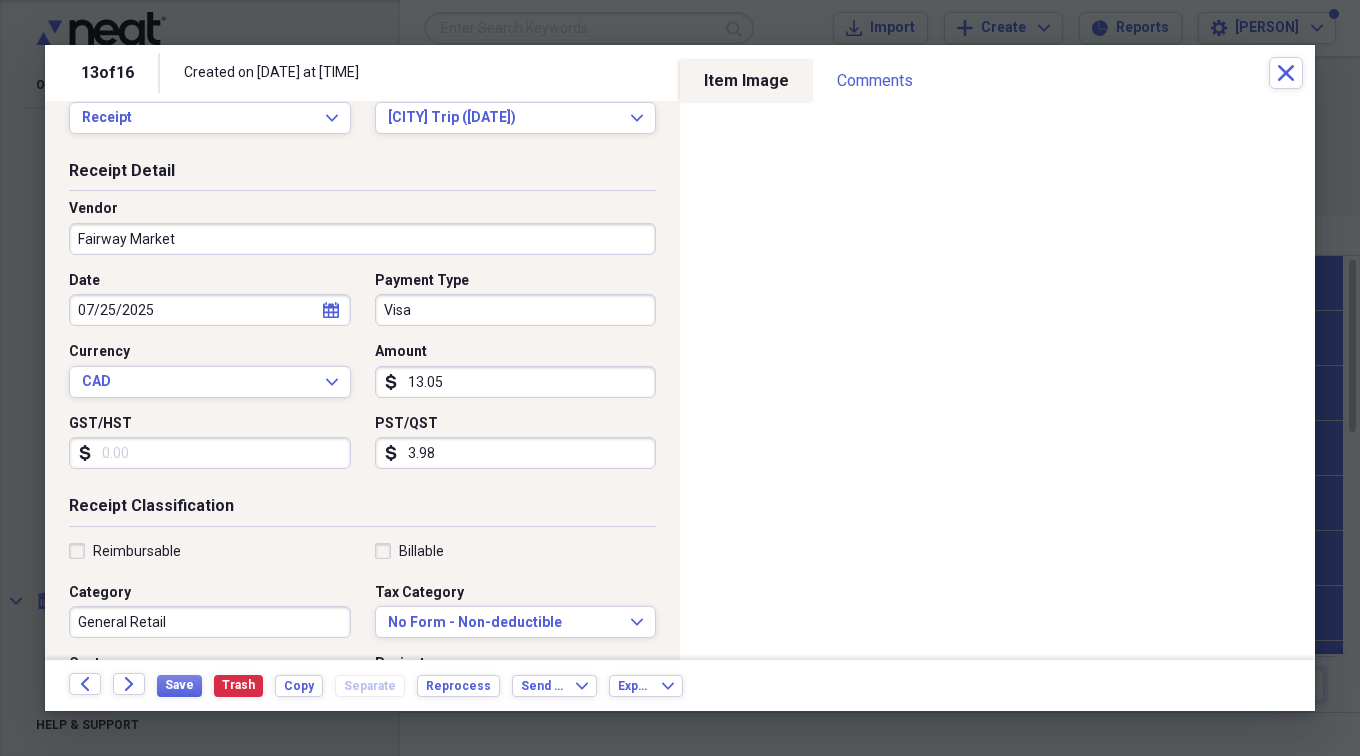 scroll, scrollTop: 200, scrollLeft: 0, axis: vertical 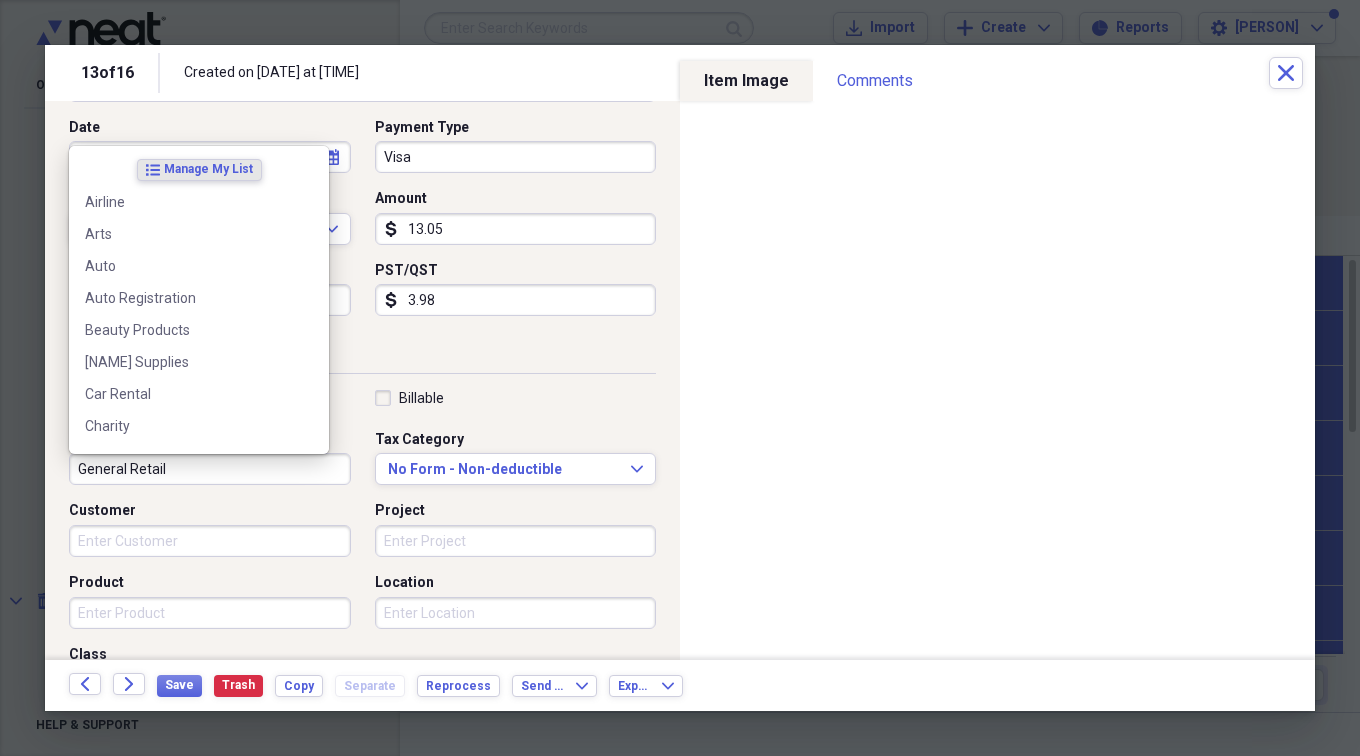 click on "General Retail" at bounding box center [210, 469] 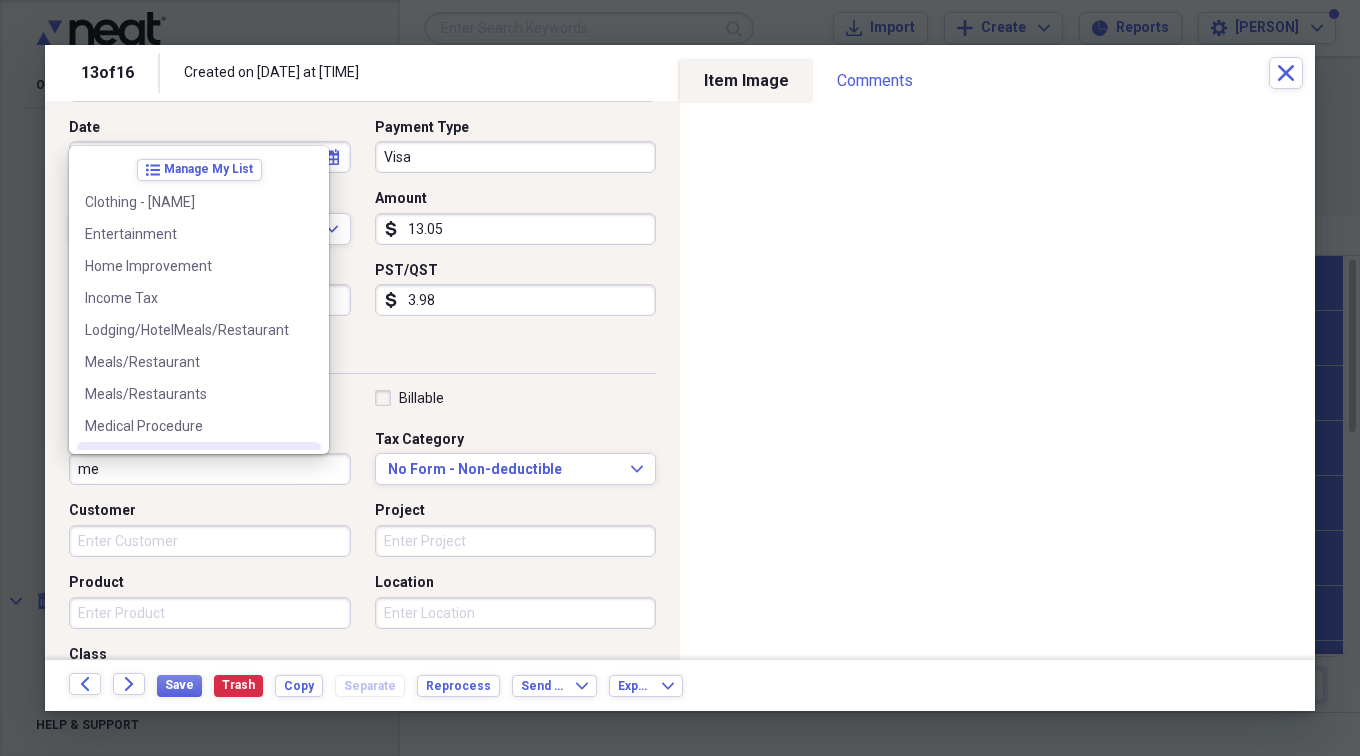 click on "me" at bounding box center [210, 469] 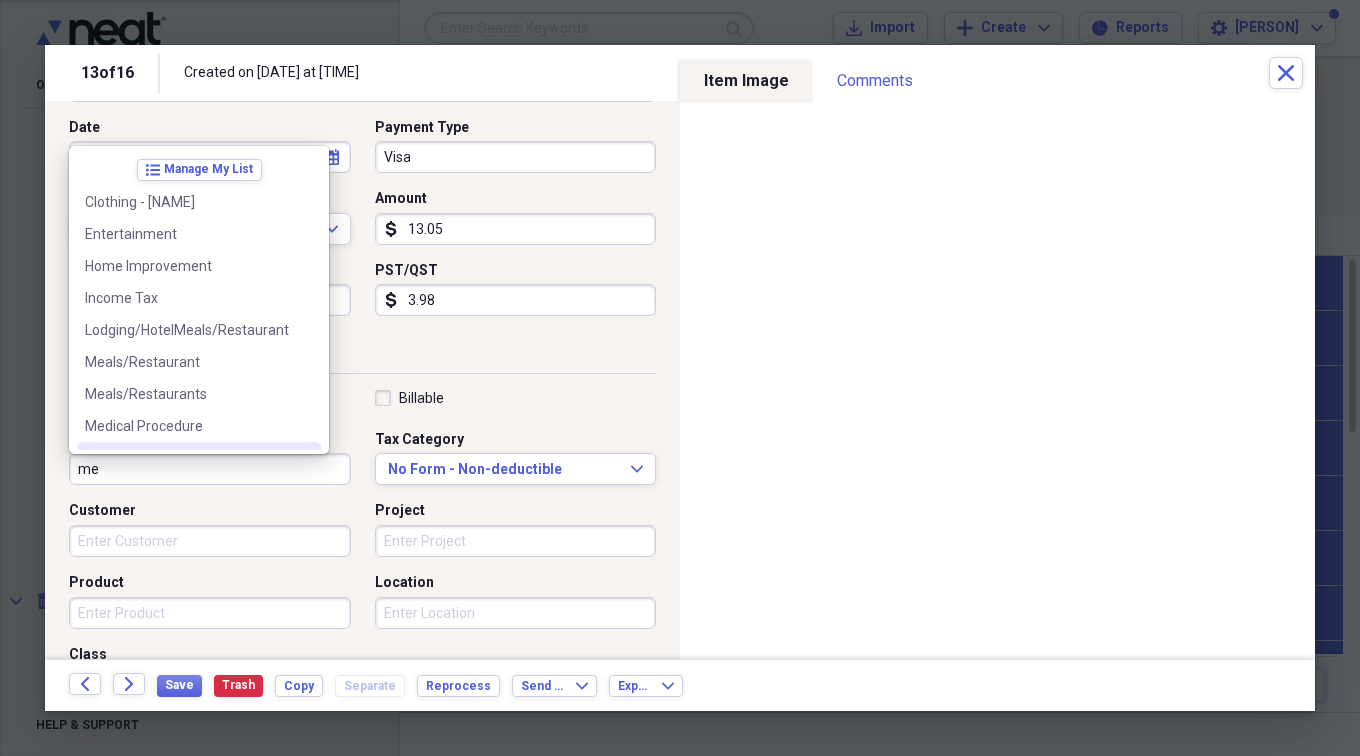 type on "m" 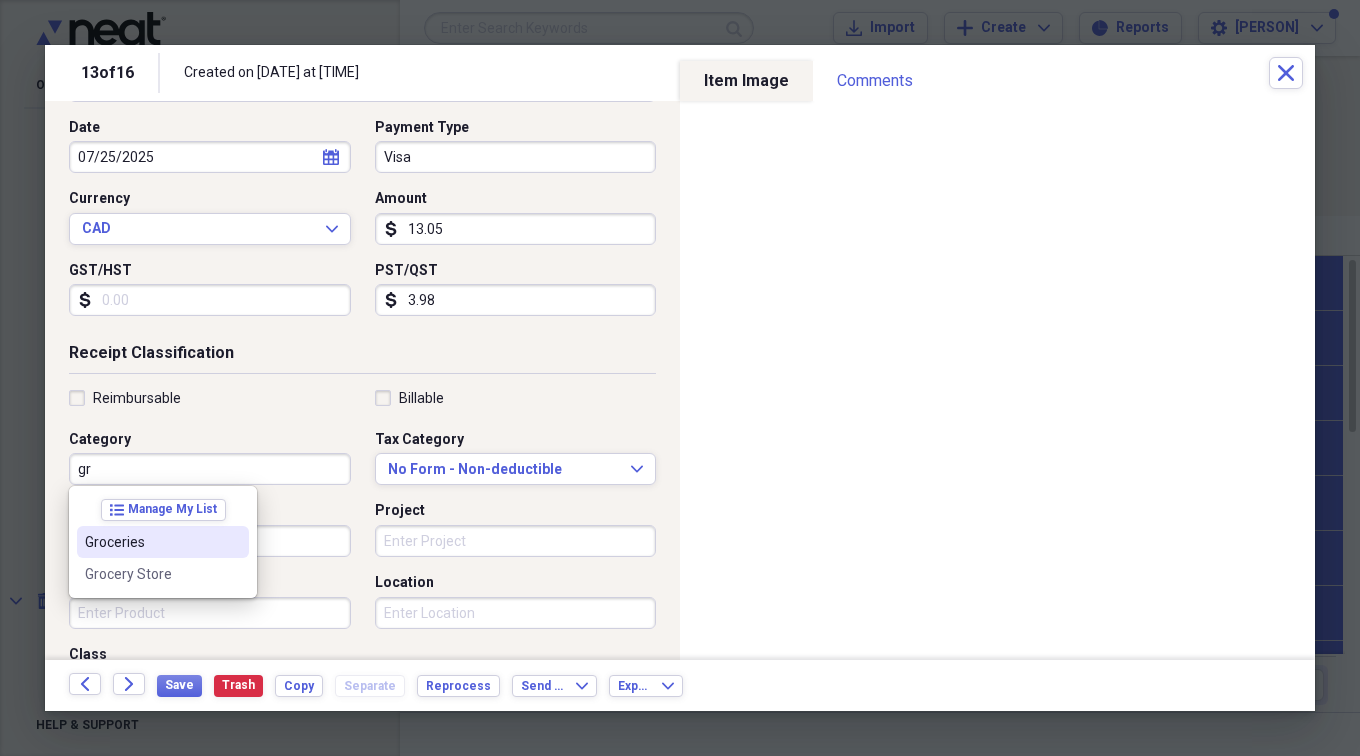 click on "Groceries" at bounding box center (163, 542) 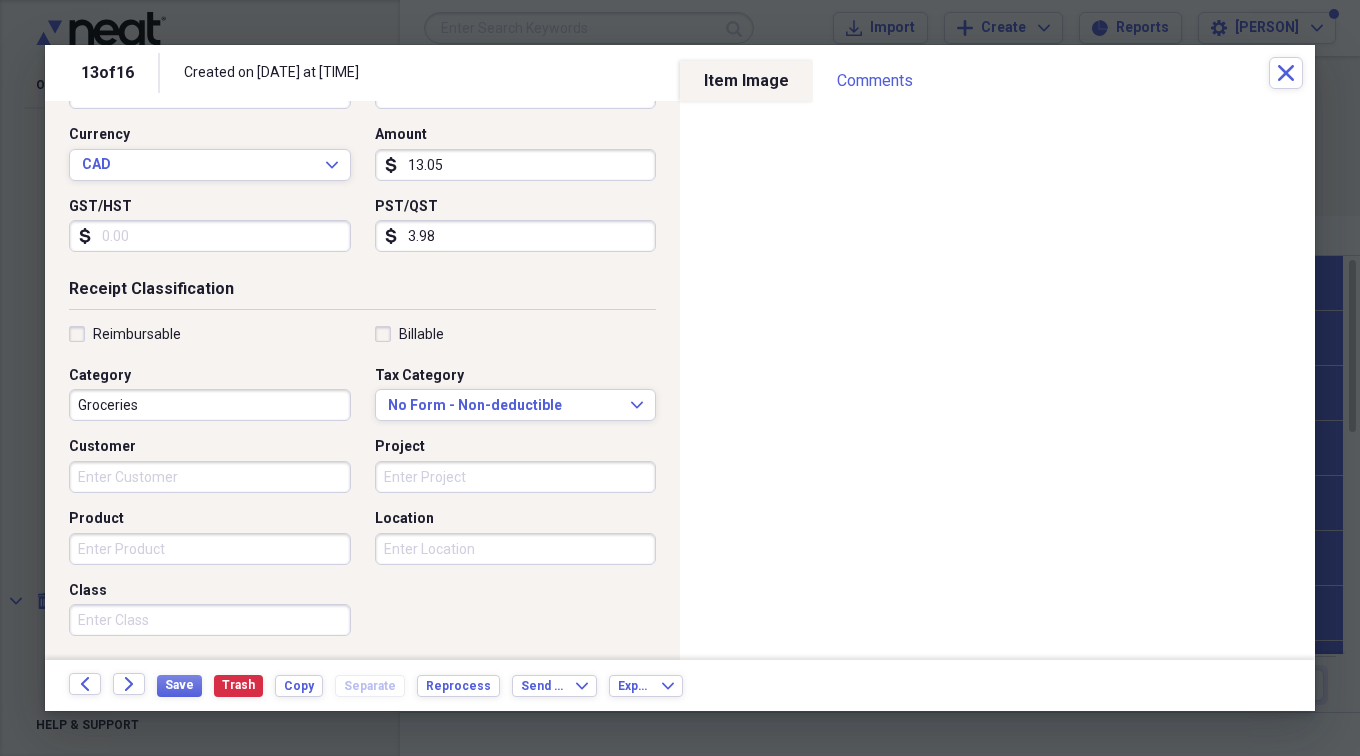 scroll, scrollTop: 275, scrollLeft: 0, axis: vertical 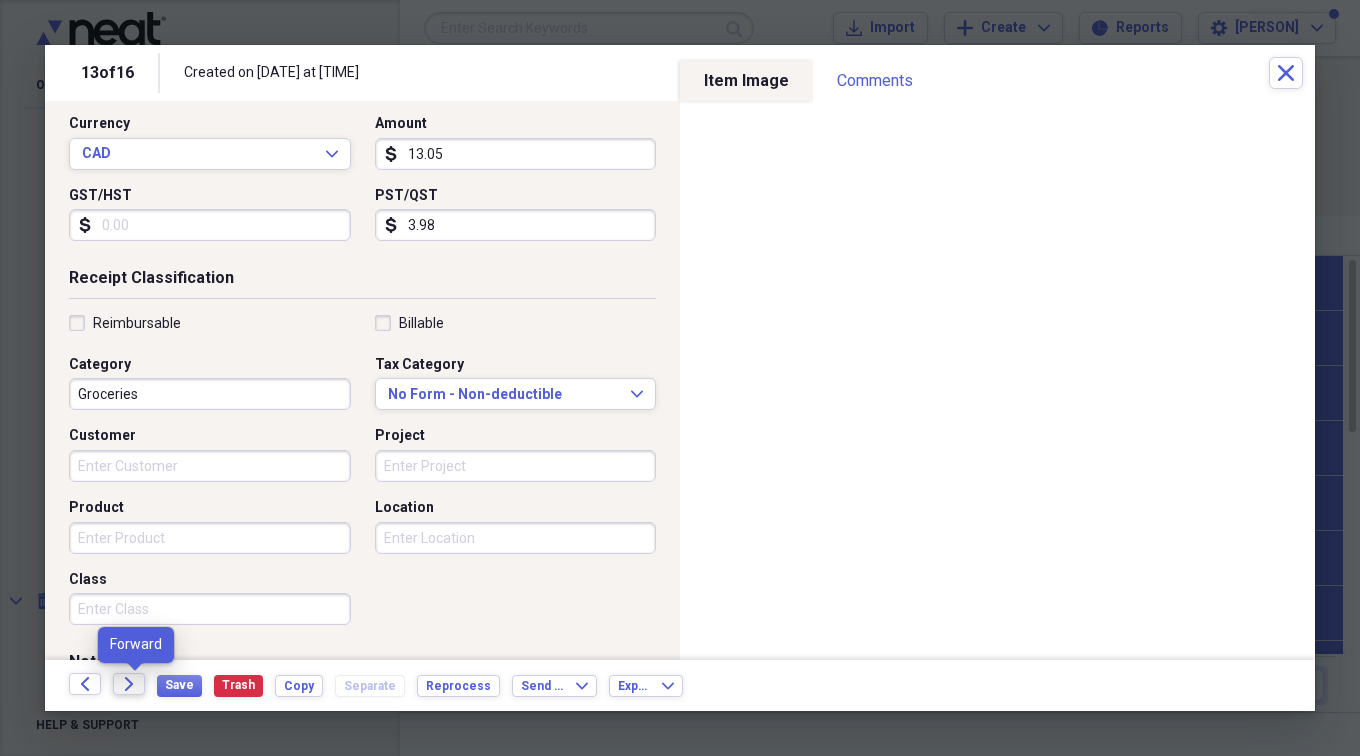 click on "Forward" 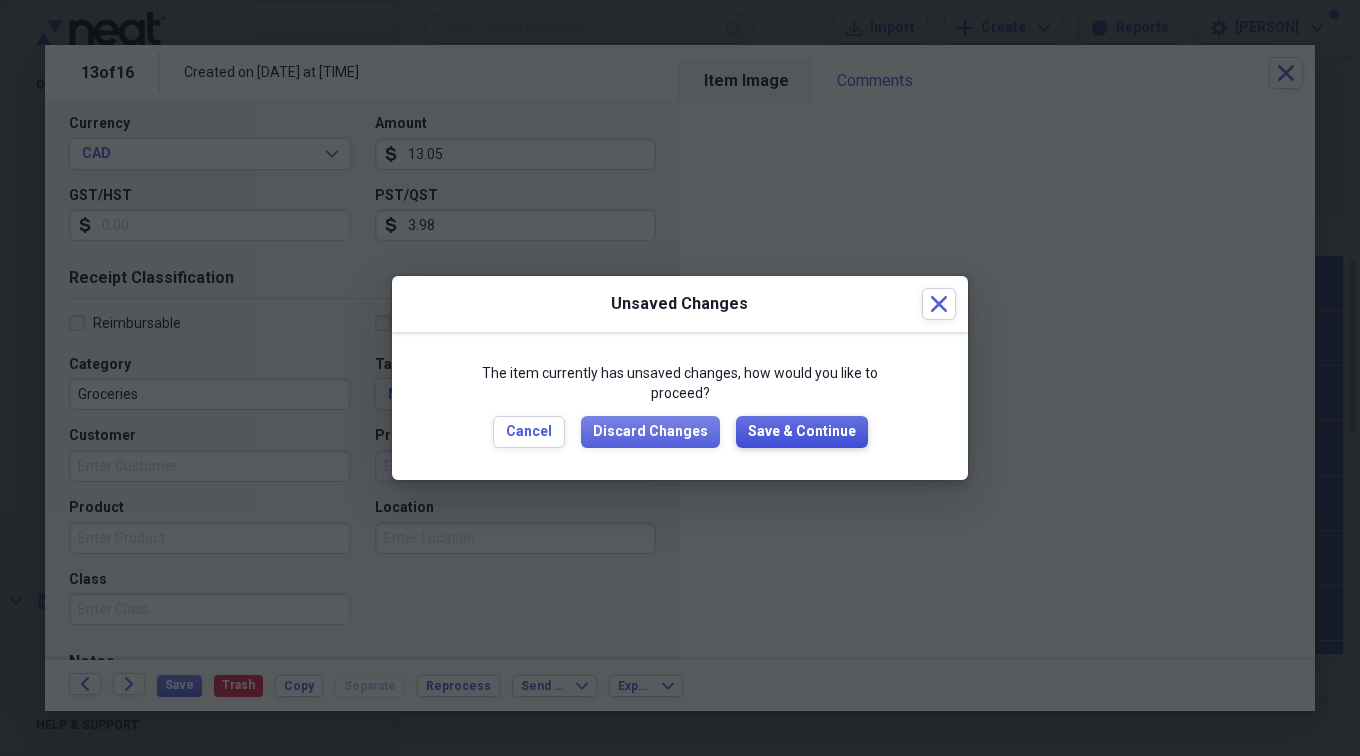 click on "Save & Continue" at bounding box center [802, 432] 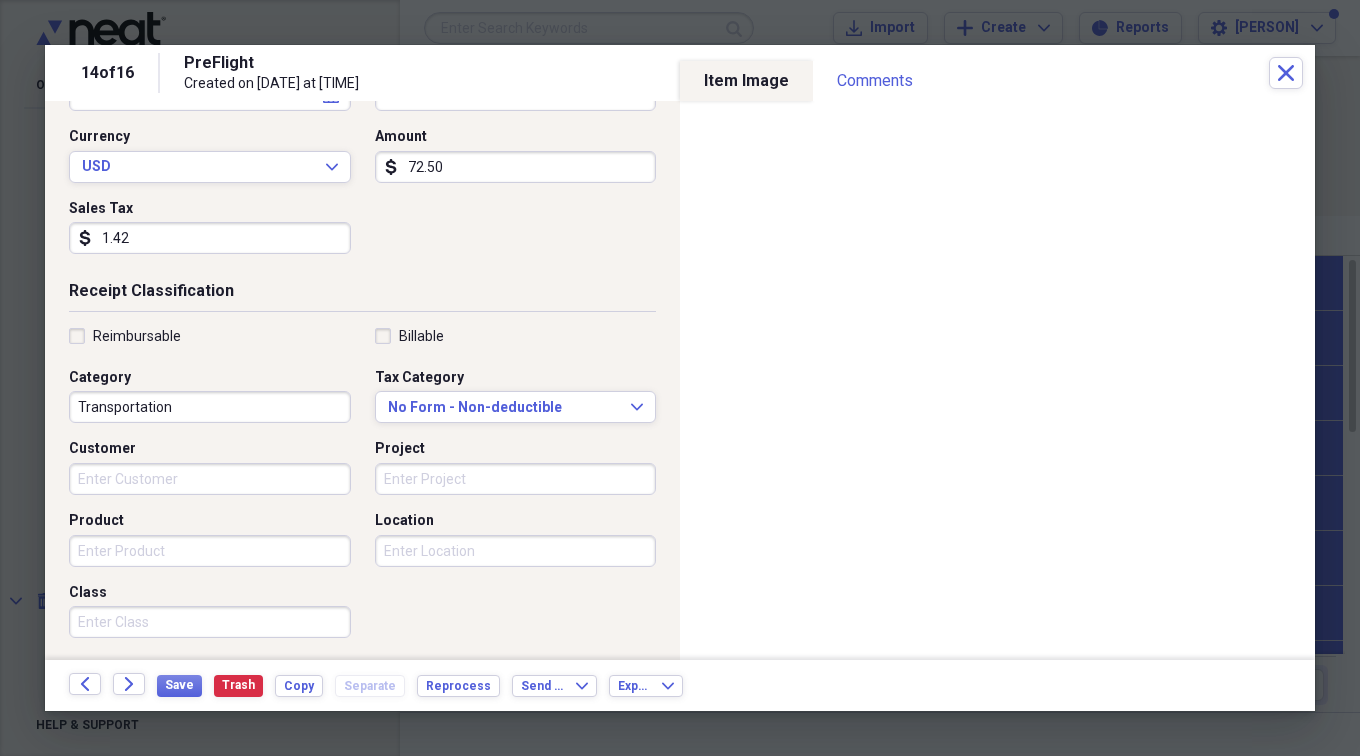 scroll, scrollTop: 300, scrollLeft: 0, axis: vertical 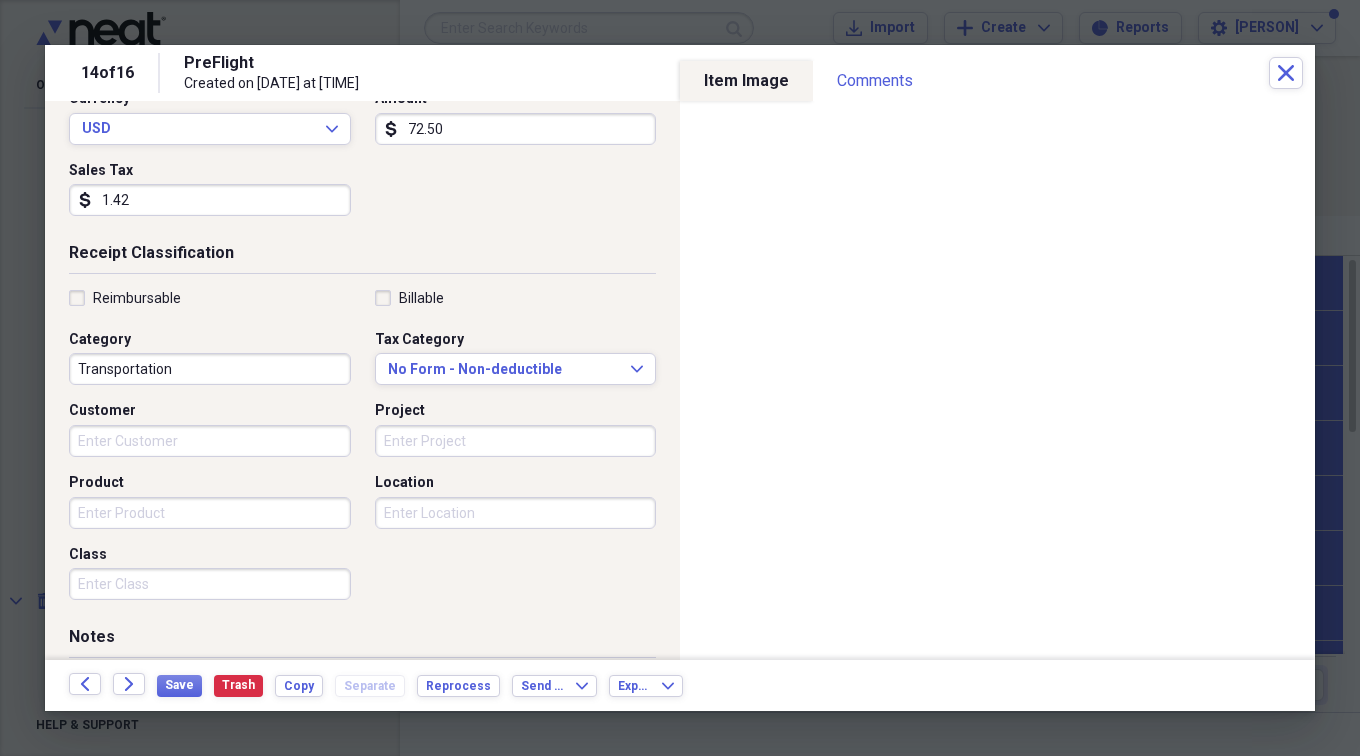 click on "Transportation" at bounding box center (210, 369) 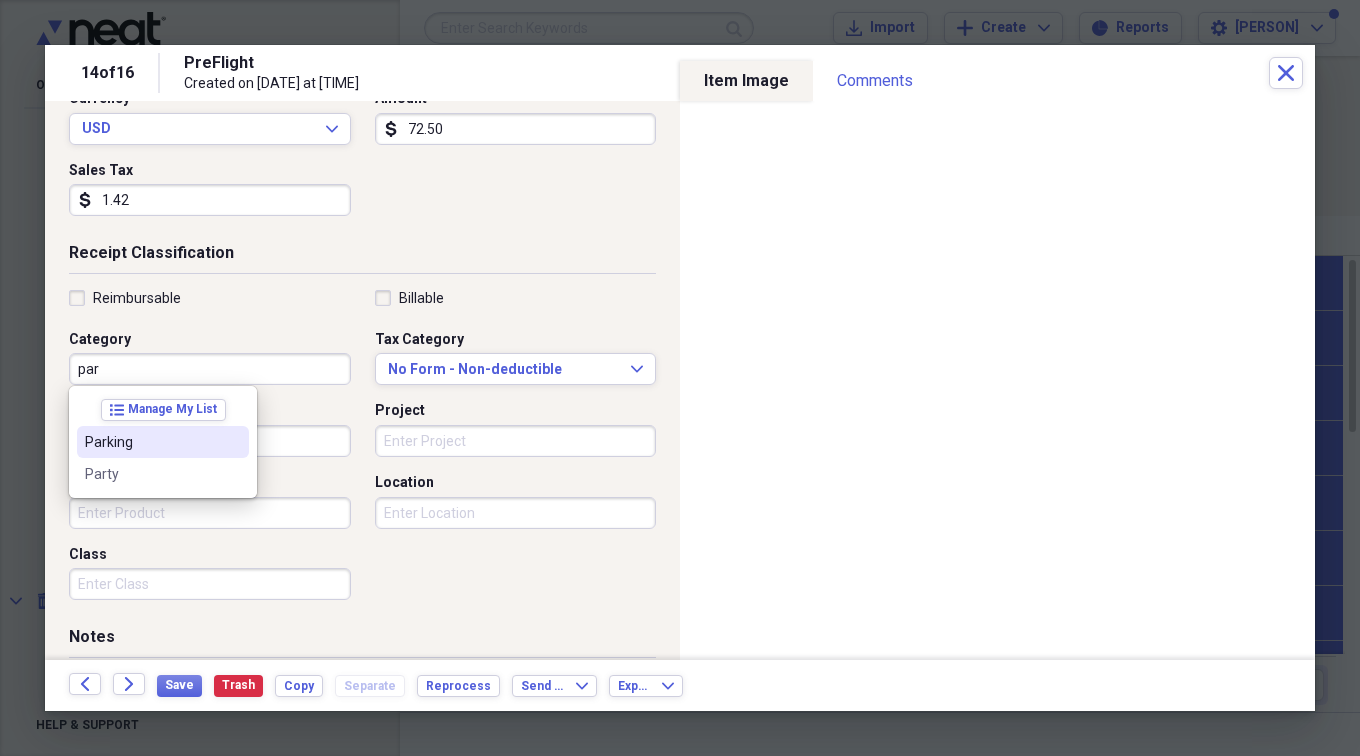 click on "Parking" at bounding box center [151, 442] 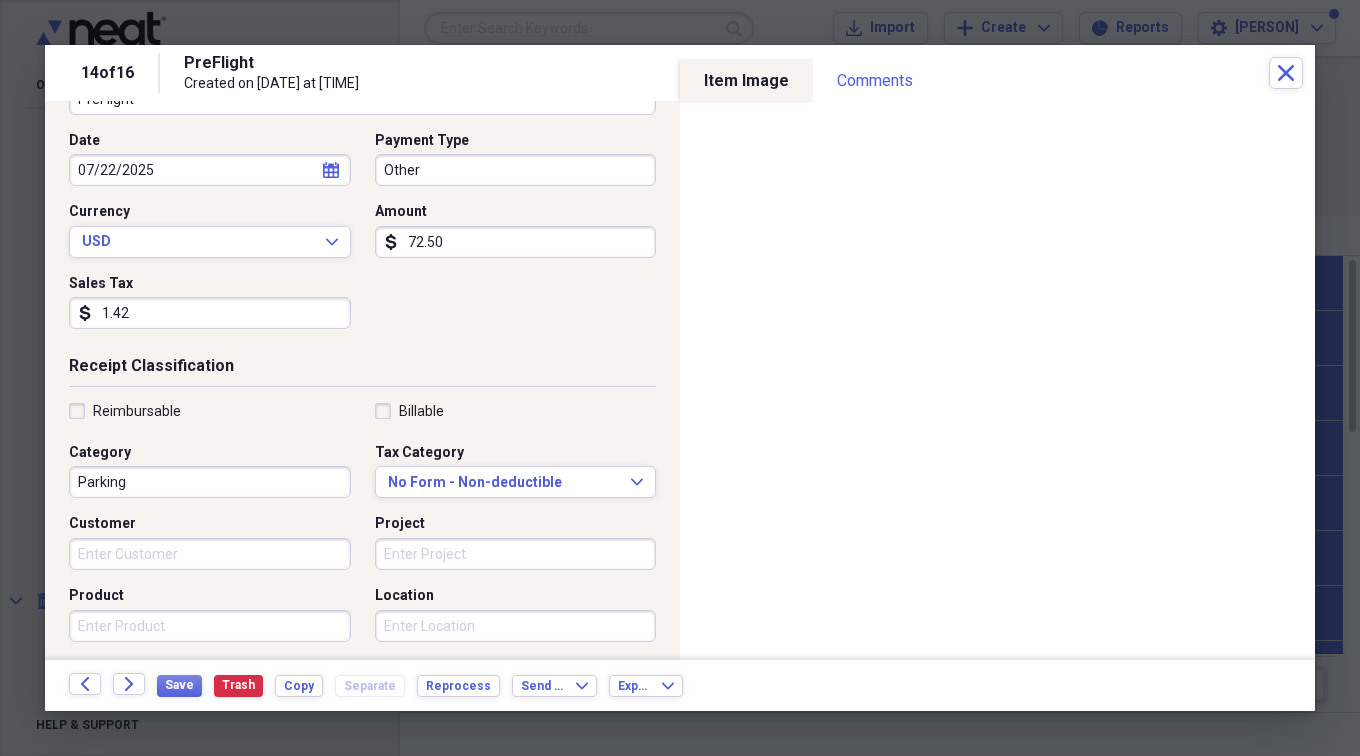 scroll, scrollTop: 200, scrollLeft: 0, axis: vertical 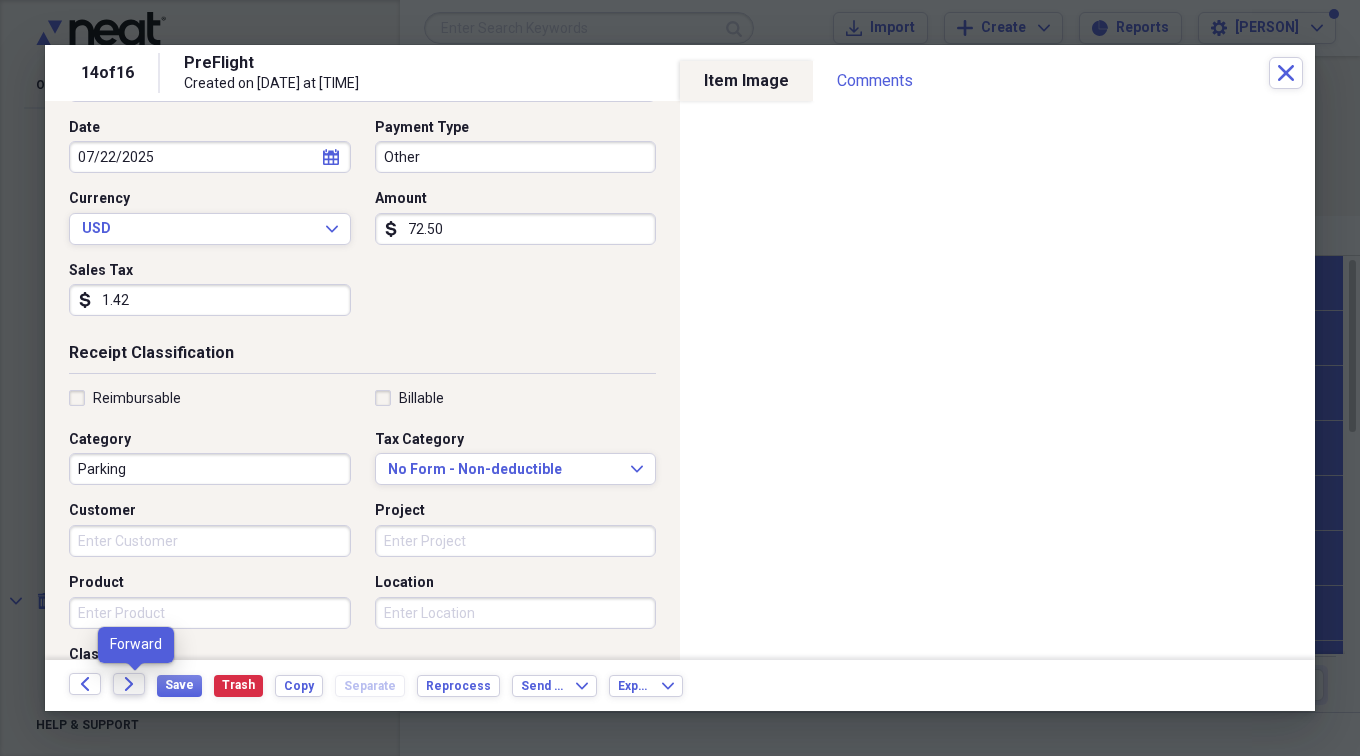 click 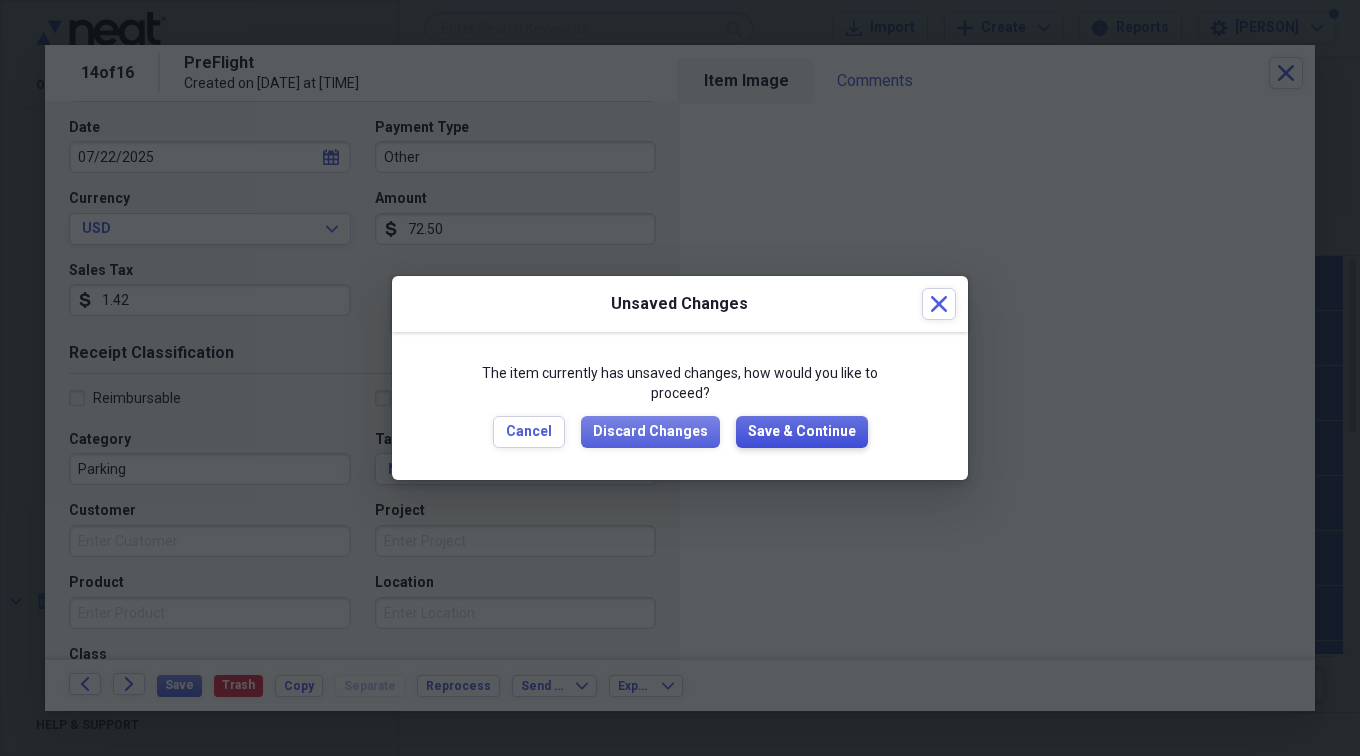 click on "Save & Continue" at bounding box center [802, 432] 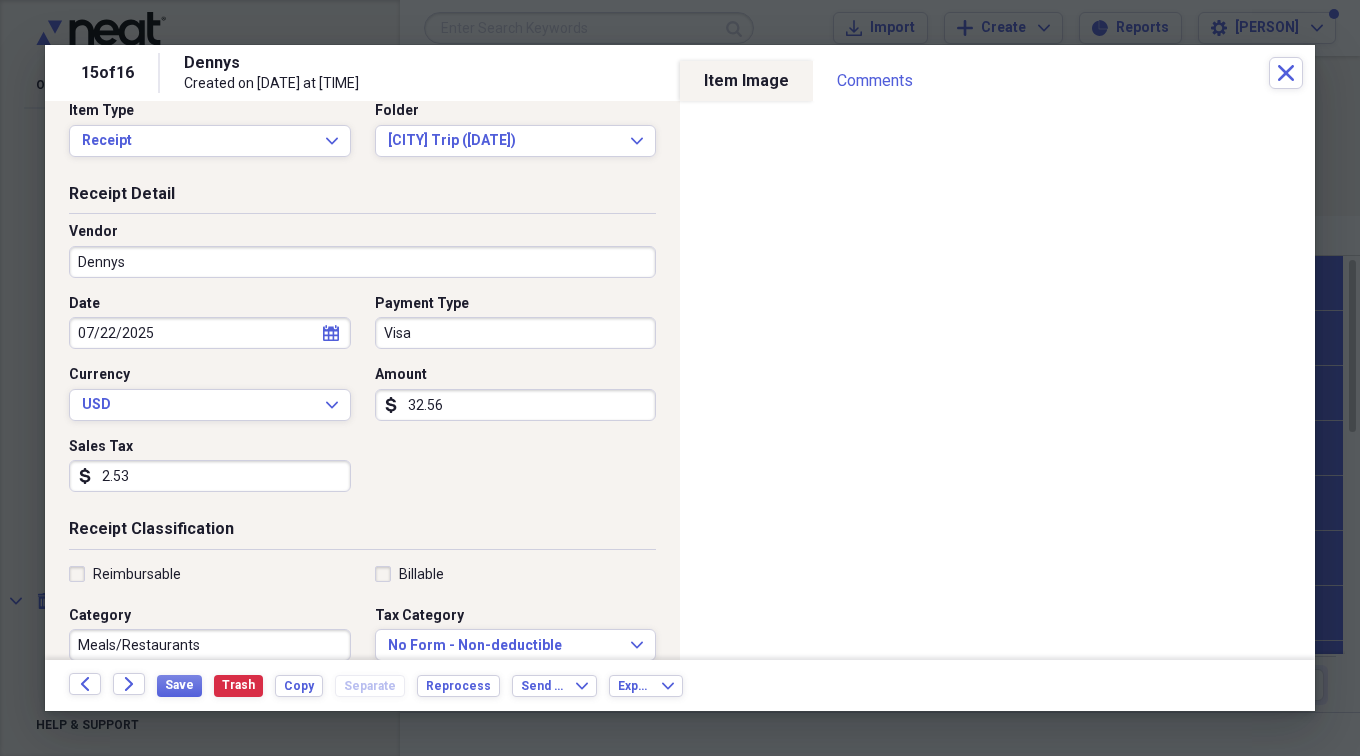 scroll, scrollTop: 0, scrollLeft: 0, axis: both 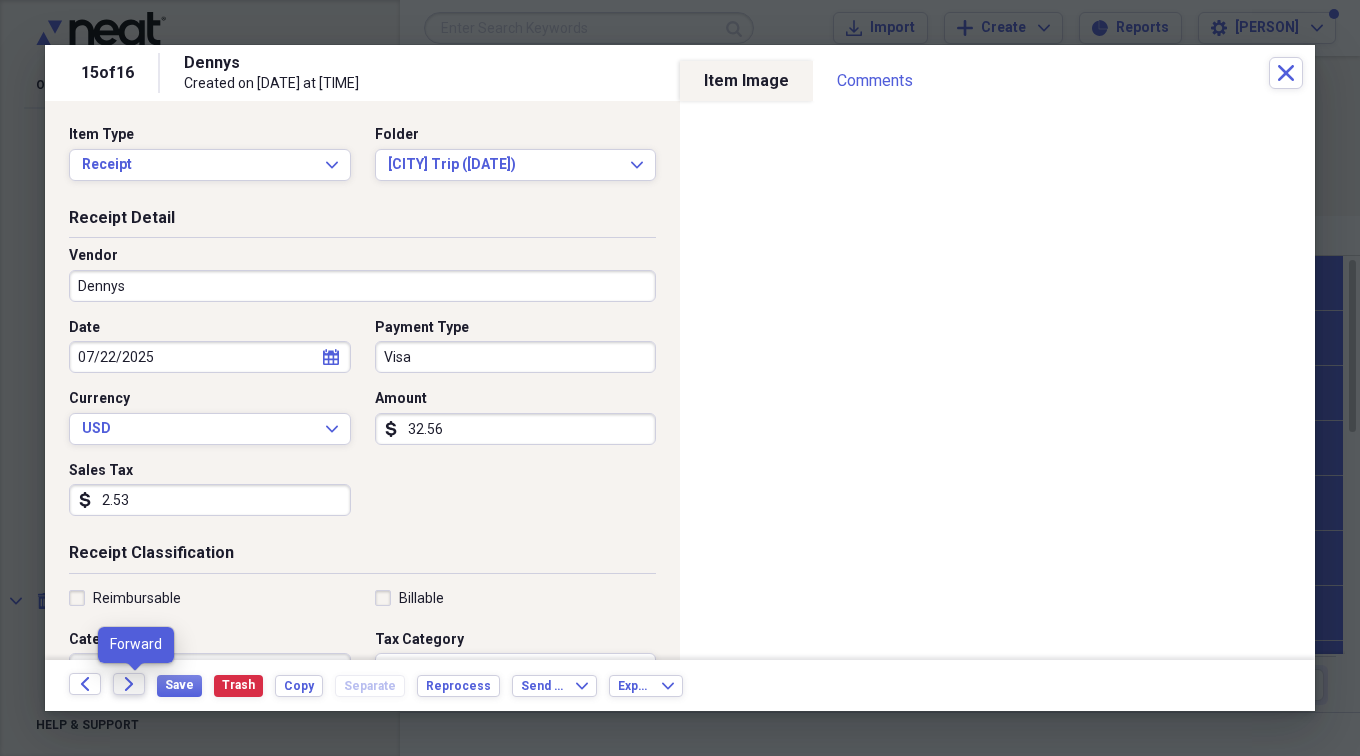 click on "Forward" 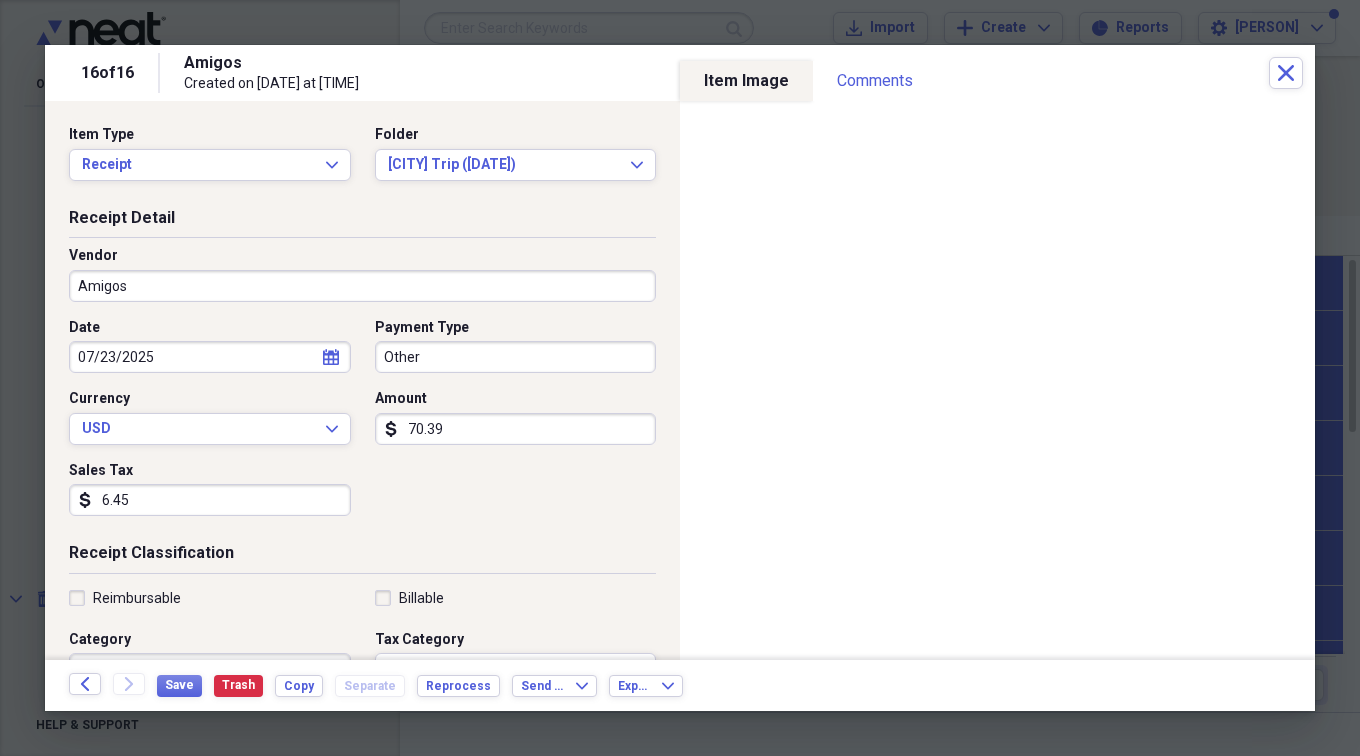 scroll, scrollTop: 0, scrollLeft: 0, axis: both 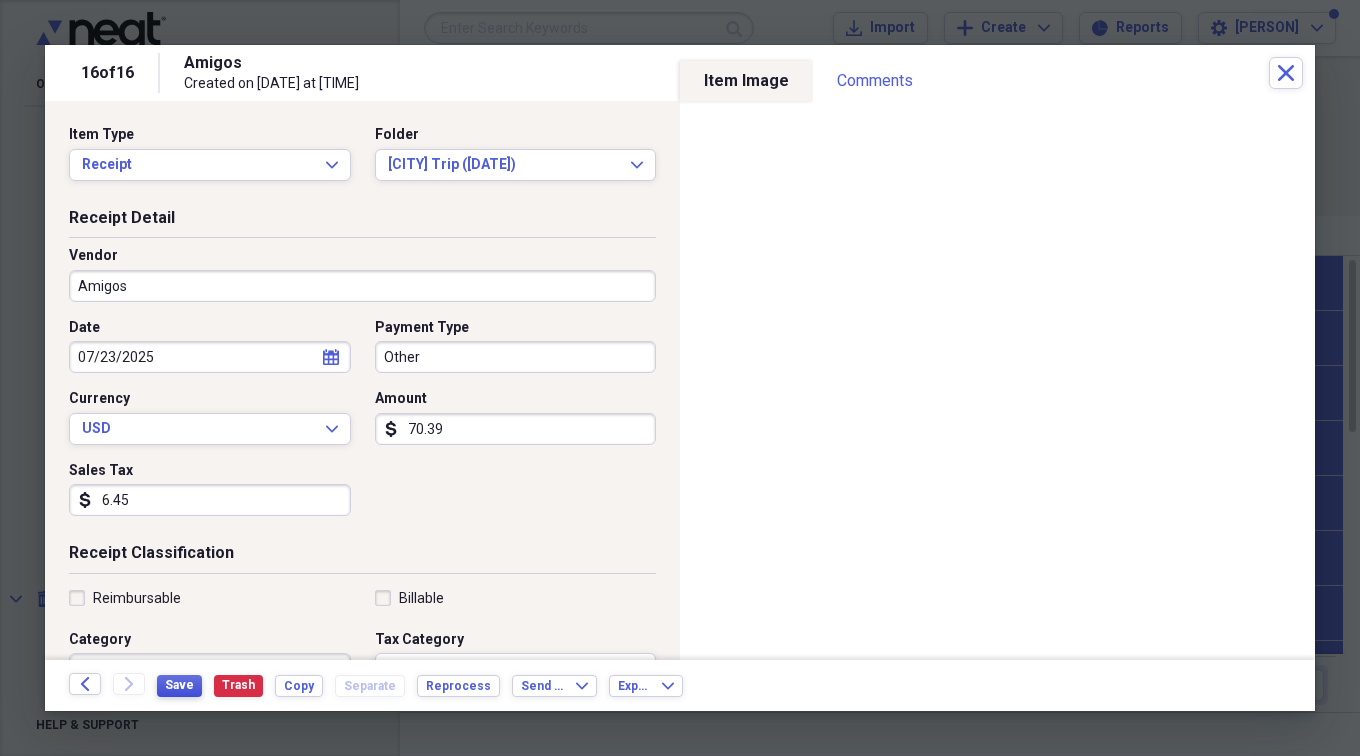 click on "Save" at bounding box center (179, 685) 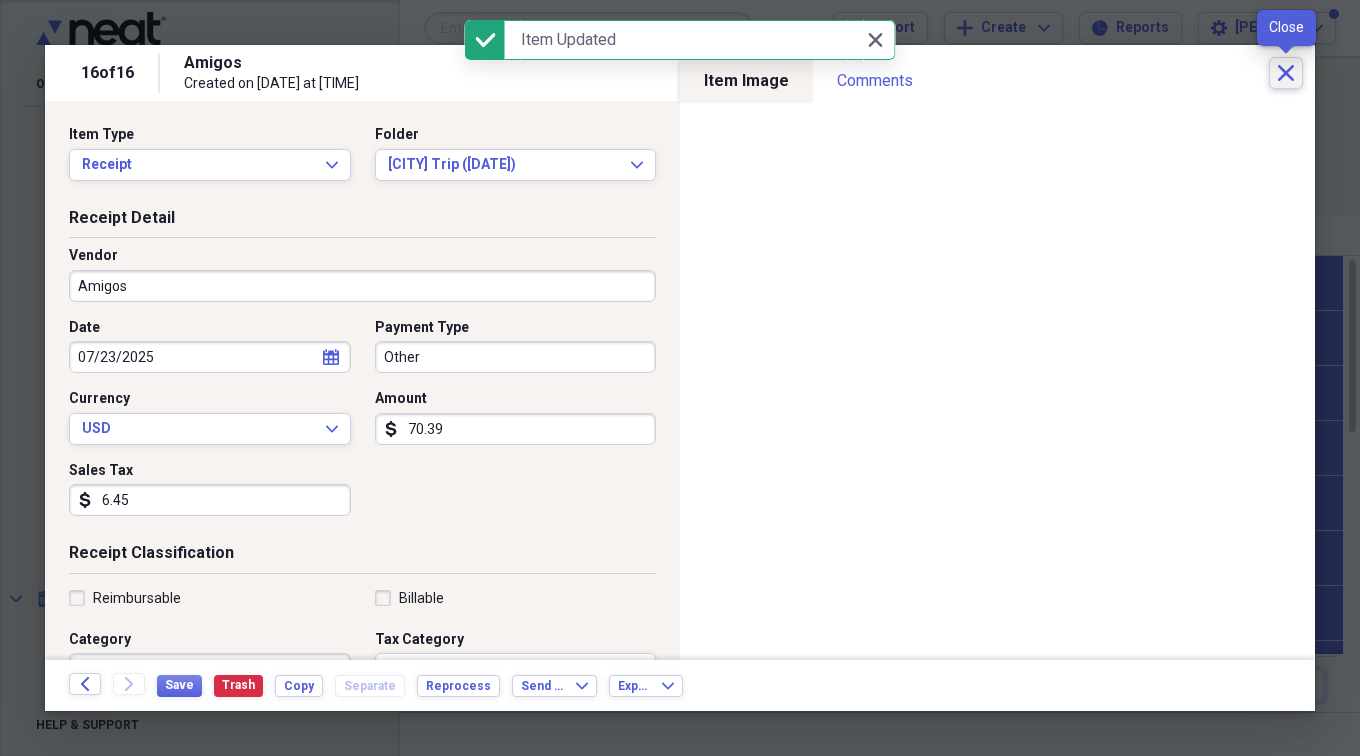 click on "Close" 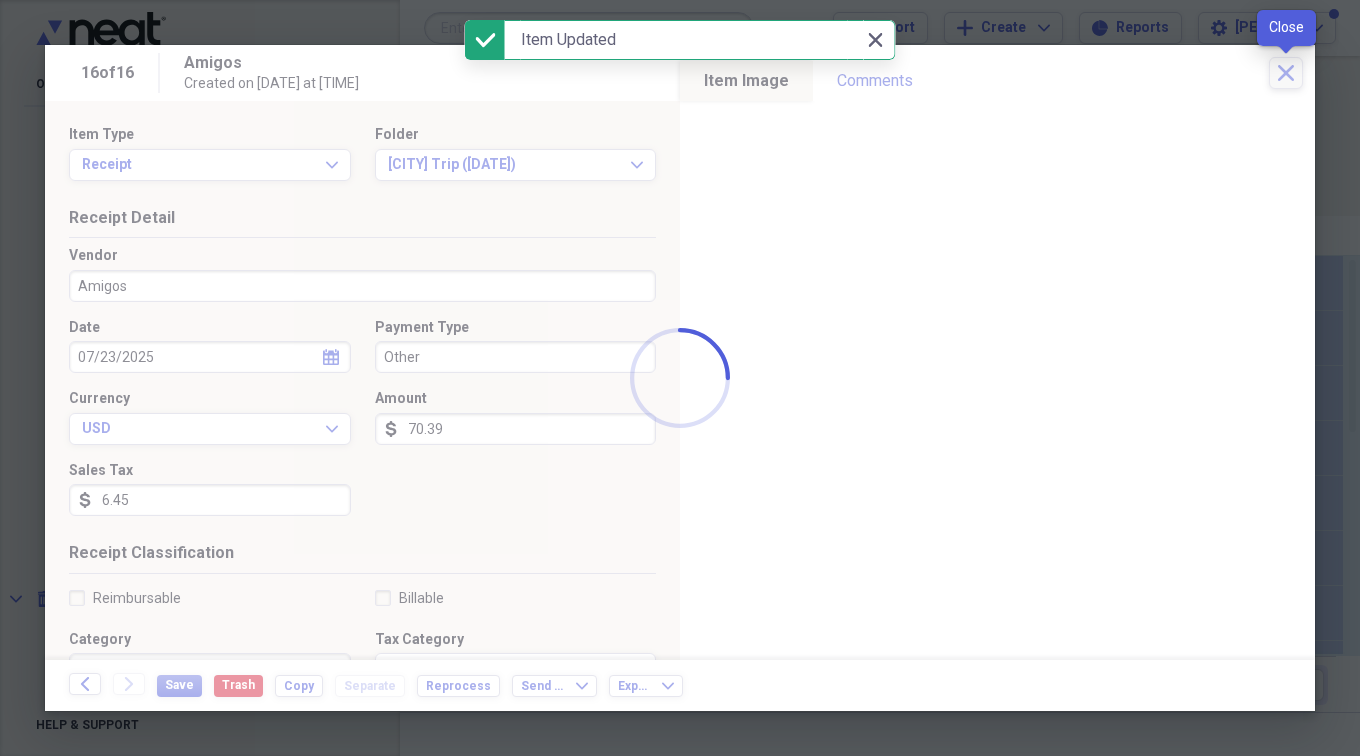 checkbox on "false" 